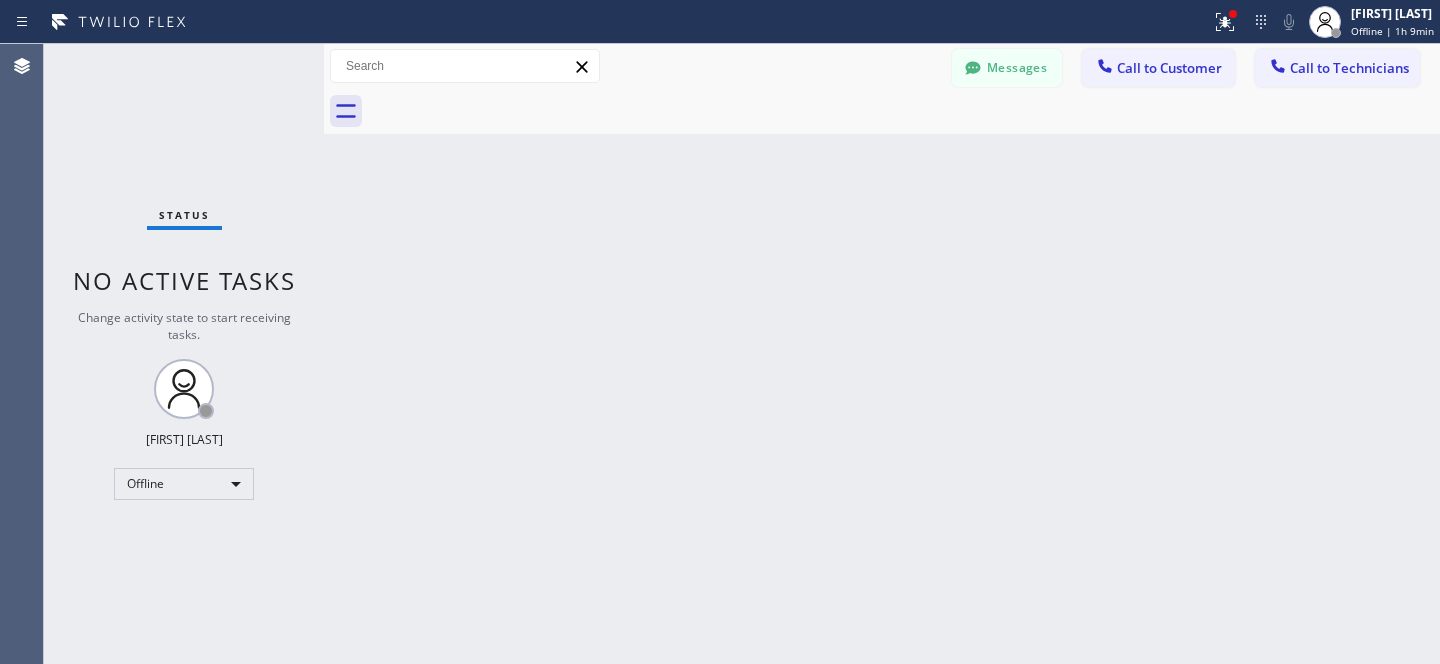 scroll, scrollTop: 0, scrollLeft: 0, axis: both 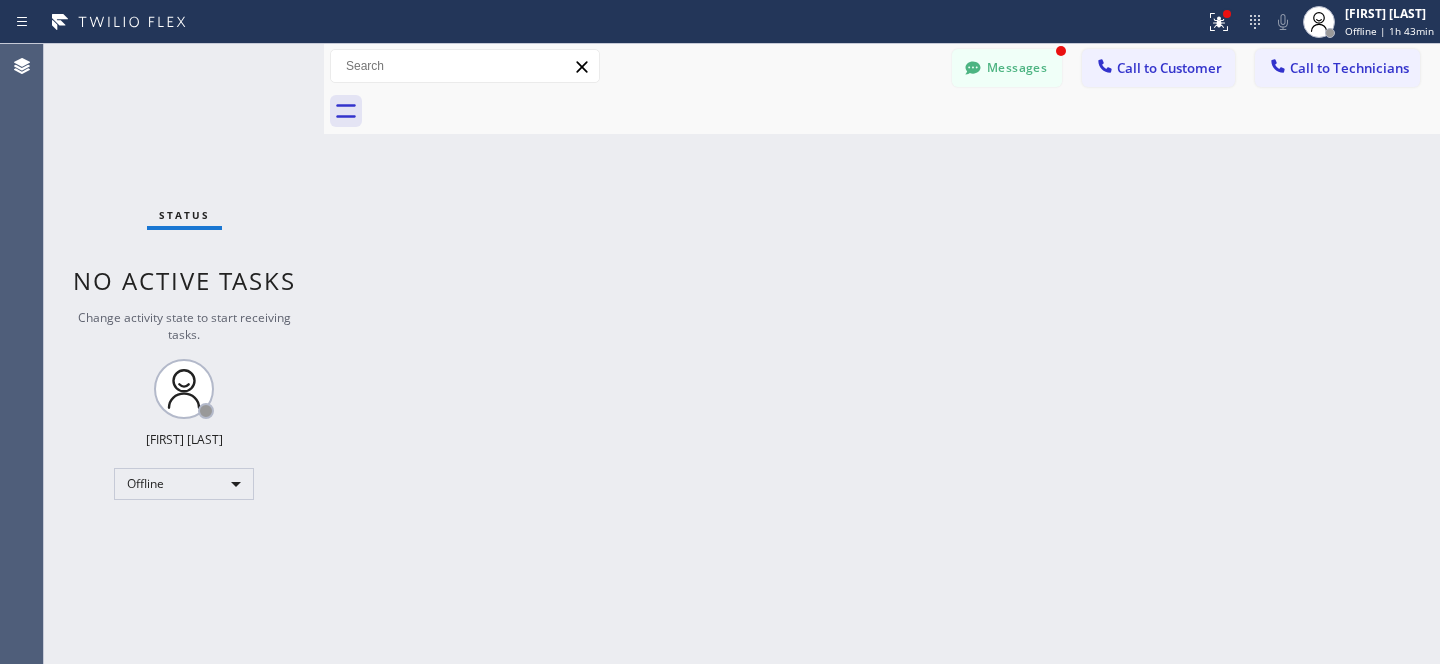 drag, startPoint x: 1001, startPoint y: 61, endPoint x: 497, endPoint y: 359, distance: 585.5083 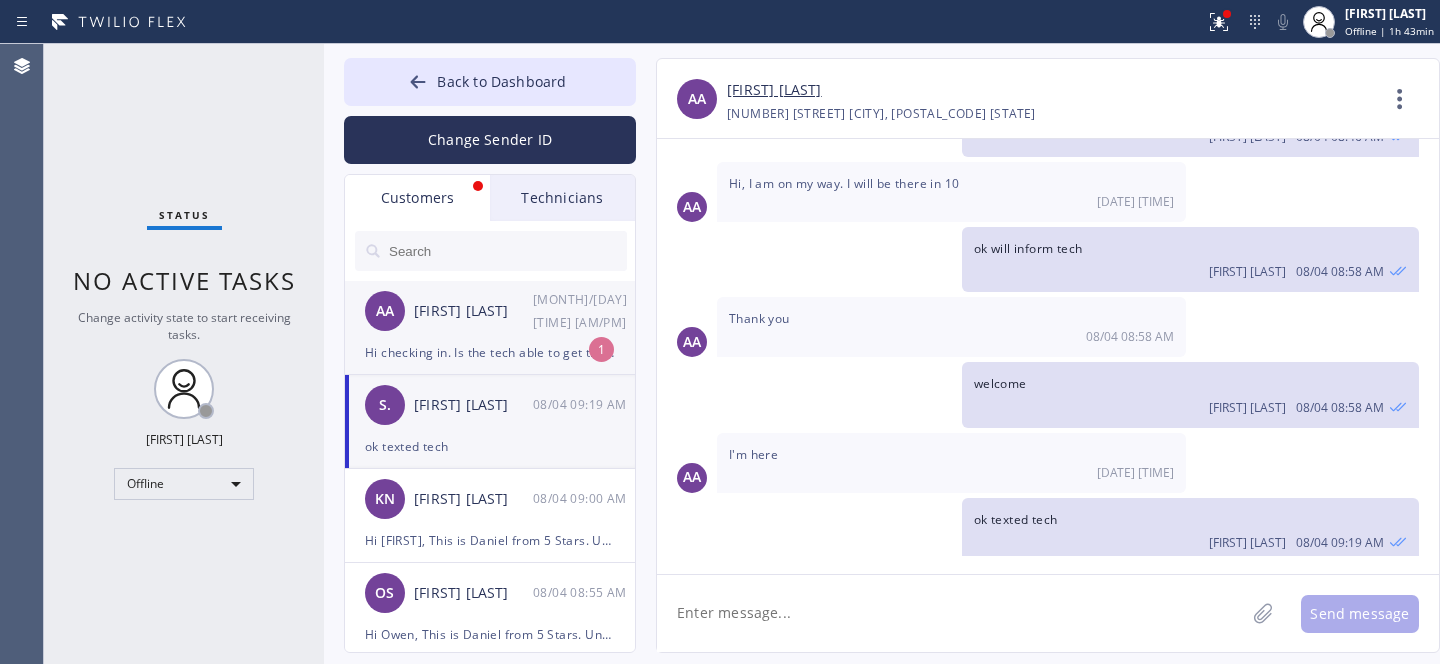 click on "Hi checking in. Is the tech able to get there before 5?" at bounding box center (490, 352) 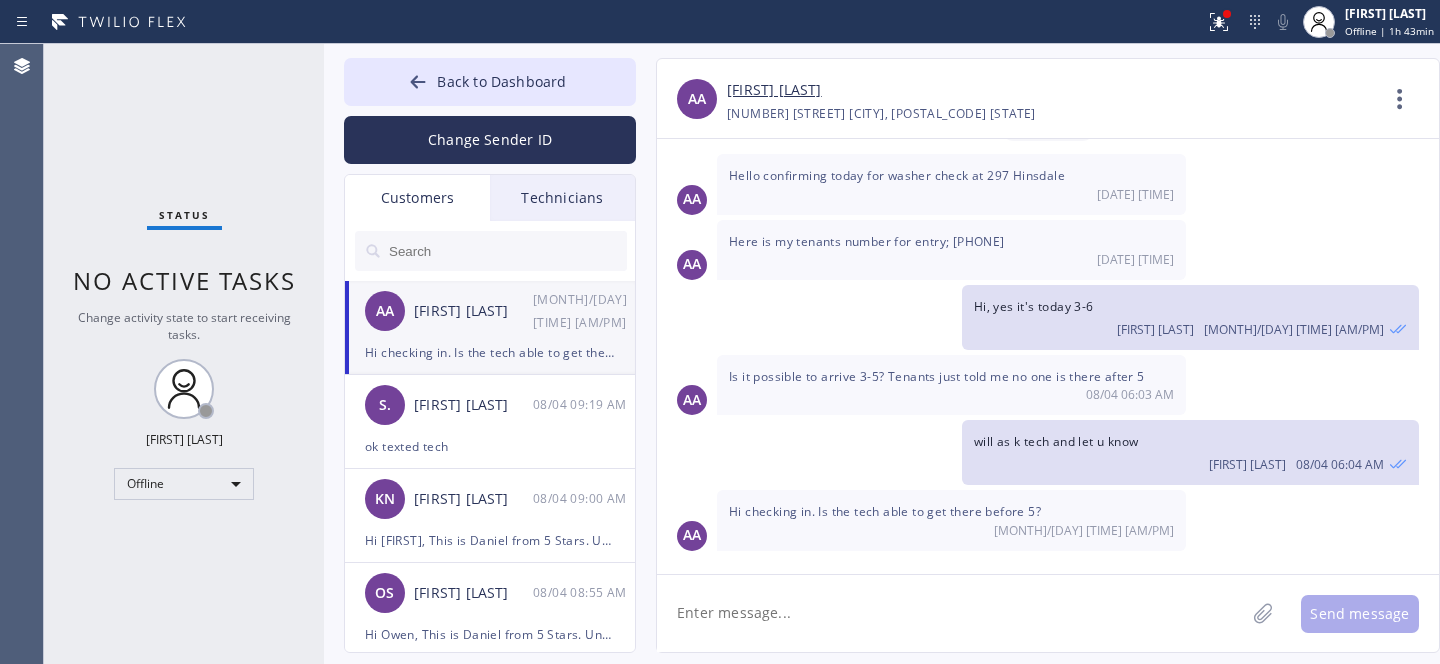 scroll, scrollTop: 595, scrollLeft: 0, axis: vertical 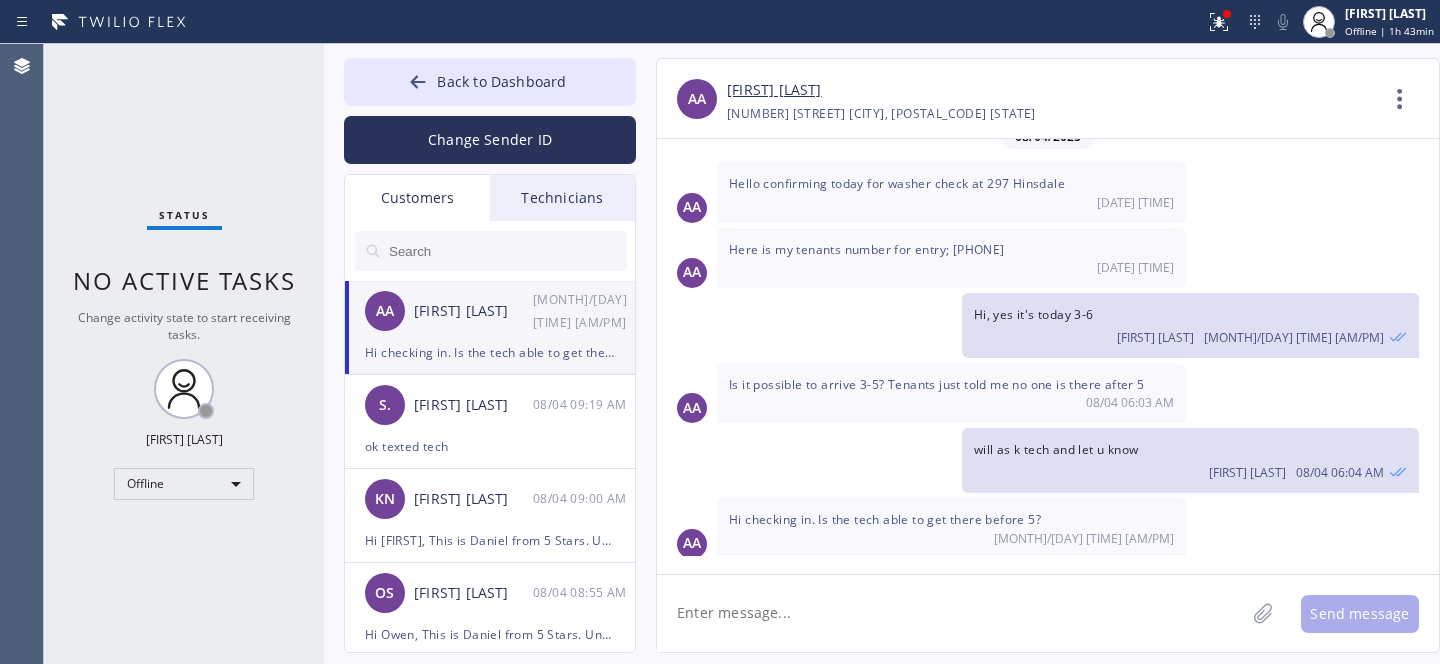 click on "[FIRST] [LAST]" at bounding box center (774, 90) 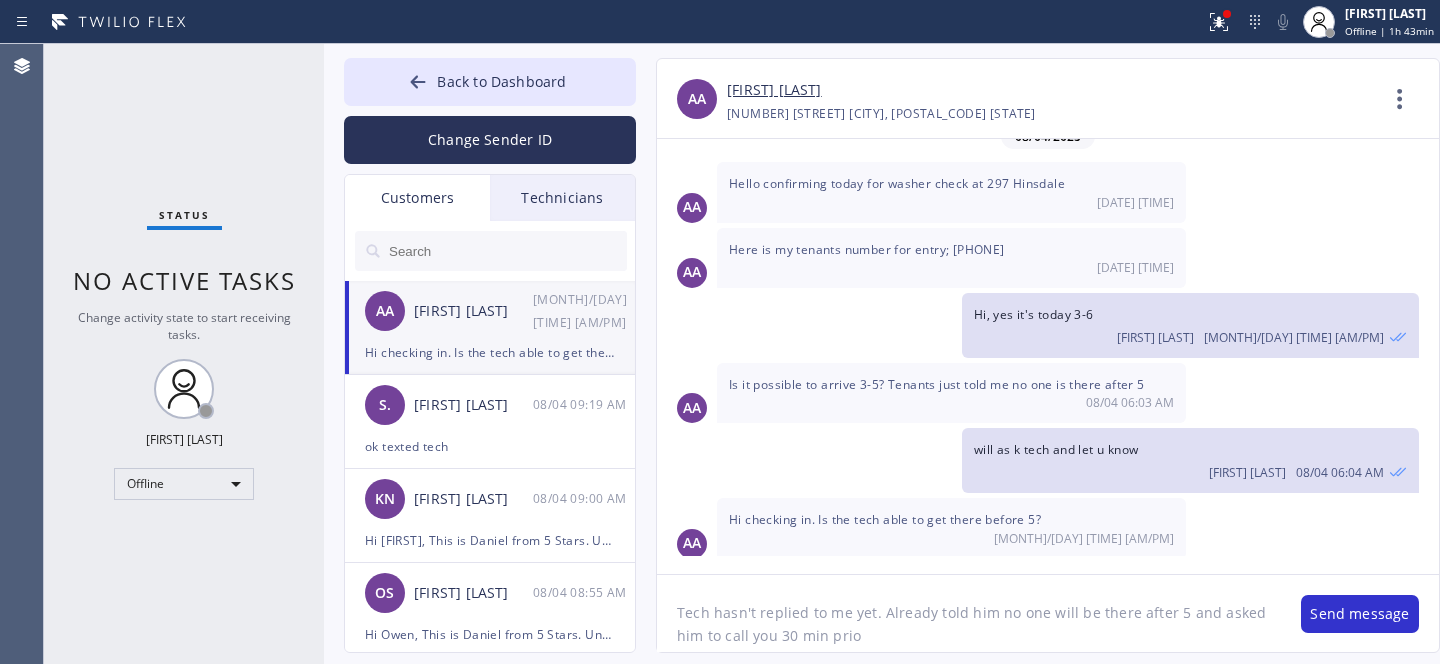 type on "Tech hasn't replied to me yet. Already told him no one will be there after 5 and asked him to call you 30 min prior" 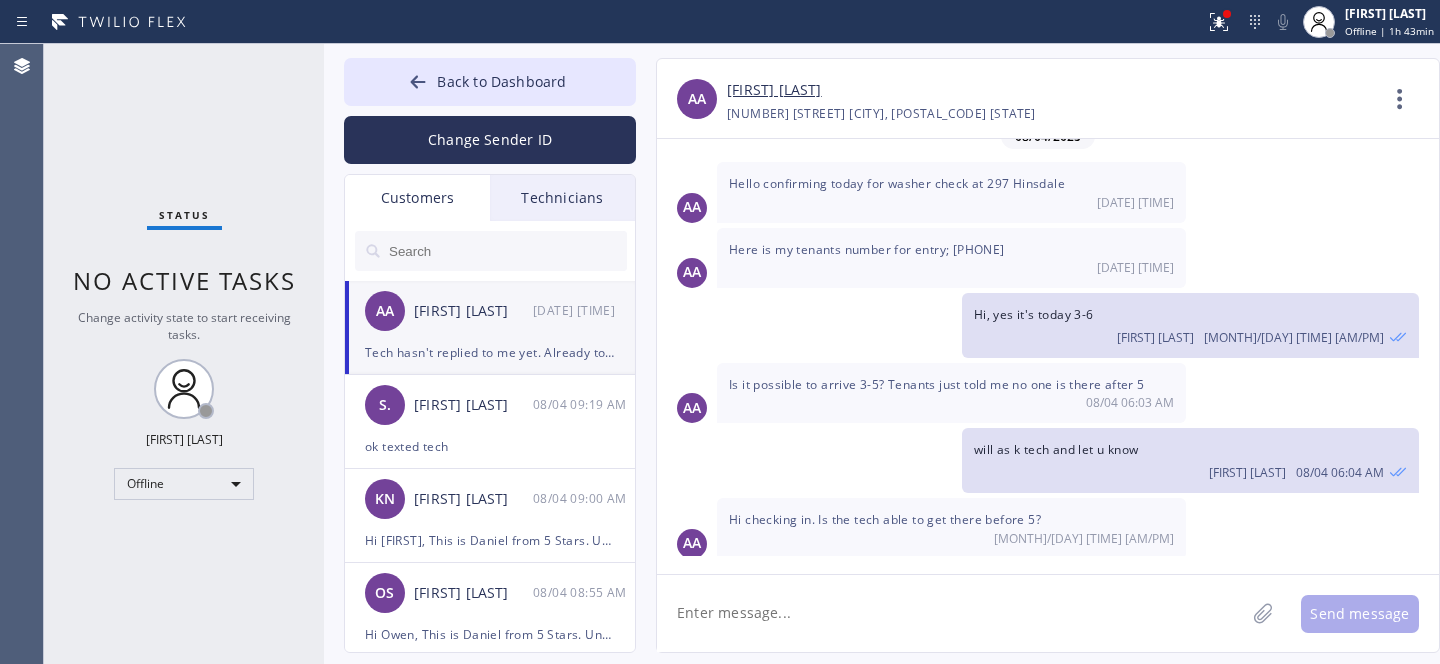 scroll, scrollTop: 684, scrollLeft: 0, axis: vertical 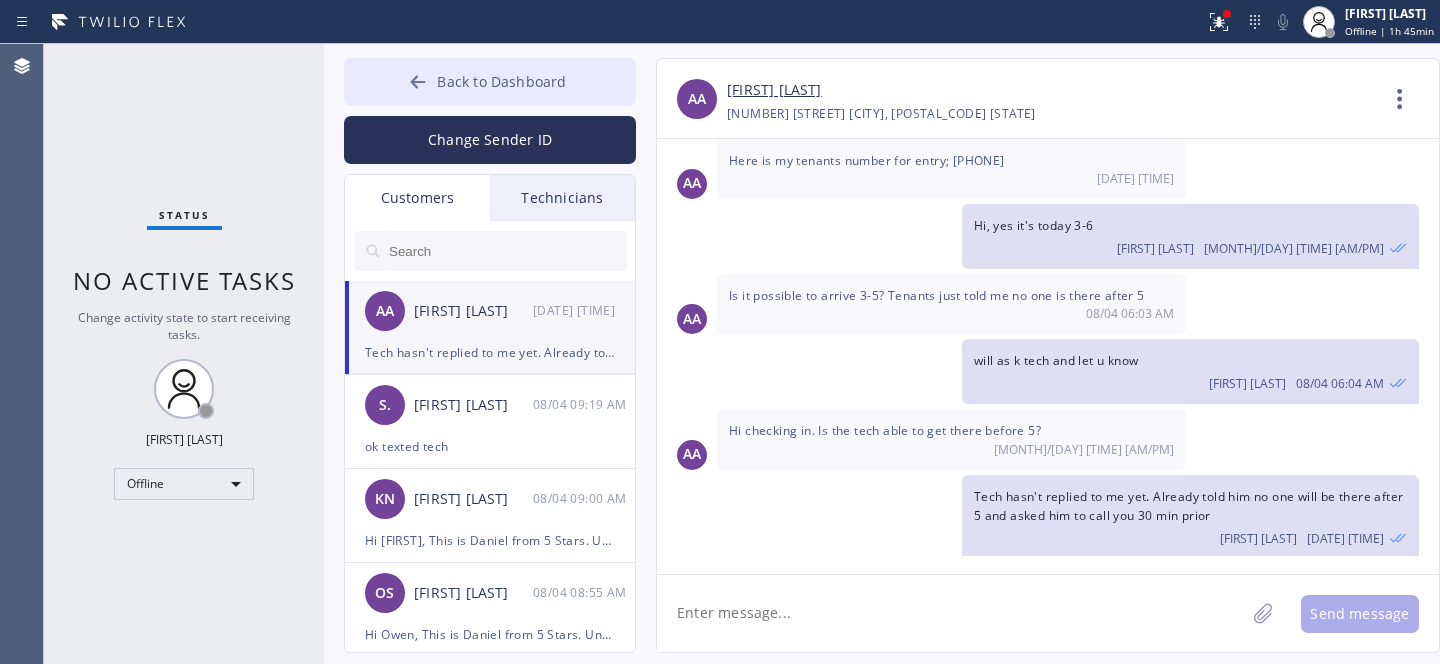 click on "Back to Dashboard" at bounding box center (501, 81) 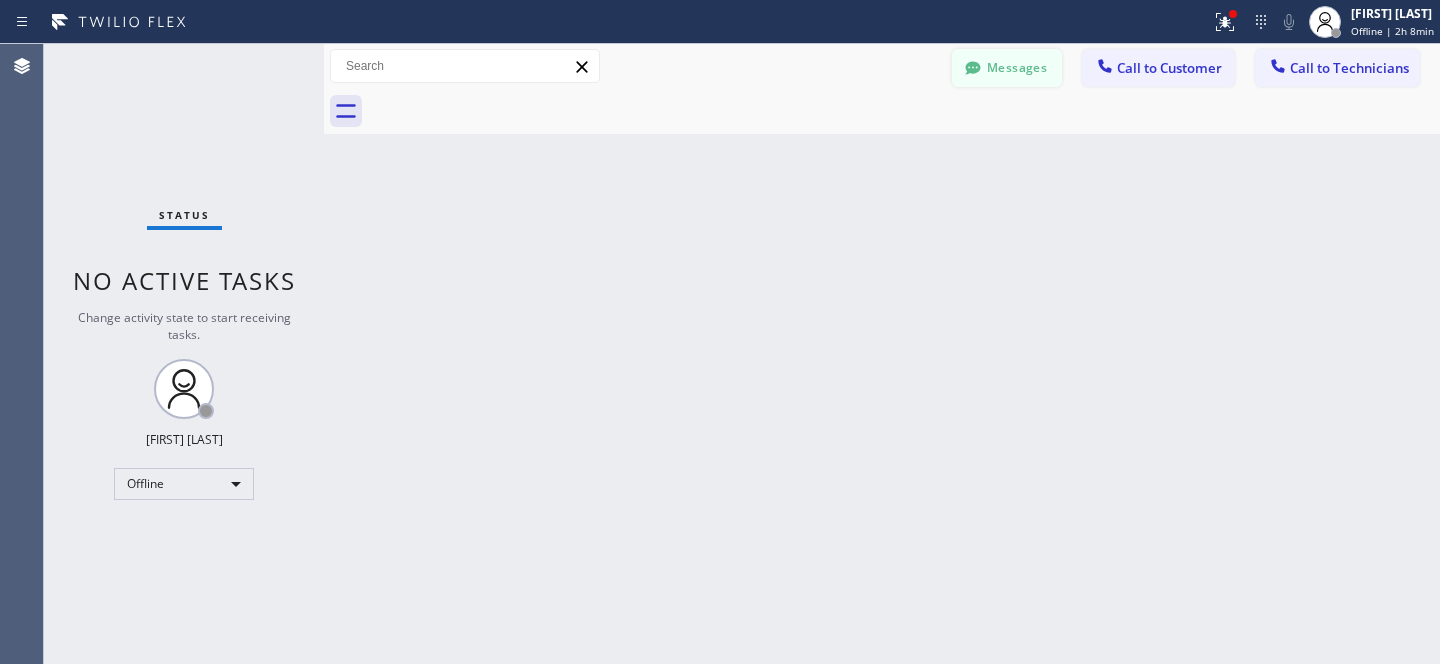 click on "Messages" at bounding box center [1007, 68] 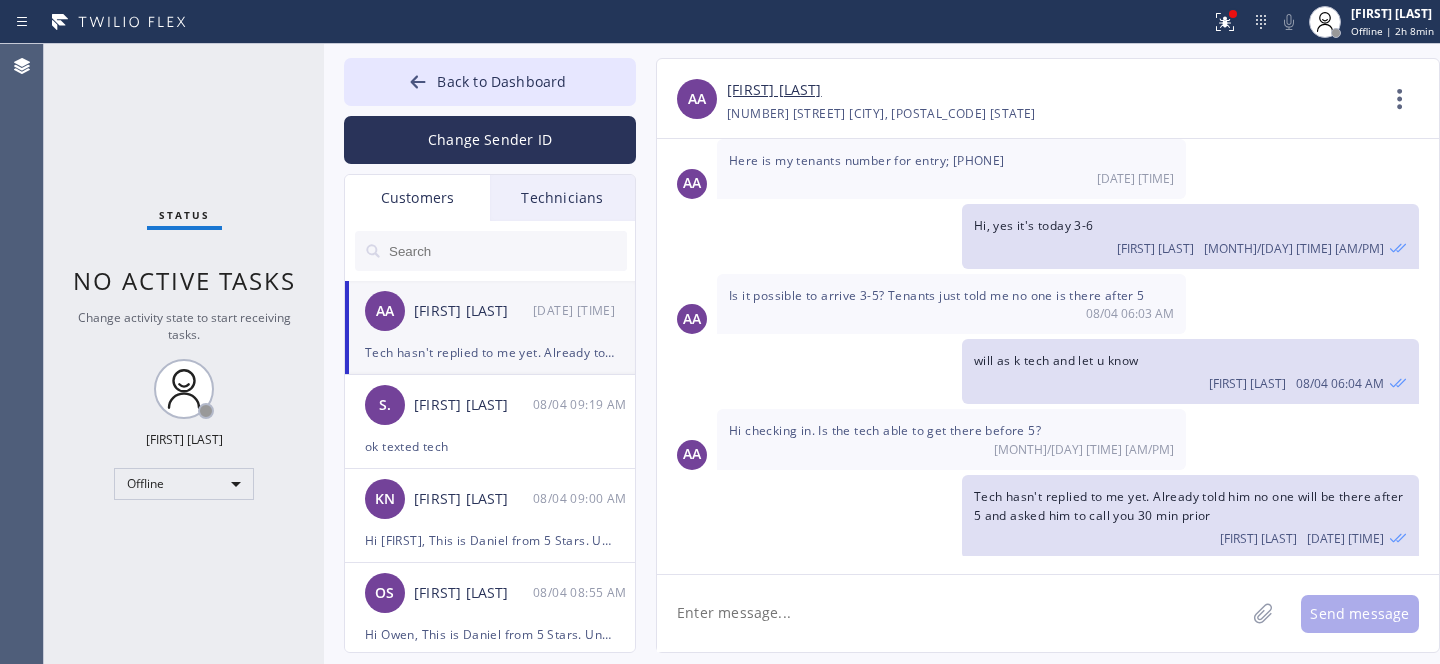 click at bounding box center (507, 251) 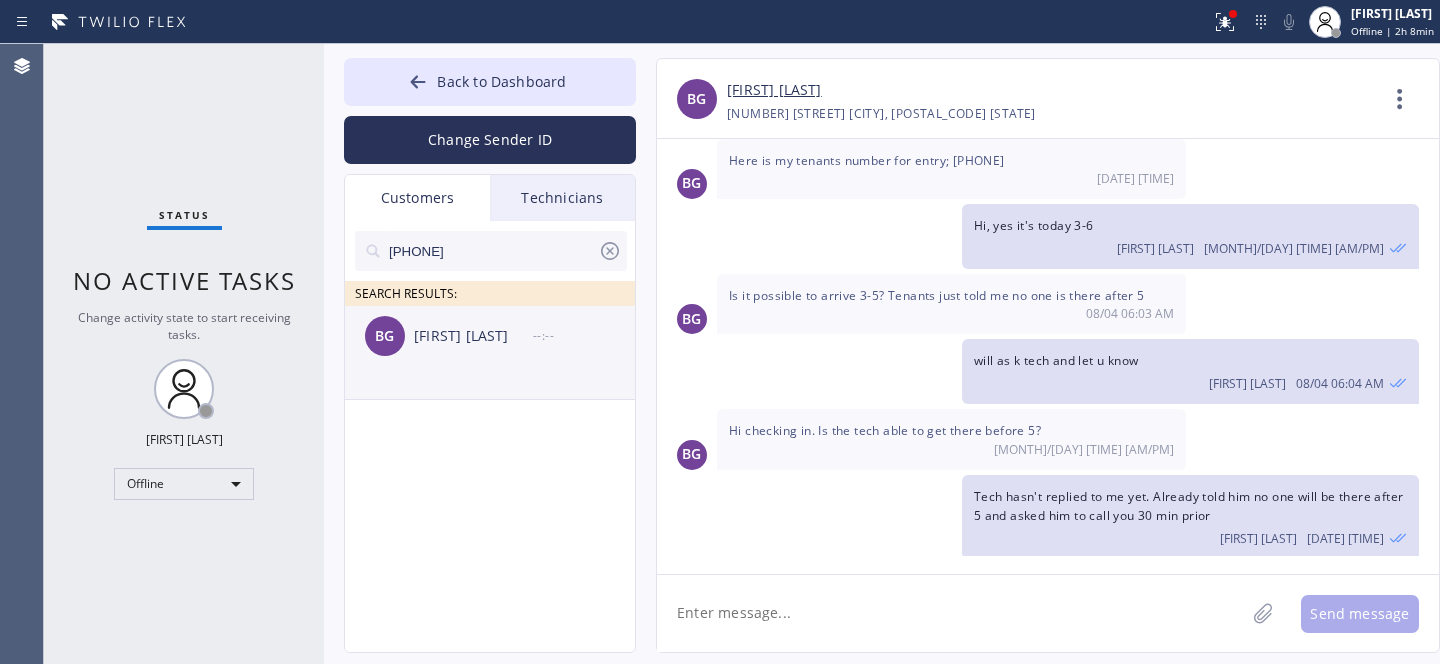 click on "BG [LAST] --:--" at bounding box center [491, 336] 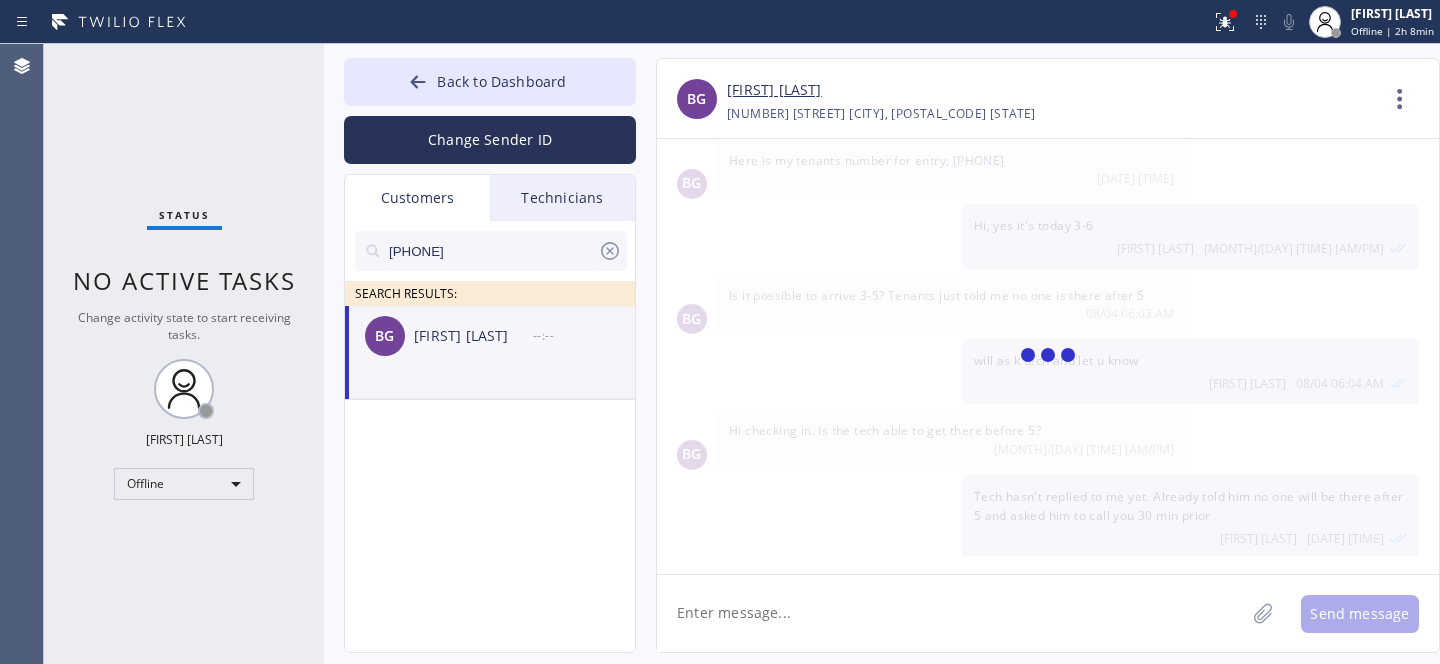 scroll, scrollTop: 0, scrollLeft: 0, axis: both 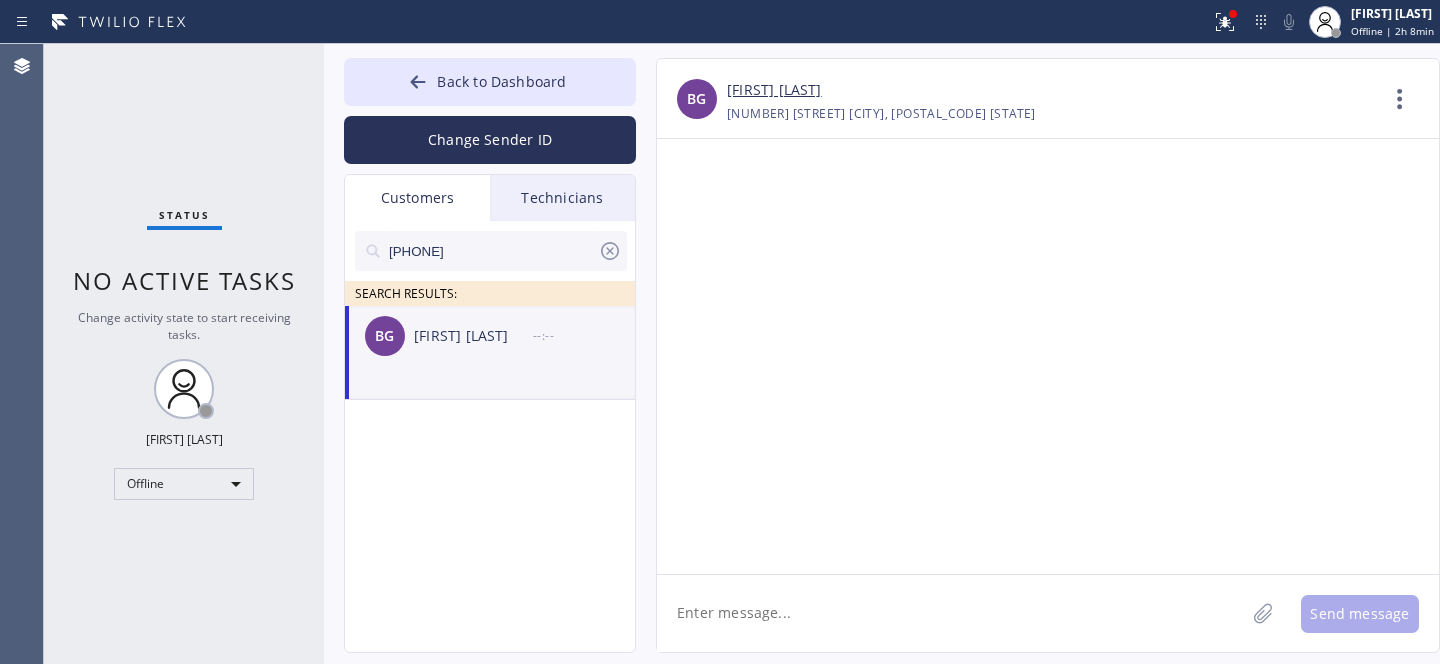 click 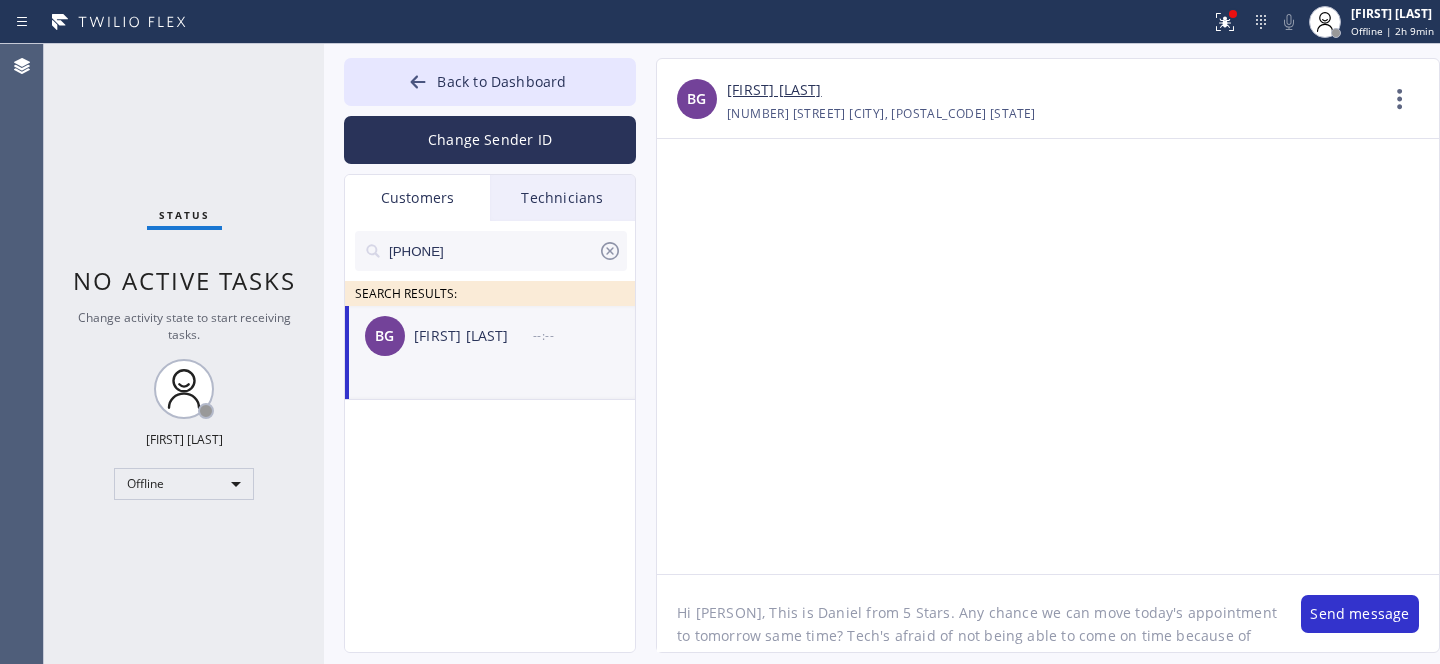scroll, scrollTop: 16, scrollLeft: 0, axis: vertical 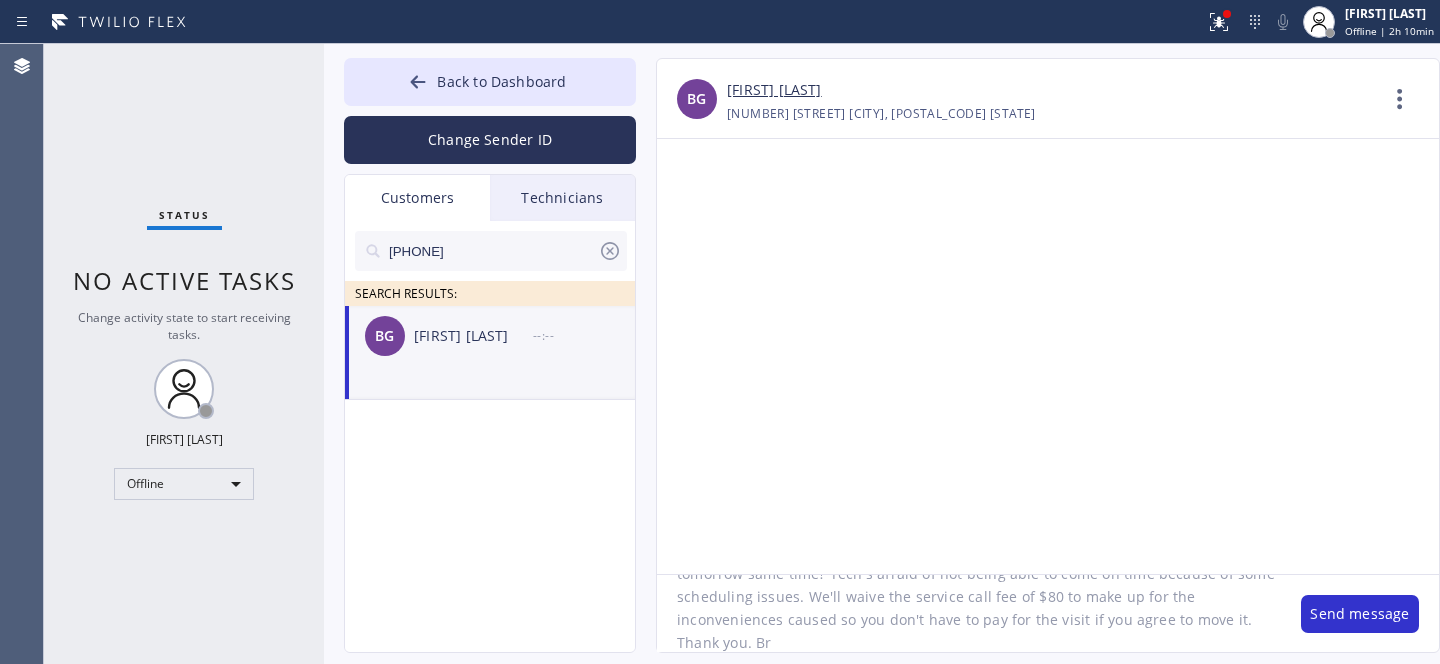 type on "Hi [PERSON], This is Daniel from 5 Stars. Any chance we can move today's appointment to tomorrow same time? Tech's afraid of not being able to come on time because of some scheduling issues. We'll waive the service call fee of $80 to make up for the inconveniences caused so you don't hav" 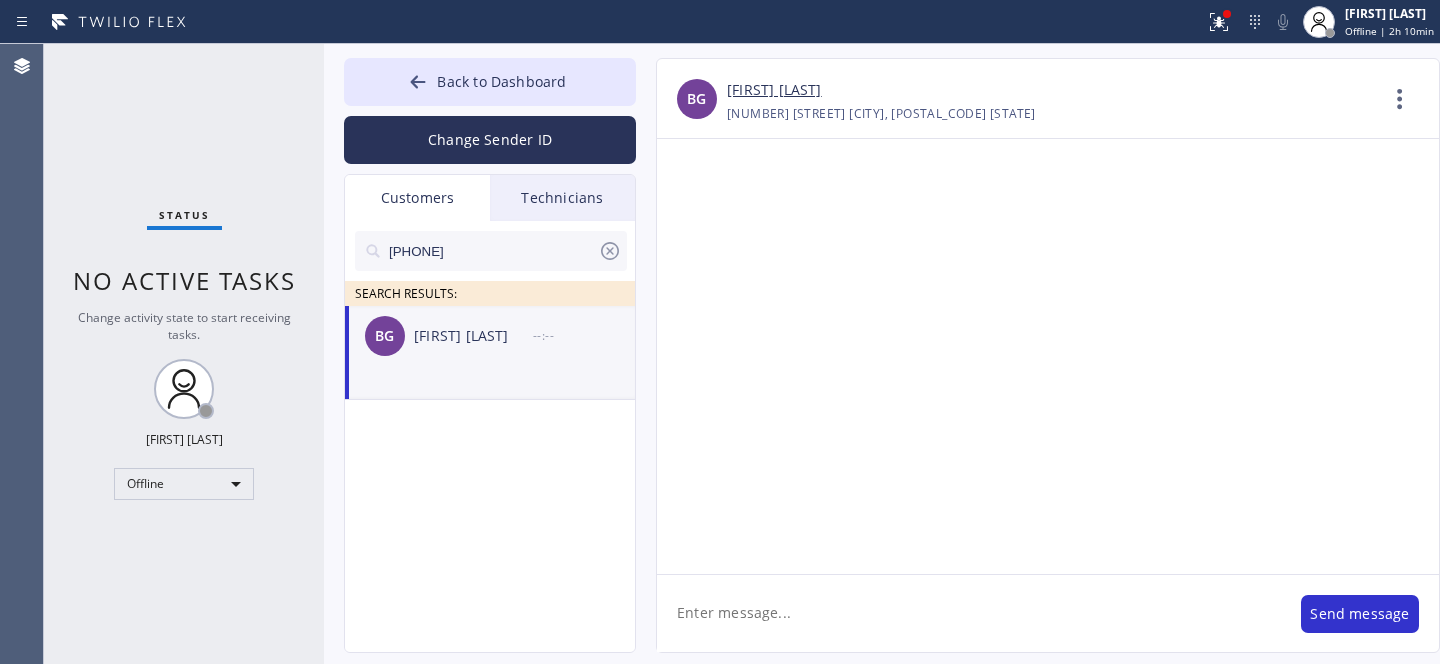 scroll, scrollTop: 0, scrollLeft: 0, axis: both 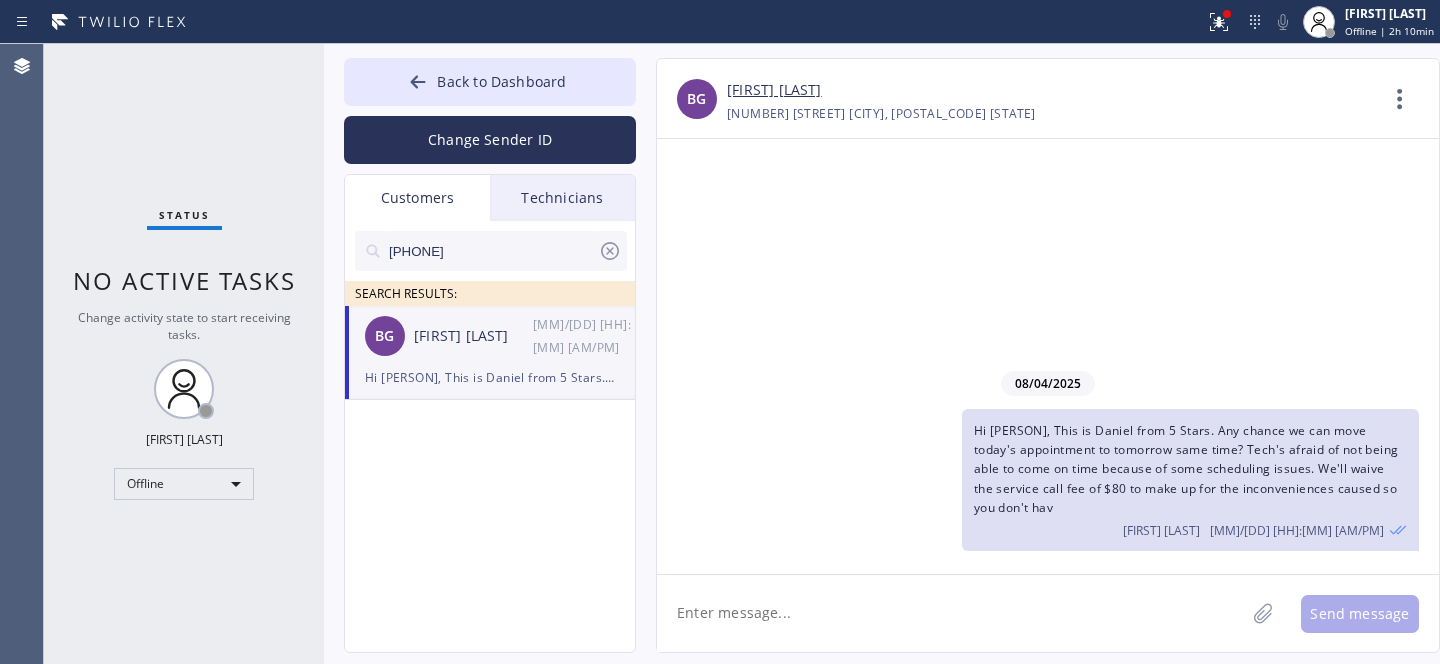 type 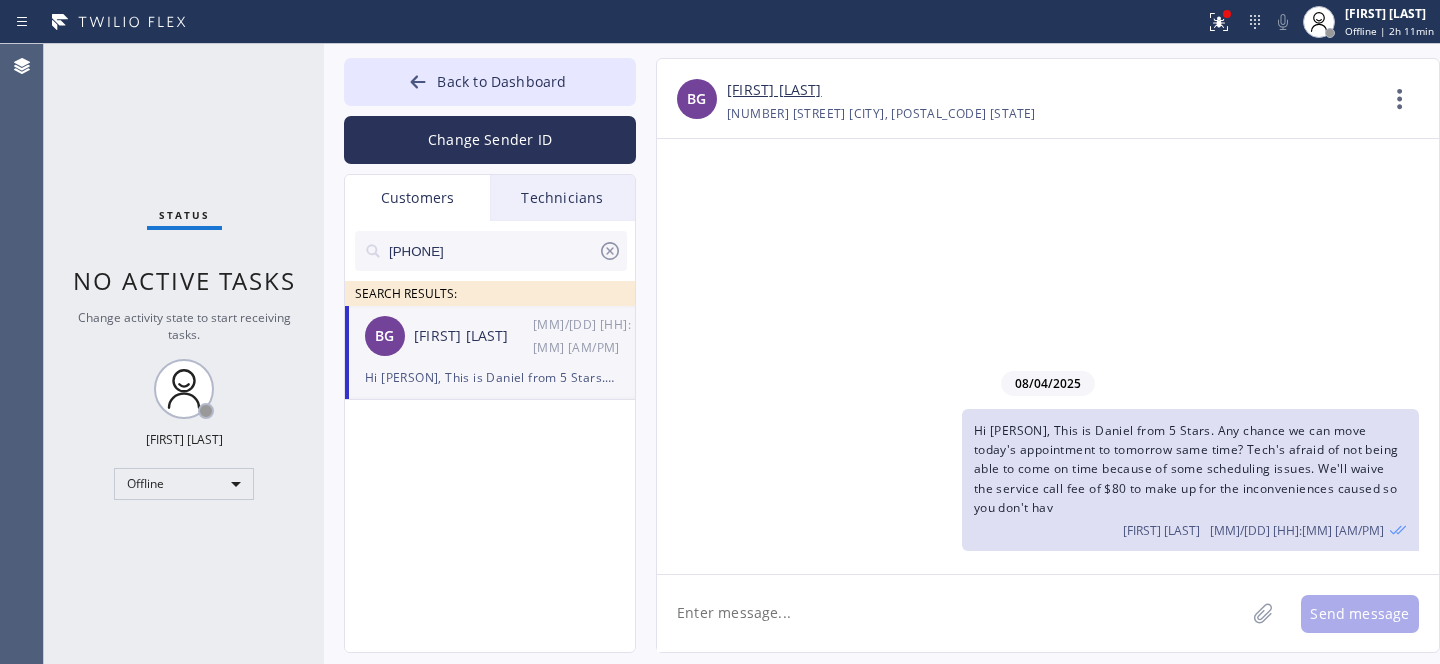 drag, startPoint x: 489, startPoint y: 249, endPoint x: 514, endPoint y: 251, distance: 25.079872 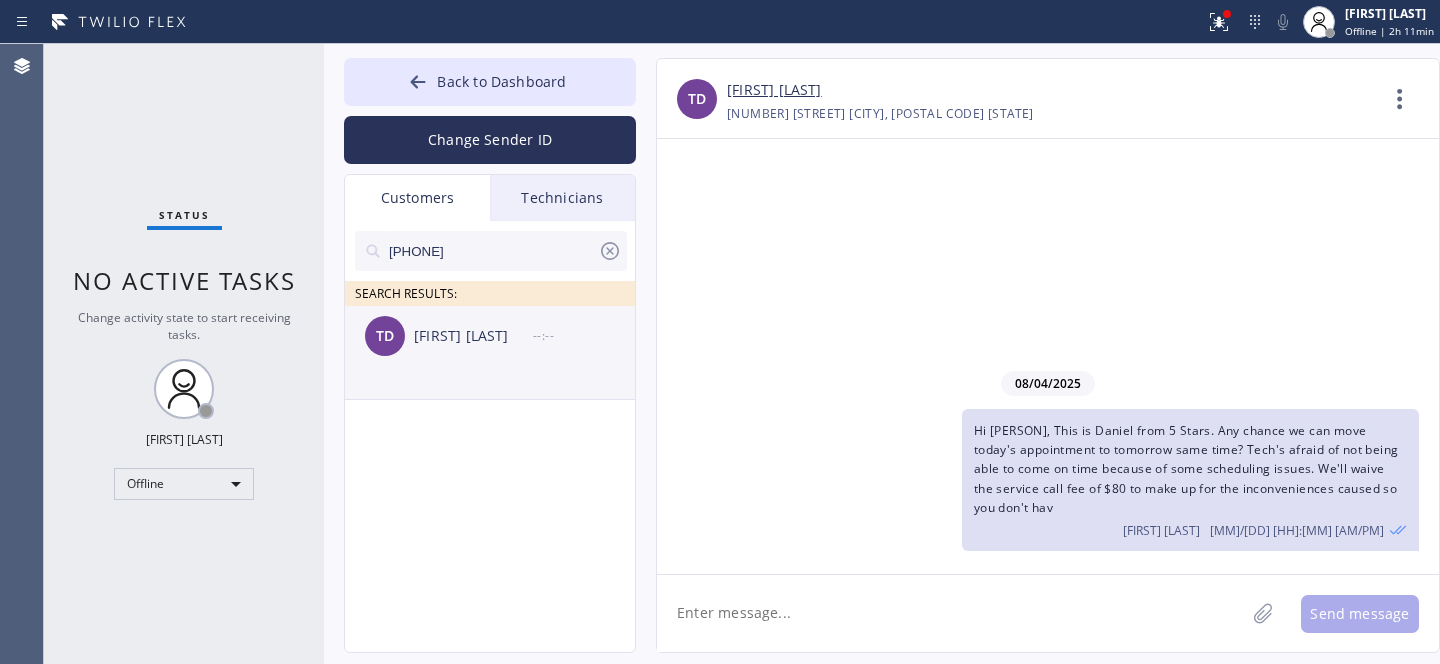 type on "[PHONE]" 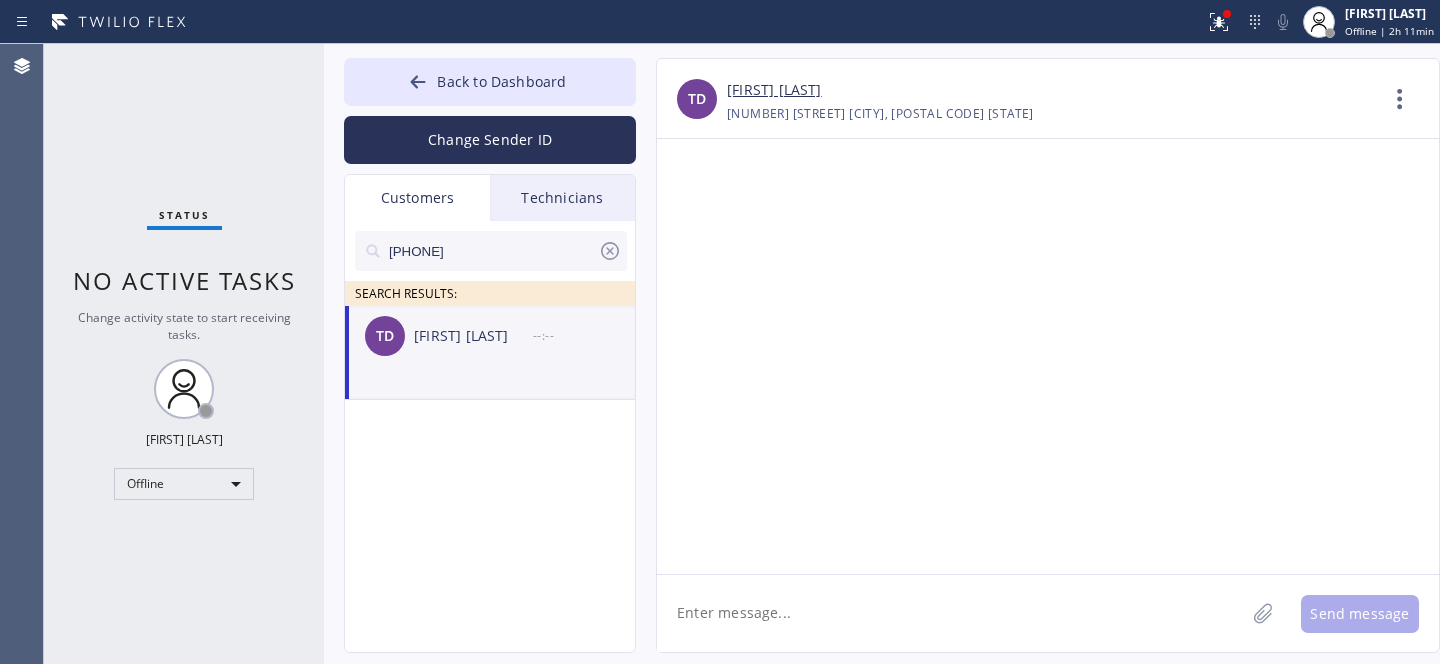 click 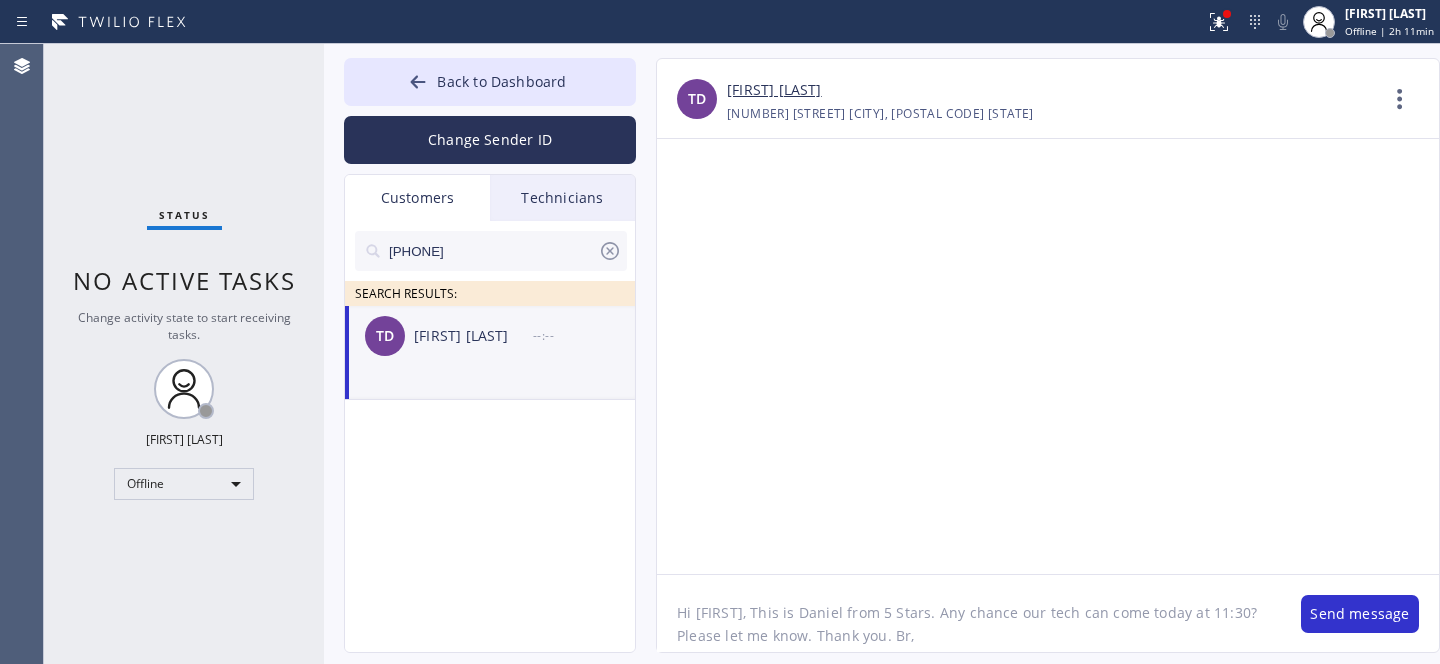 type on "Hi [FIRST], This is Daniel from 5 Stars. Any chance our tech can come today at 11:30? Please let me know. Thank you. Br," 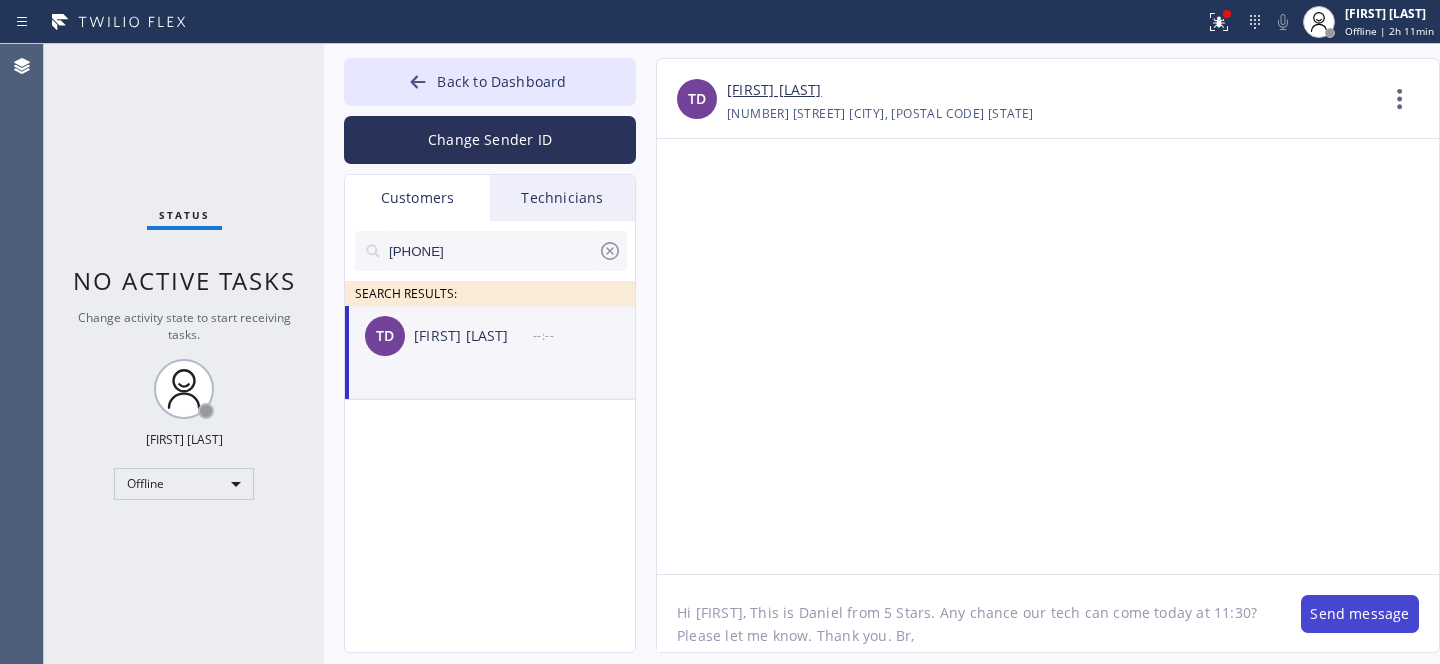 click on "Send message" at bounding box center [1360, 614] 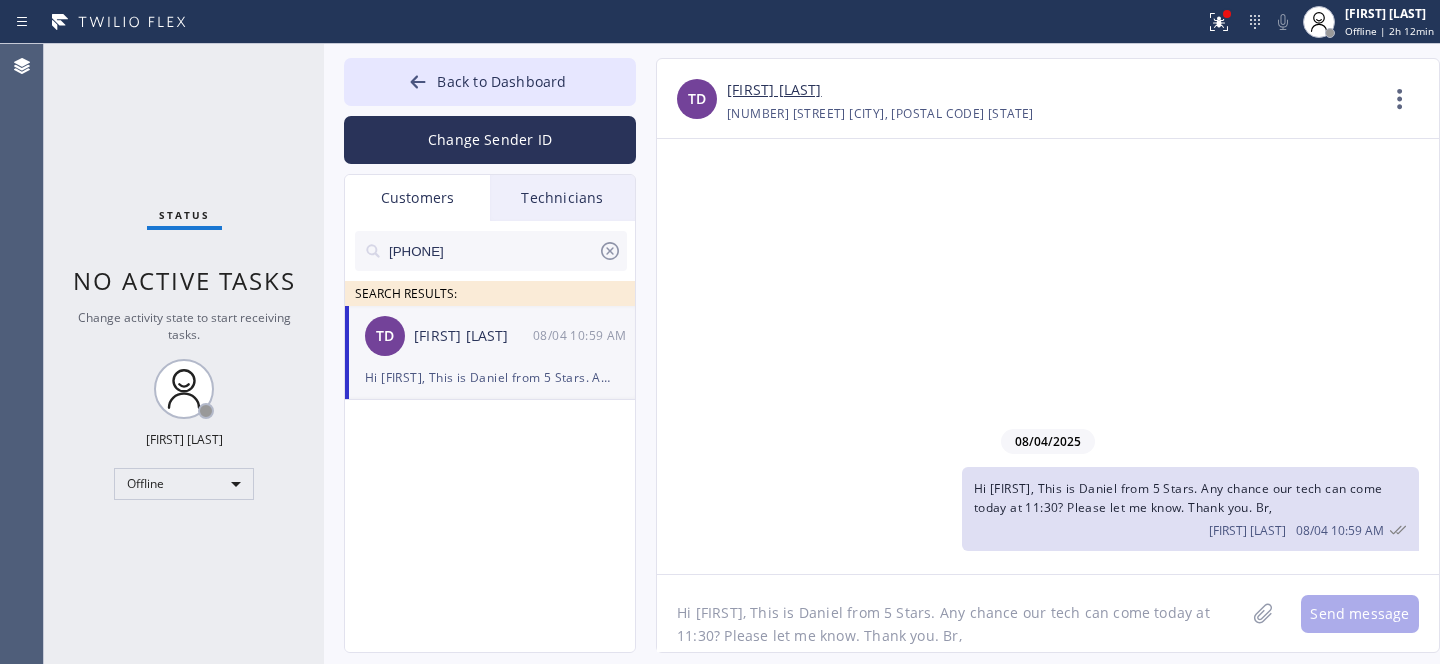 click 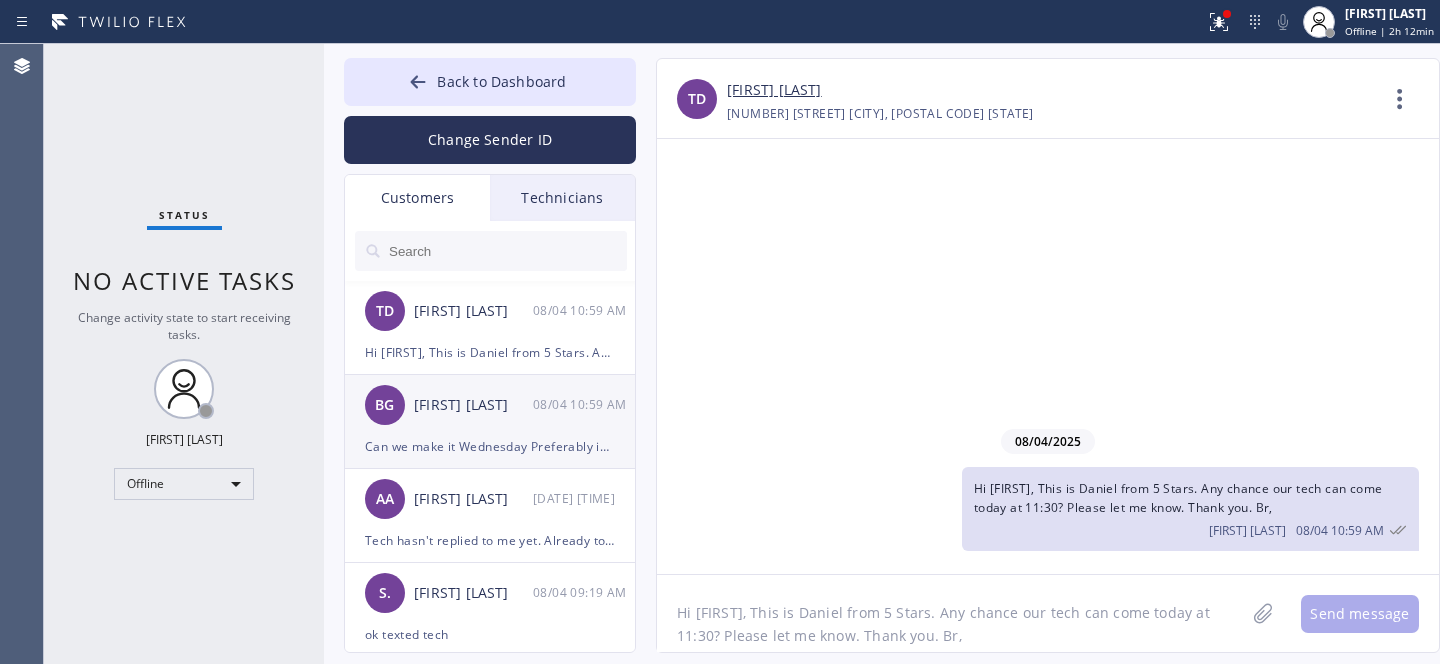 click on "BG [FIRST] [DATE] [TIME]" at bounding box center [491, 405] 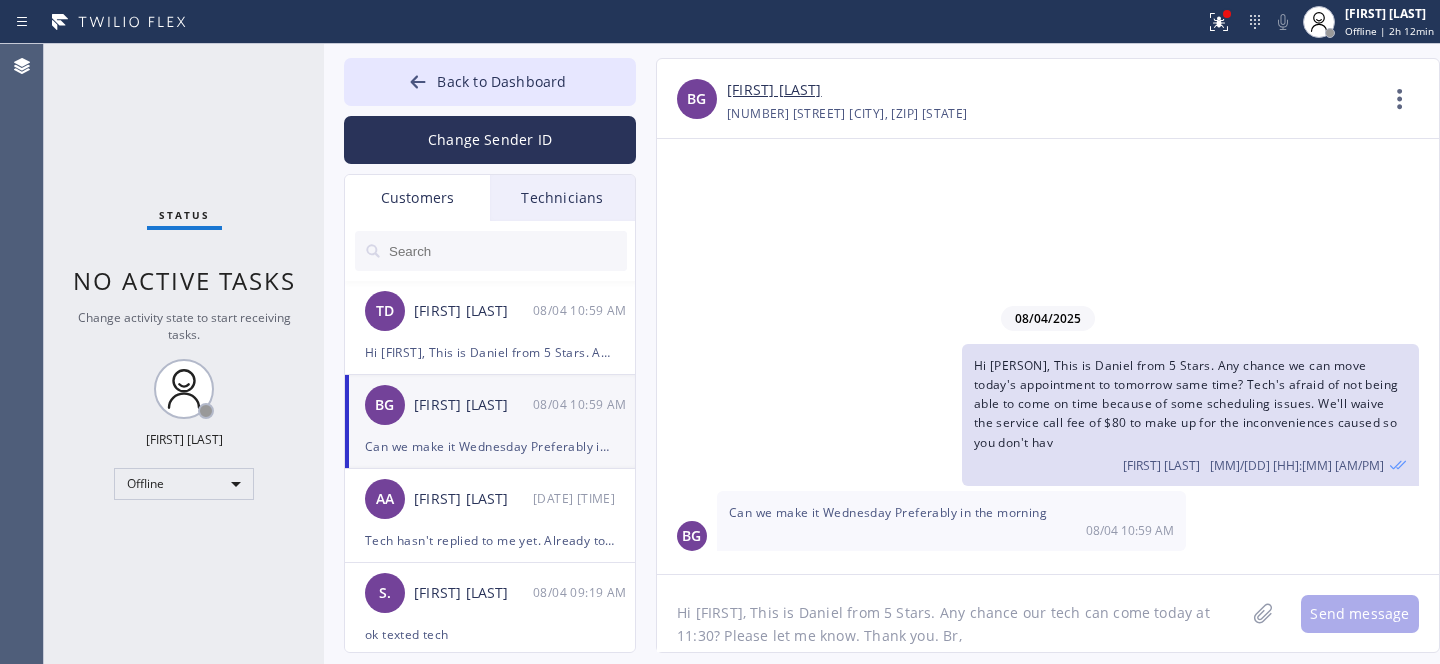 click on "Hi [FIRST], This is Daniel from 5 Stars. Any chance our tech can come today at 11:30? Please let me know. Thank you. Br," 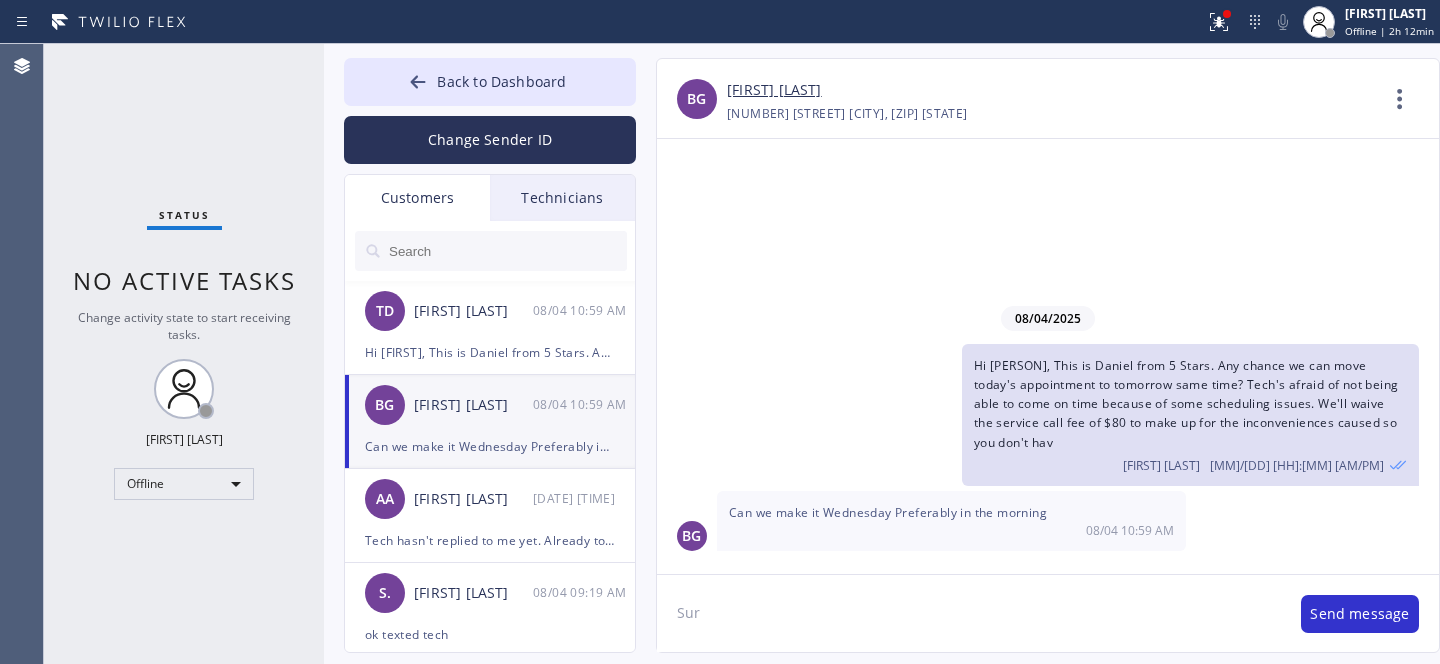 type on "Sure" 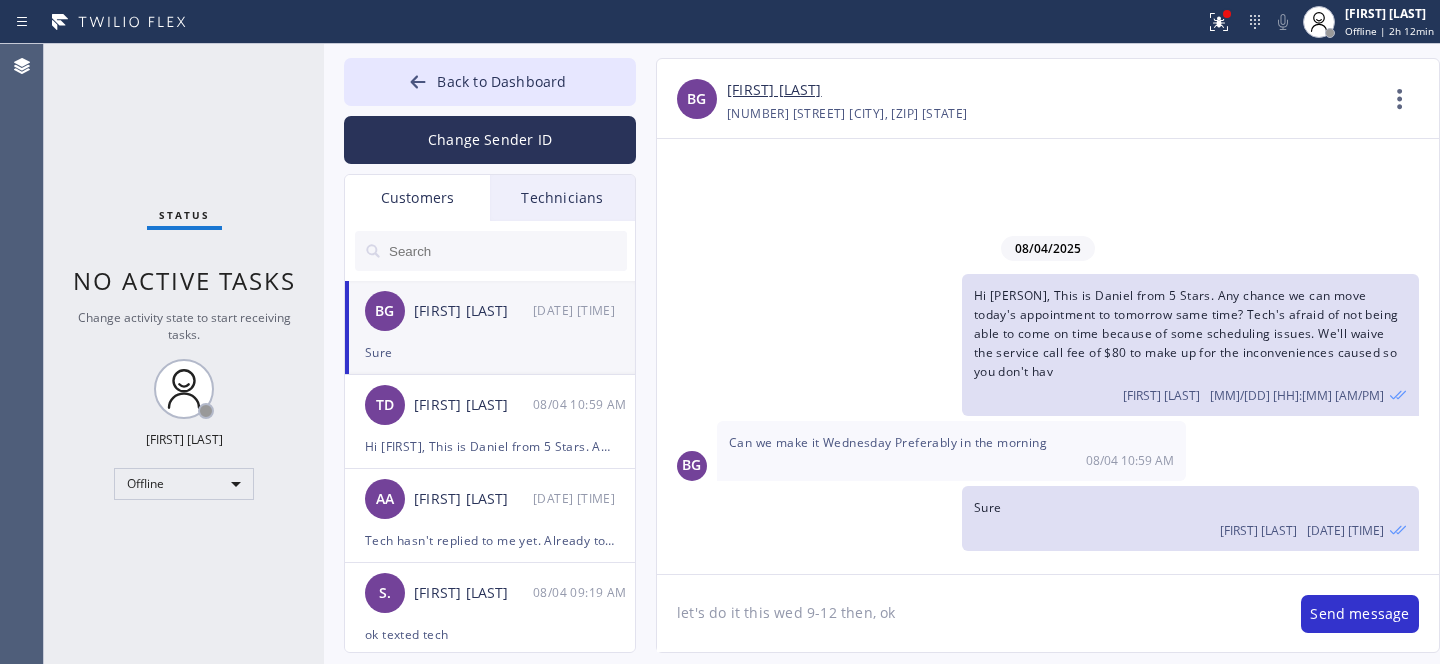 type on "let's do it this wed 9-12 then, ok?" 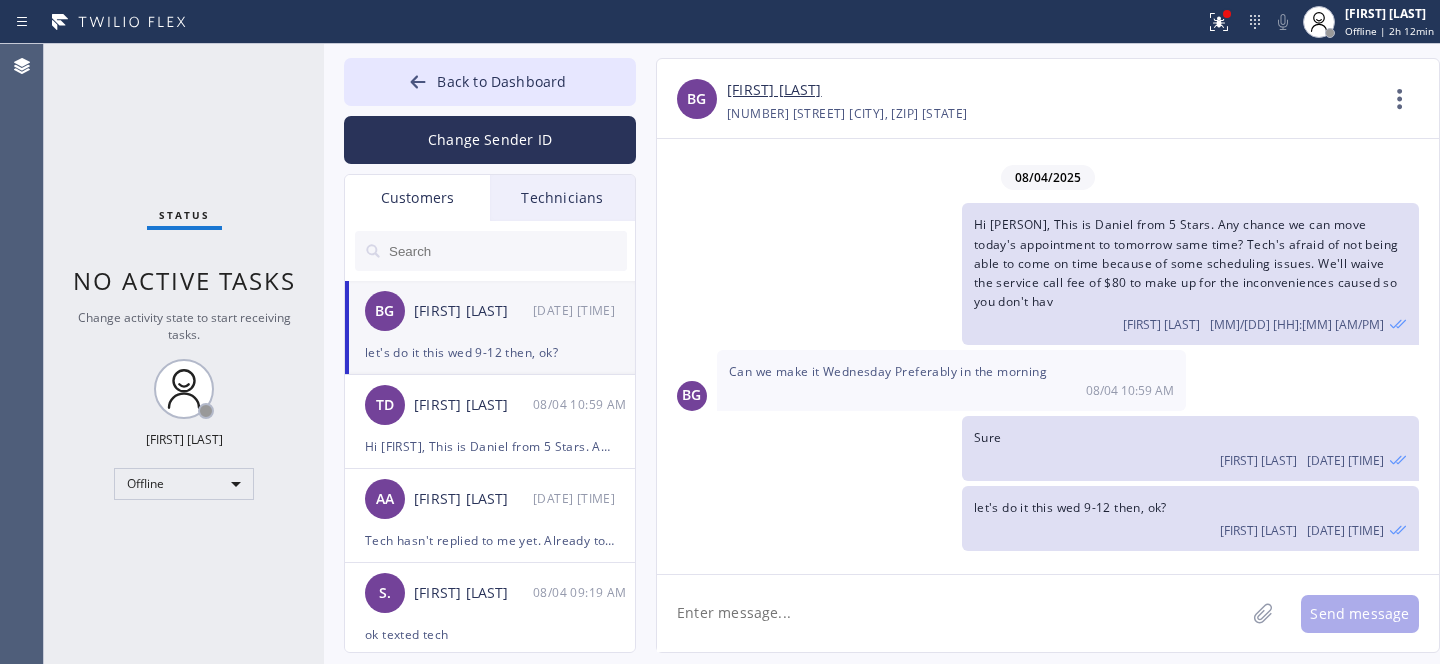 click on "[FIRST] [LAST]" at bounding box center [774, 90] 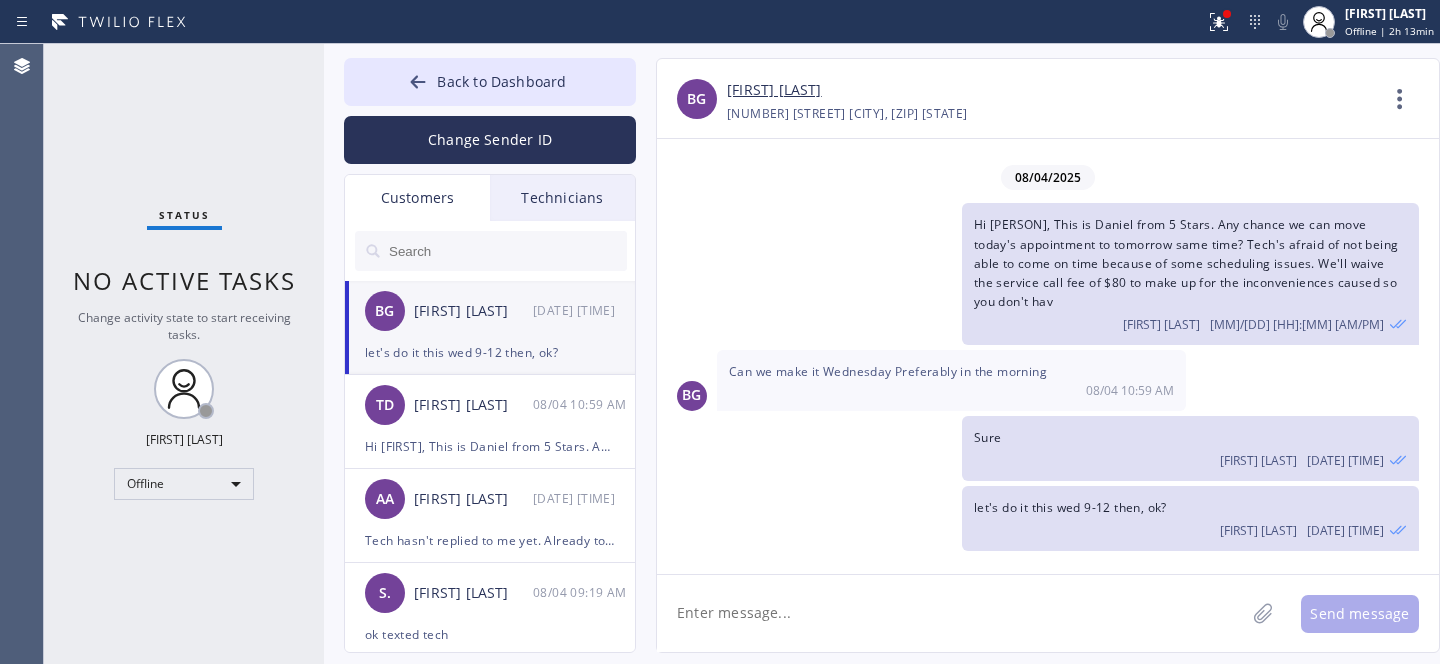 click on "let's do it this wed 9-12 then, ok?" at bounding box center [490, 352] 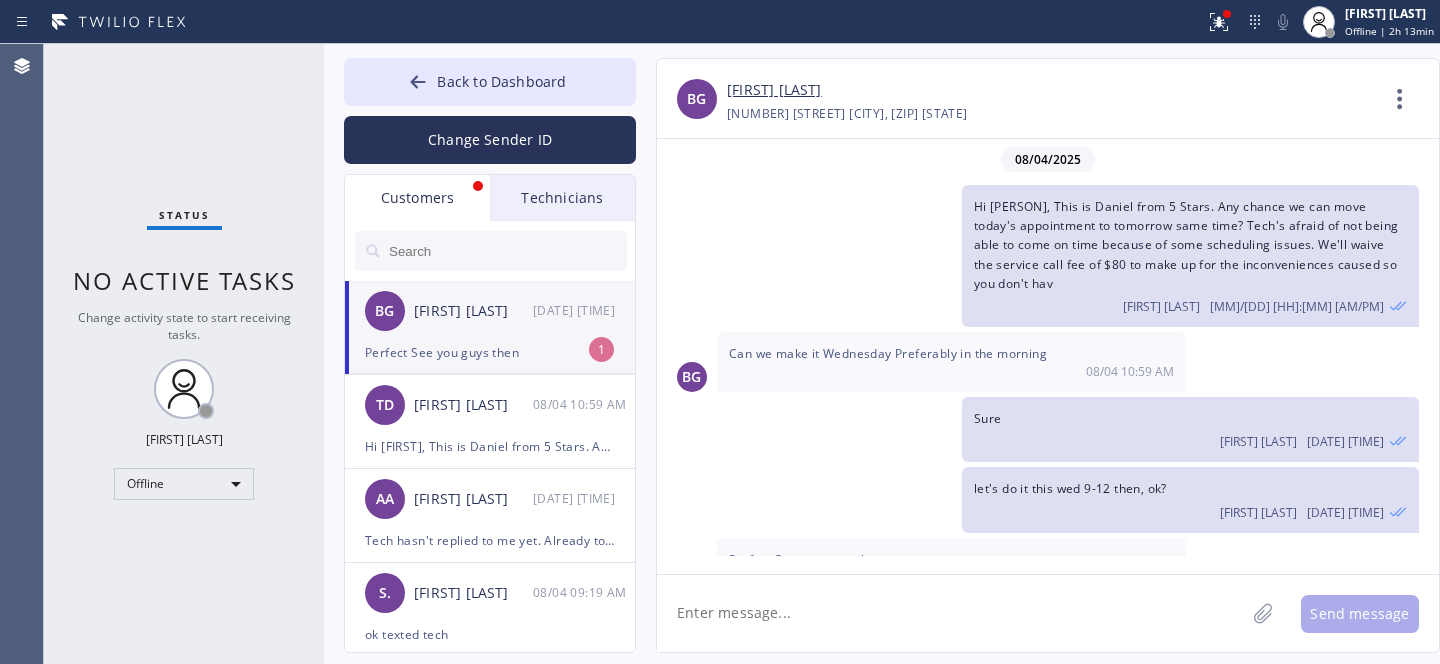 scroll, scrollTop: 44, scrollLeft: 0, axis: vertical 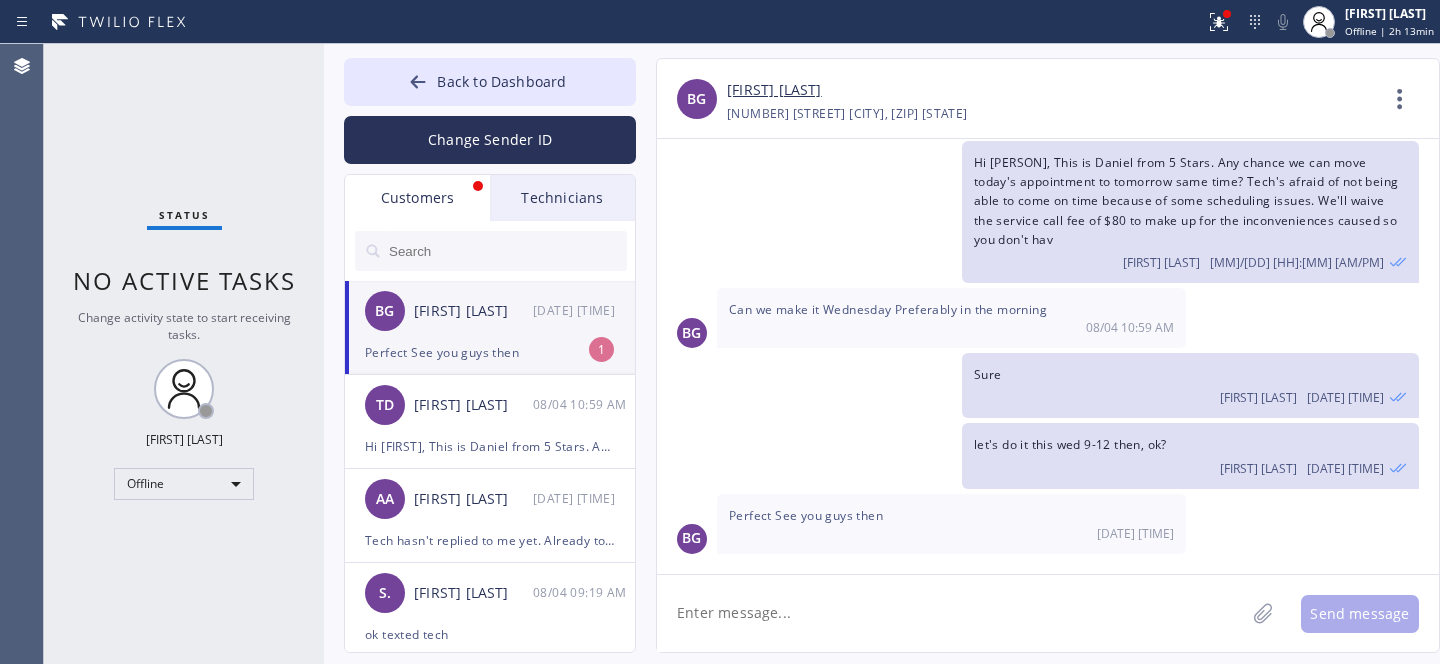 click on "BG [FIRST] [LAST] [TIME]" at bounding box center [491, 311] 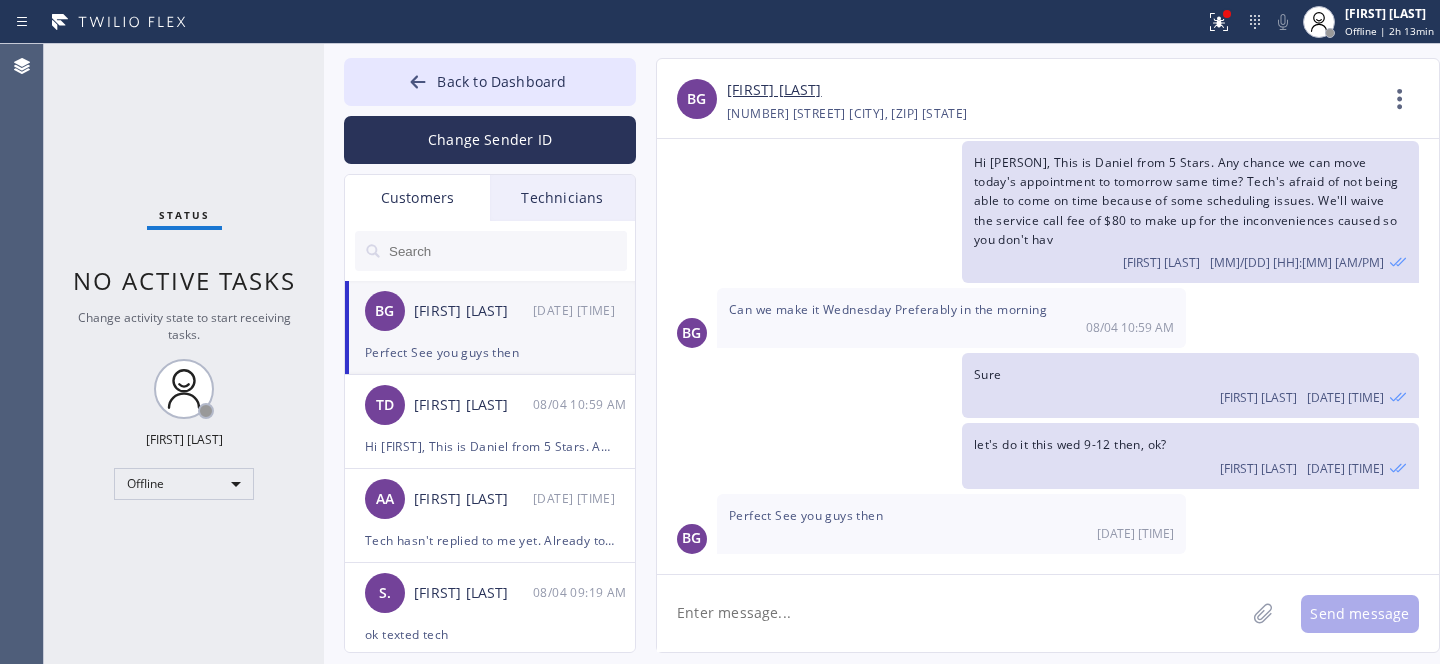 drag, startPoint x: 810, startPoint y: 625, endPoint x: 837, endPoint y: 588, distance: 45.80393 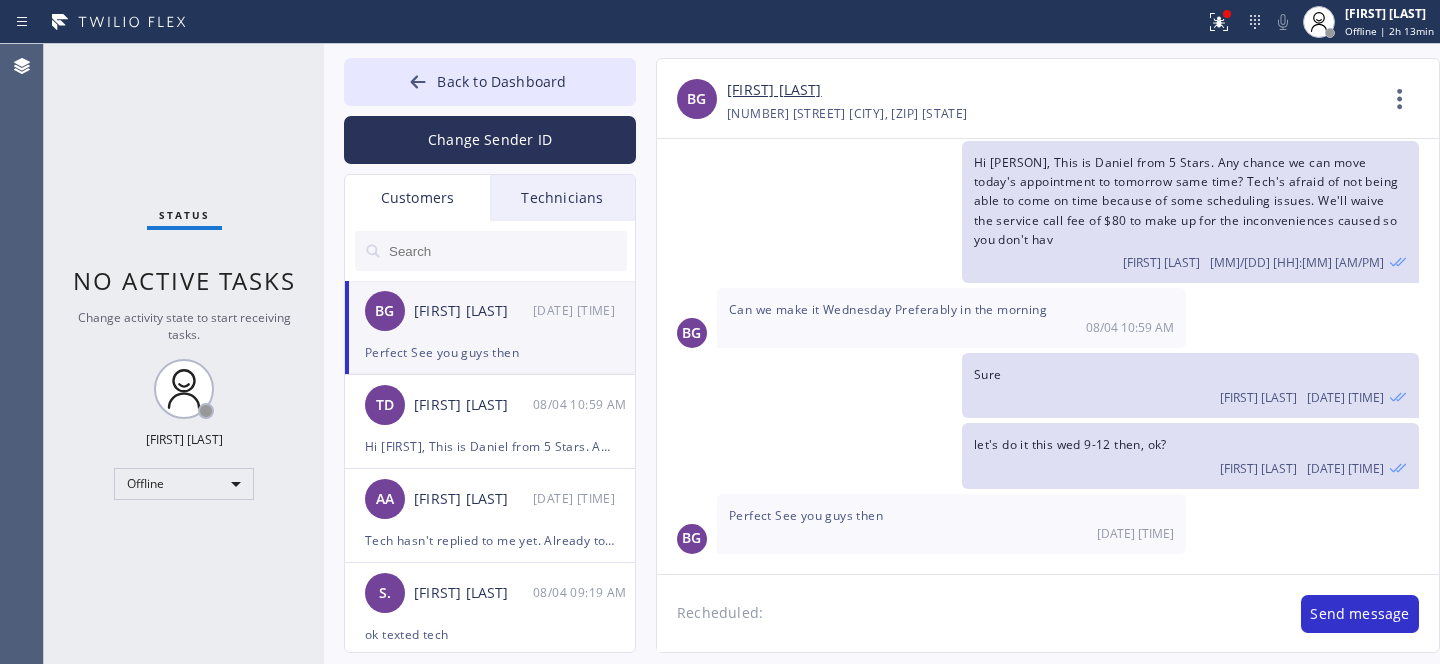 paste on "[DATE]	9am - 12pm" 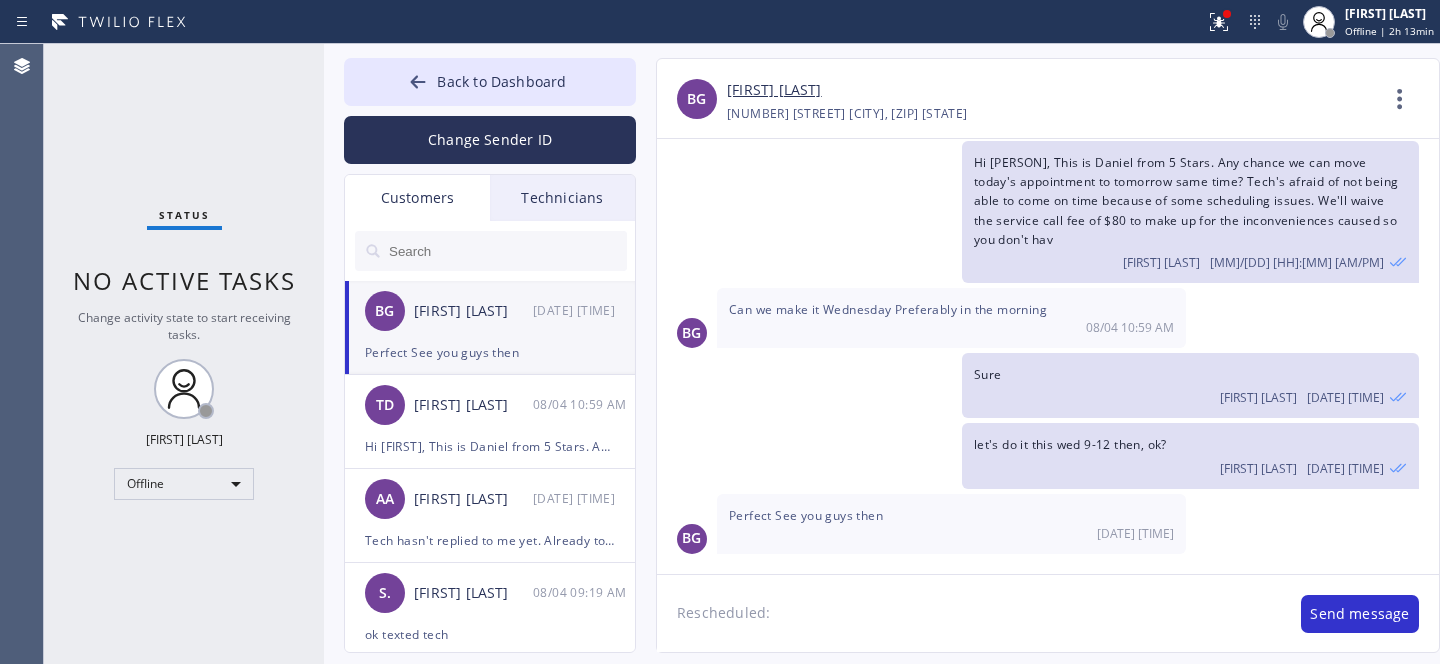 paste on "[DATE]	9am - 12pm" 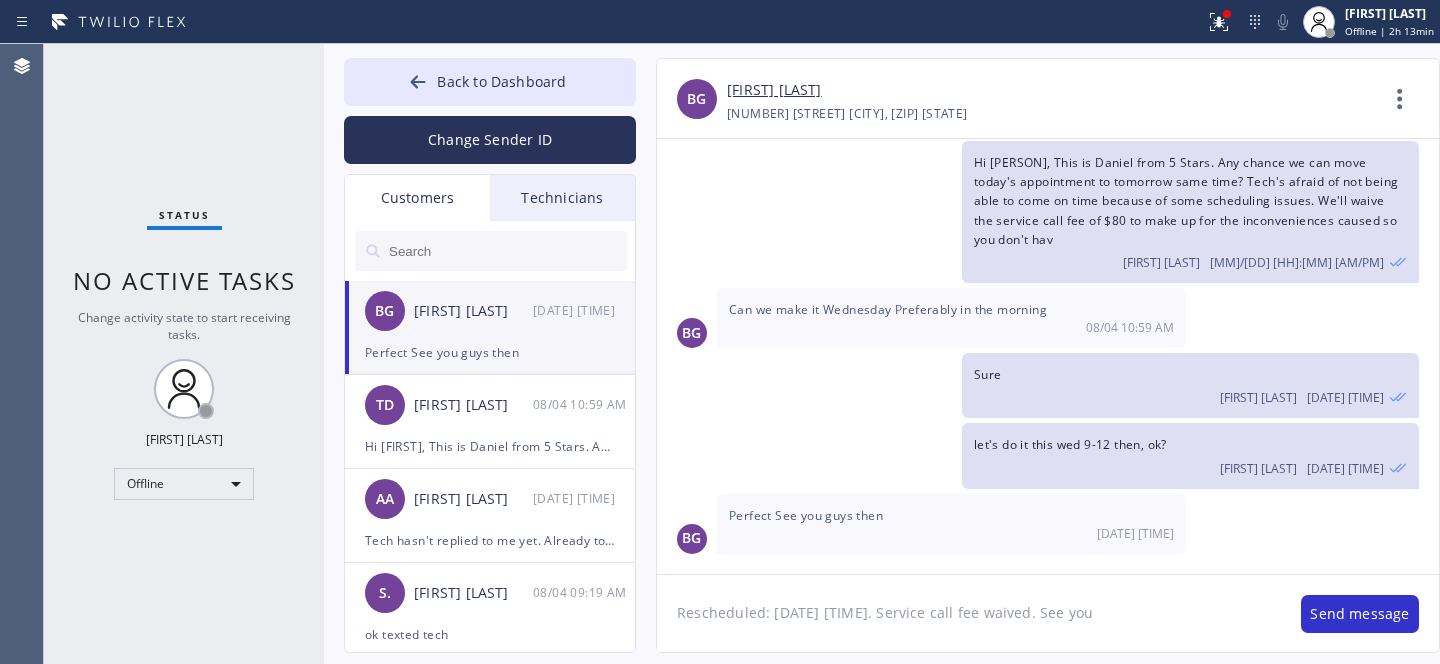 type on "Rescheduled: [DATE]	[TIME]. Service call fee waived. See you." 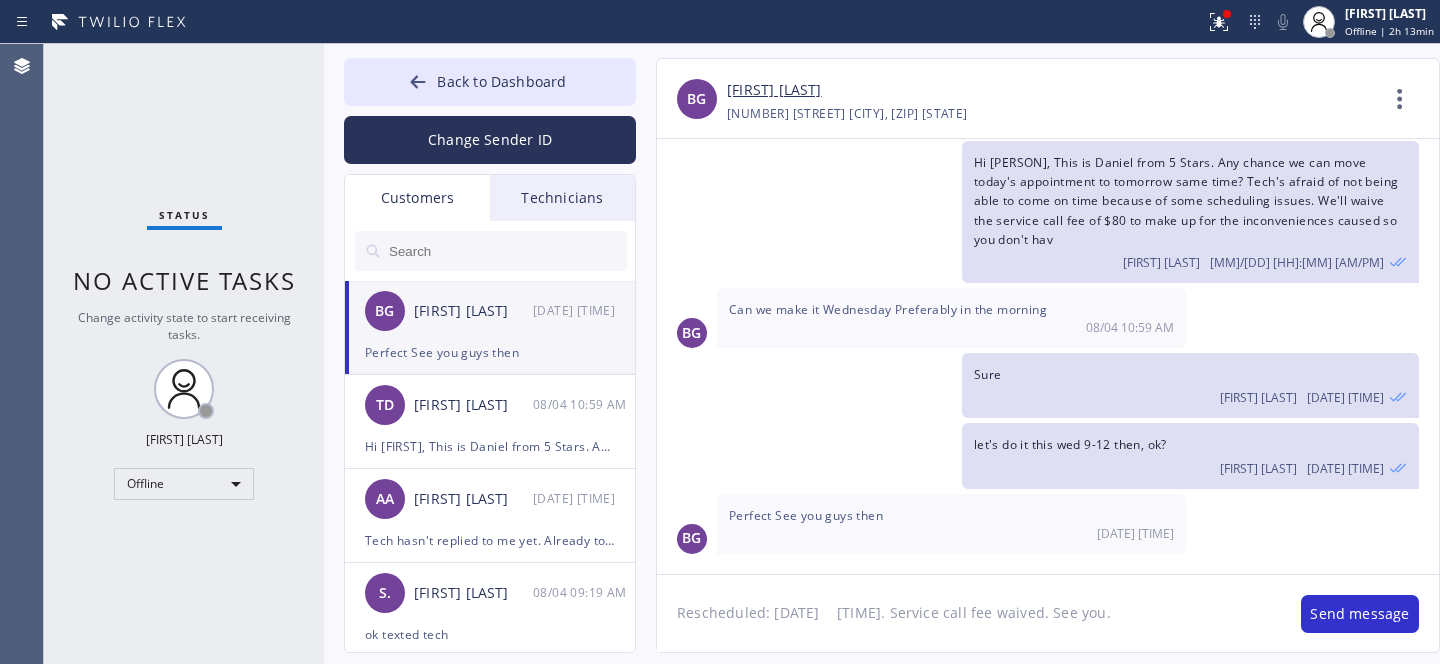 type 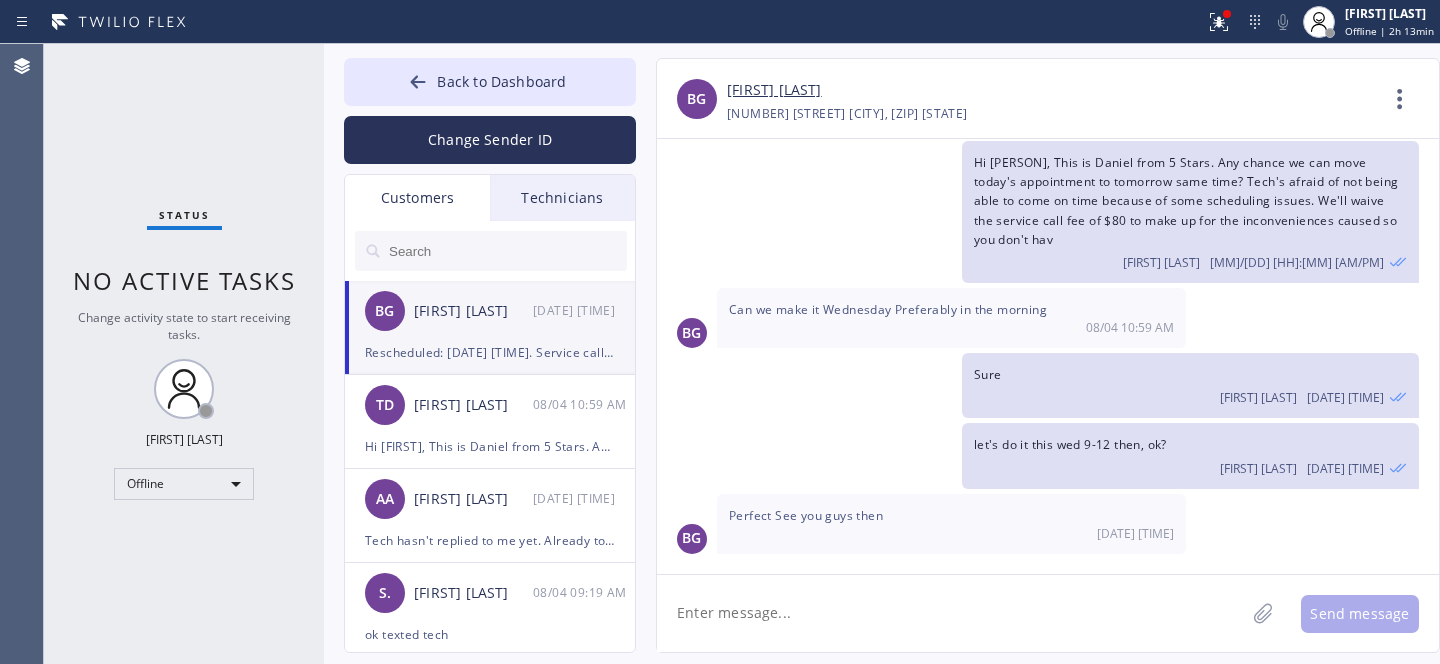 scroll, scrollTop: 113, scrollLeft: 0, axis: vertical 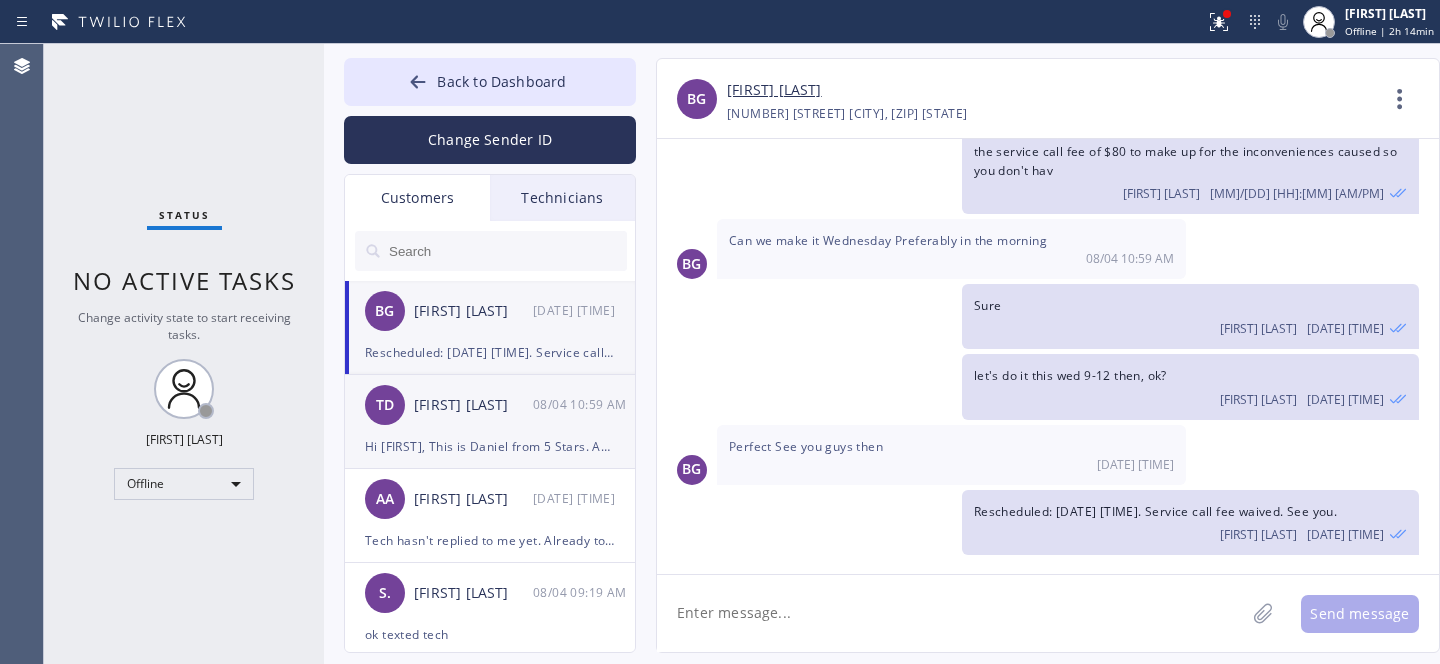 drag, startPoint x: 462, startPoint y: 425, endPoint x: 532, endPoint y: 436, distance: 70.85902 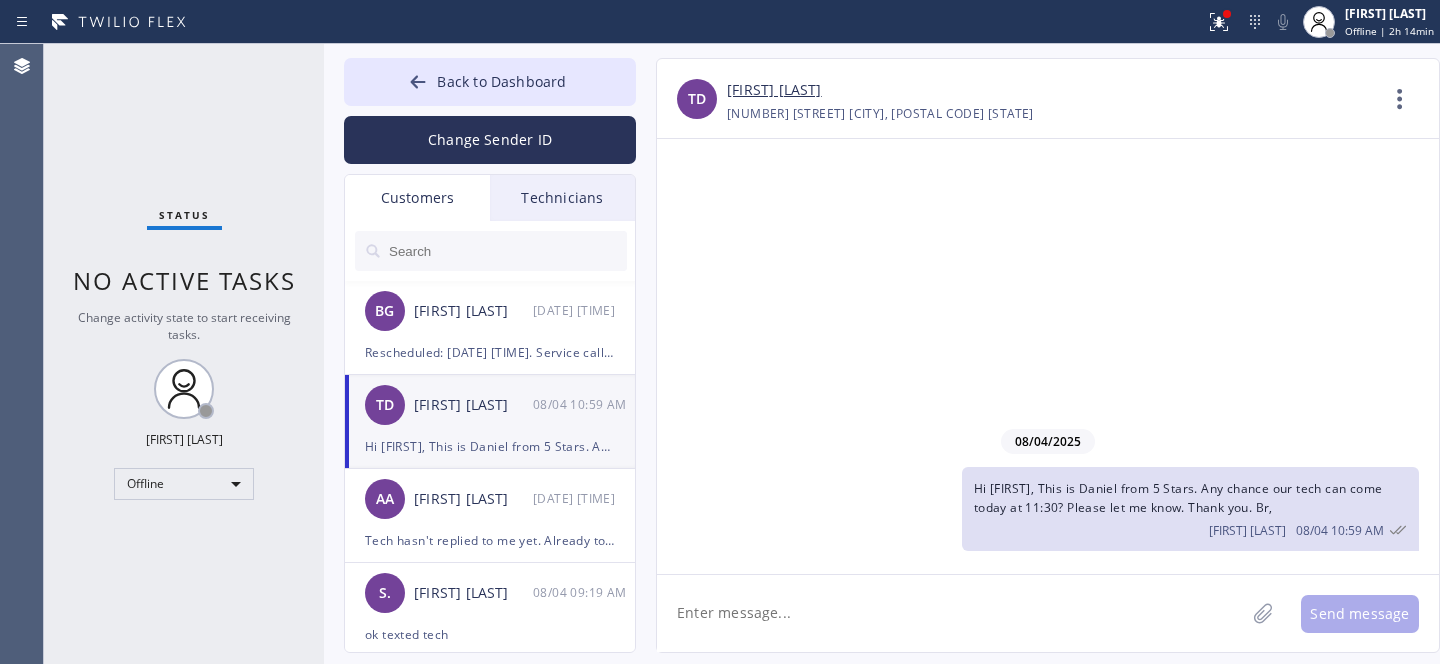 scroll, scrollTop: 0, scrollLeft: 0, axis: both 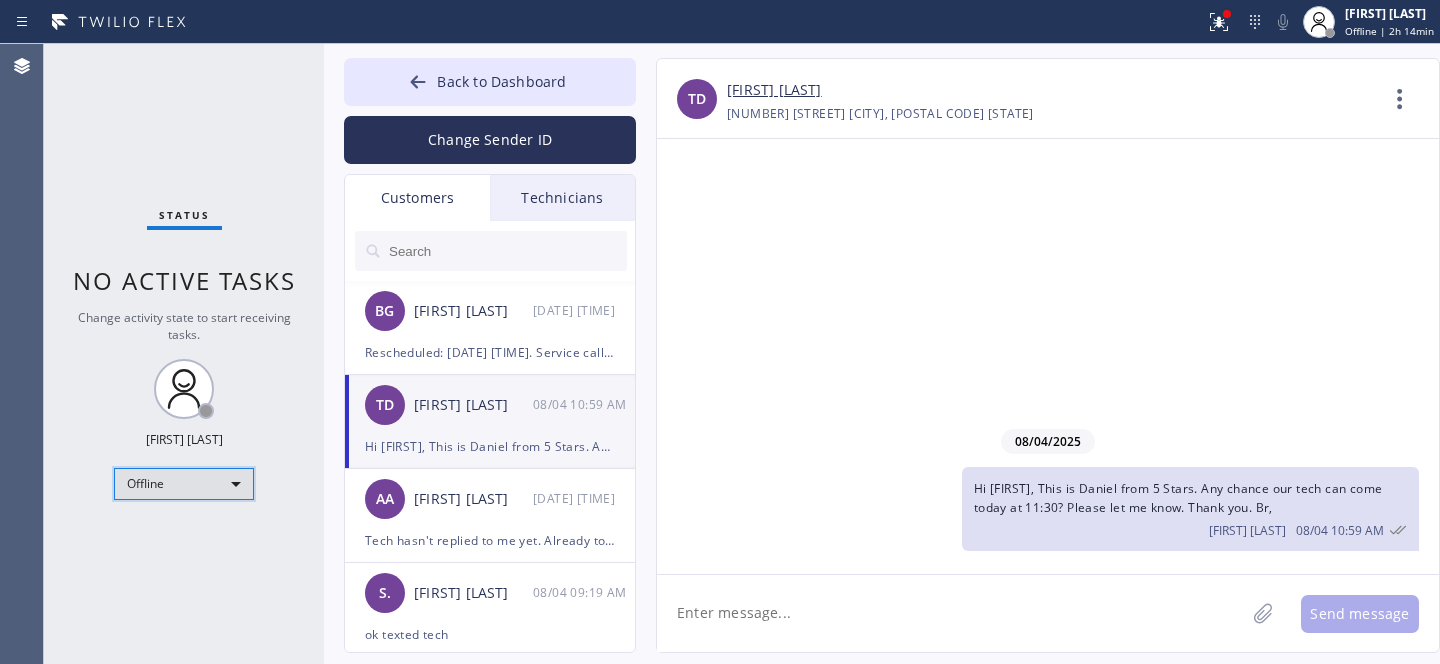 click on "Offline" at bounding box center [184, 484] 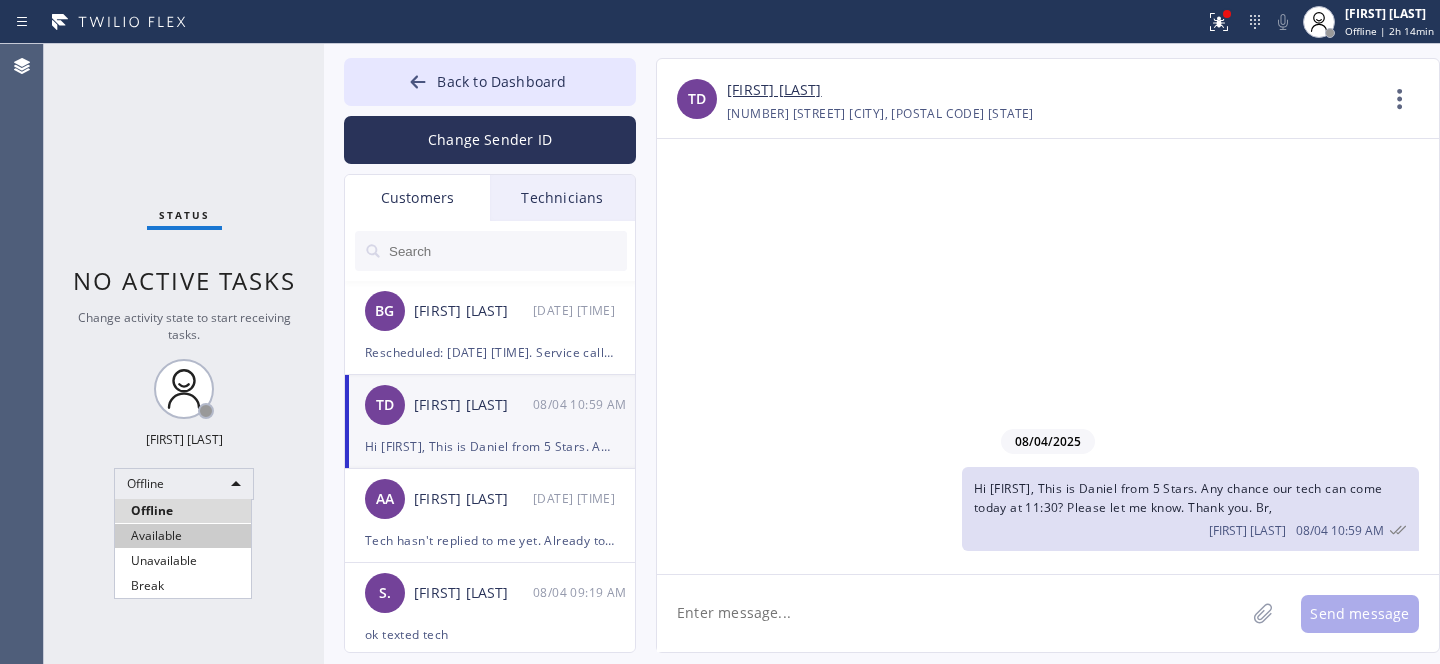 click on "Available" at bounding box center [183, 536] 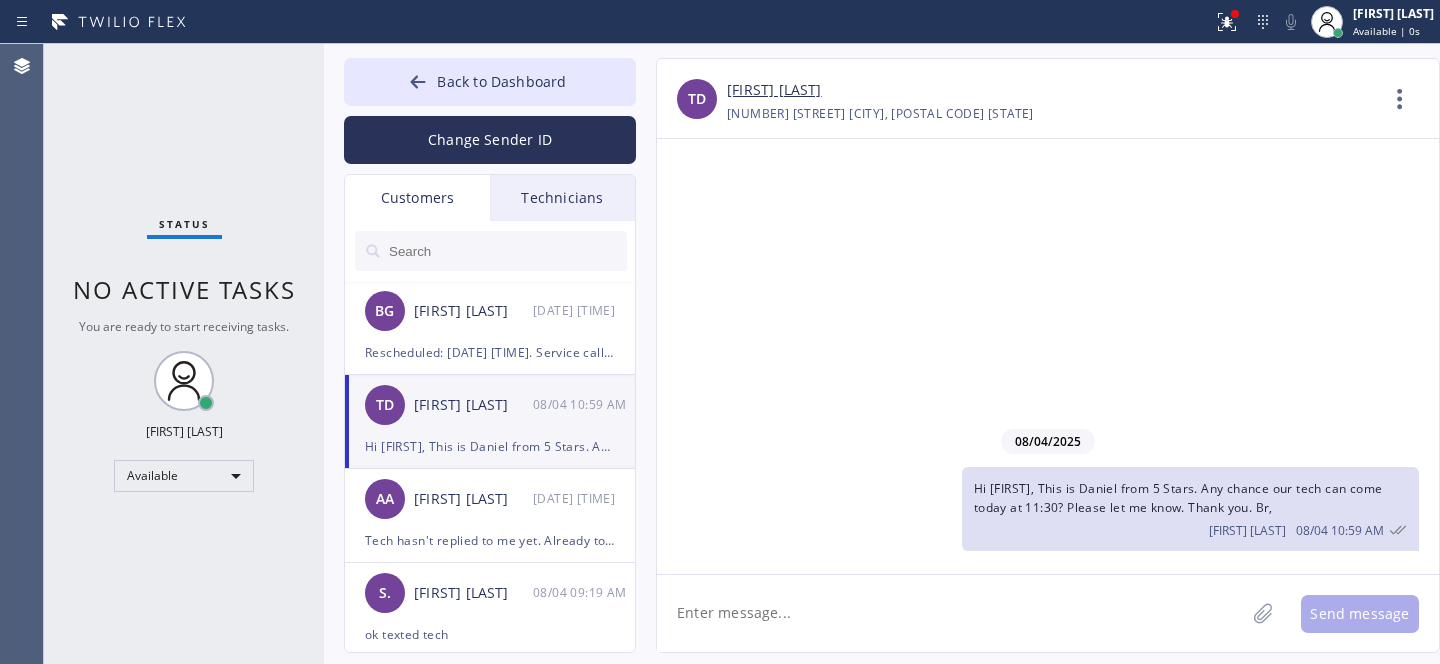 click on "[FIRST] [LAST]" at bounding box center (774, 90) 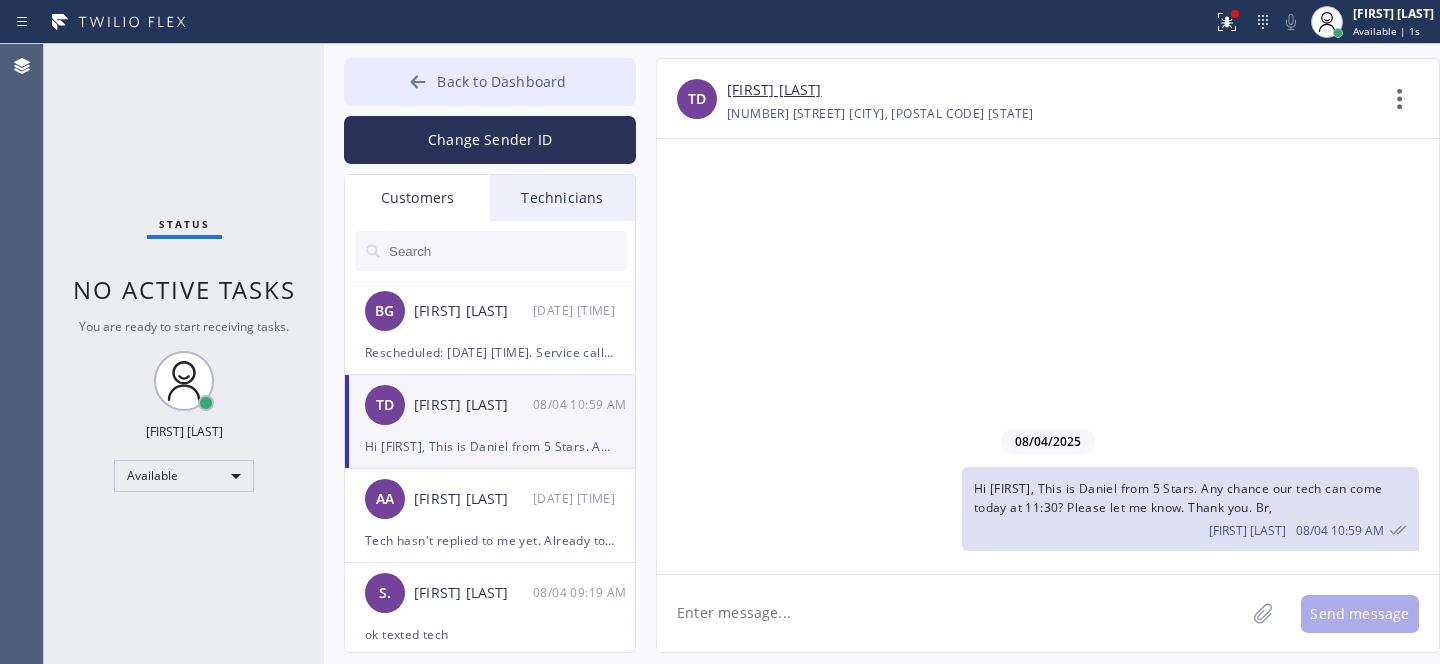 click on "Back to Dashboard" at bounding box center [490, 82] 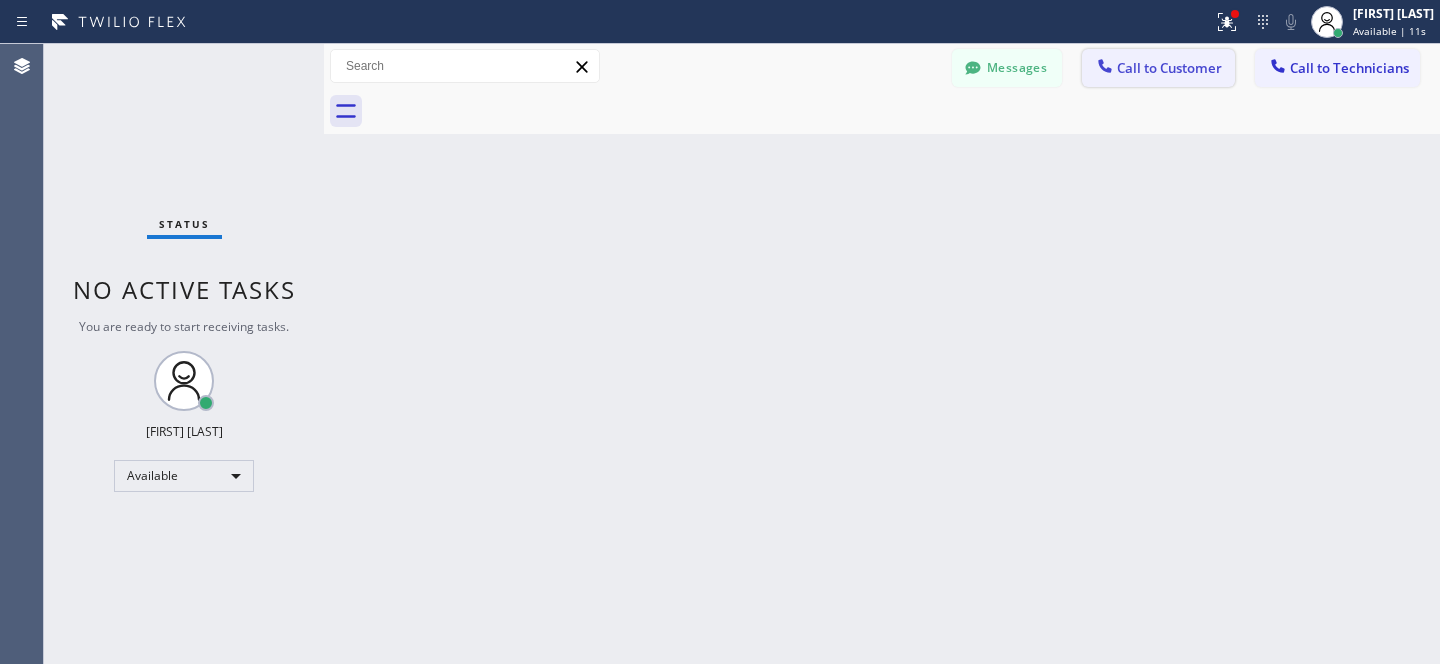click on "Call to Customer" at bounding box center (1169, 68) 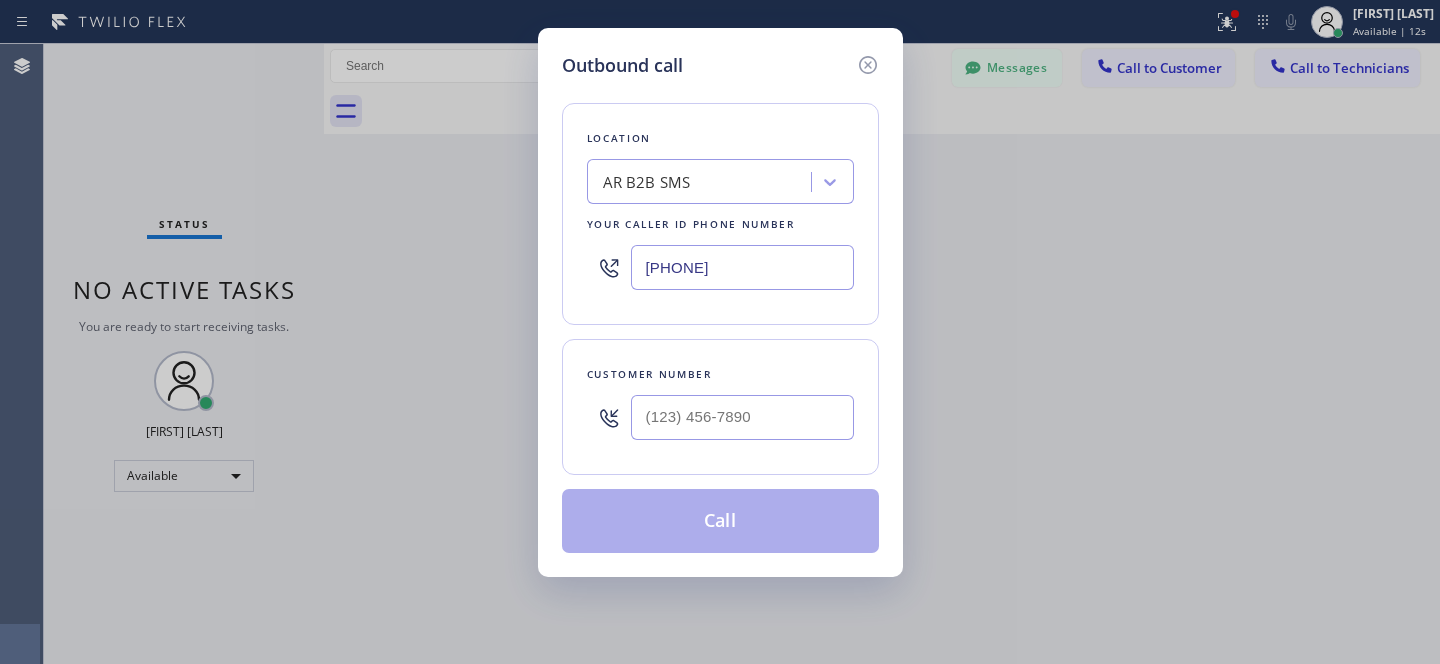click on "Location AR B2B SMS Your caller id phone number [PHONE]" at bounding box center (720, 214) 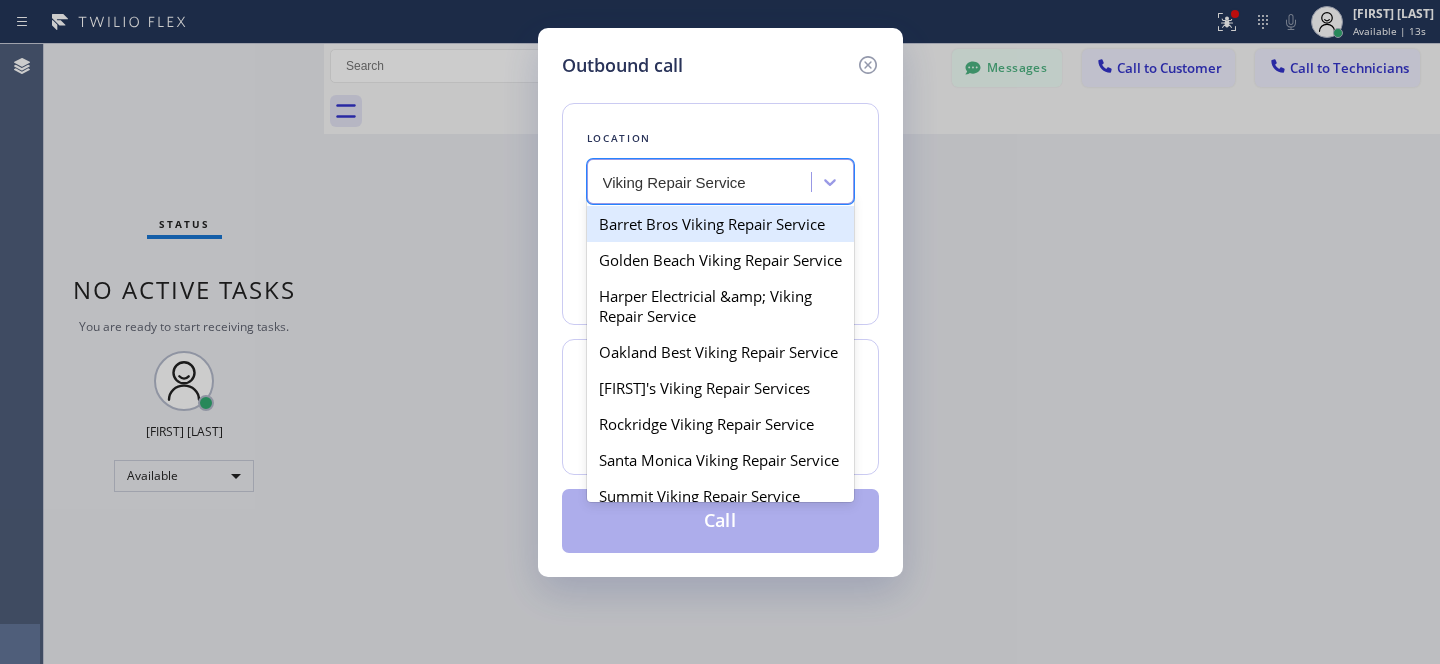 click on "Barret Bros Viking Repair Service" at bounding box center (720, 224) 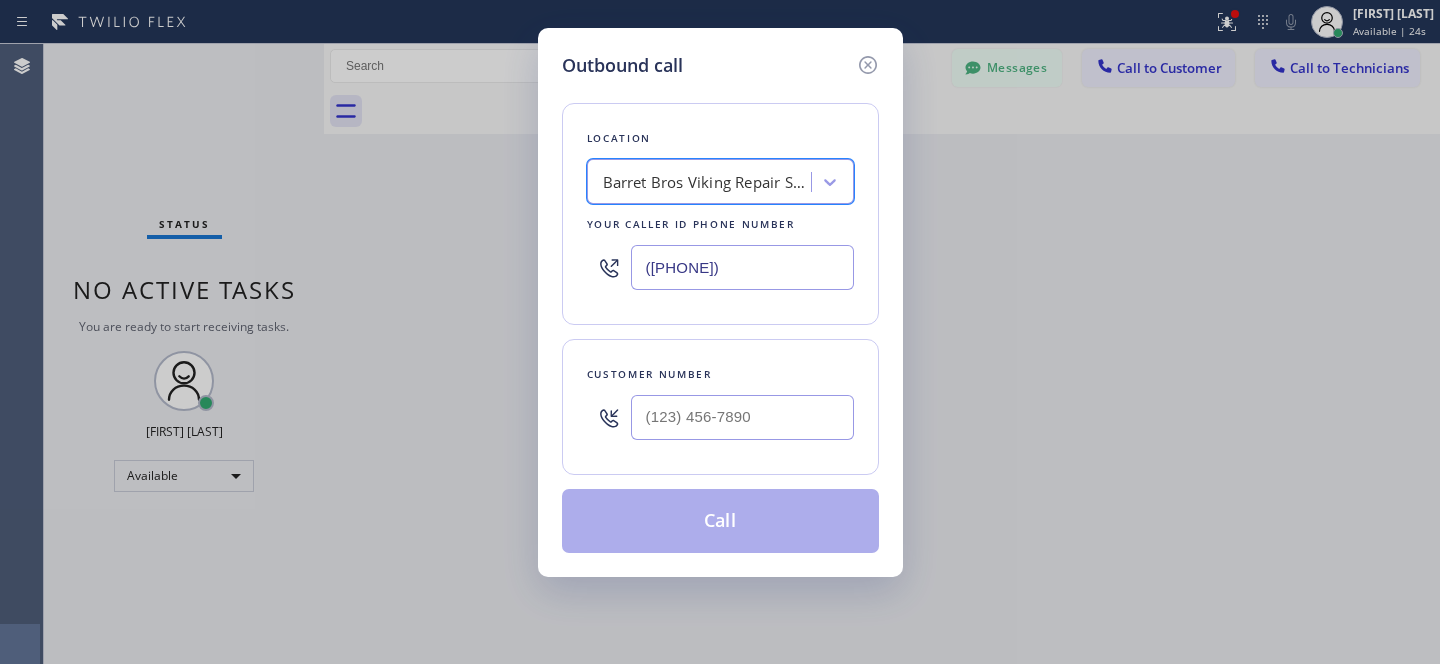 click on "([PHONE])" at bounding box center [742, 267] 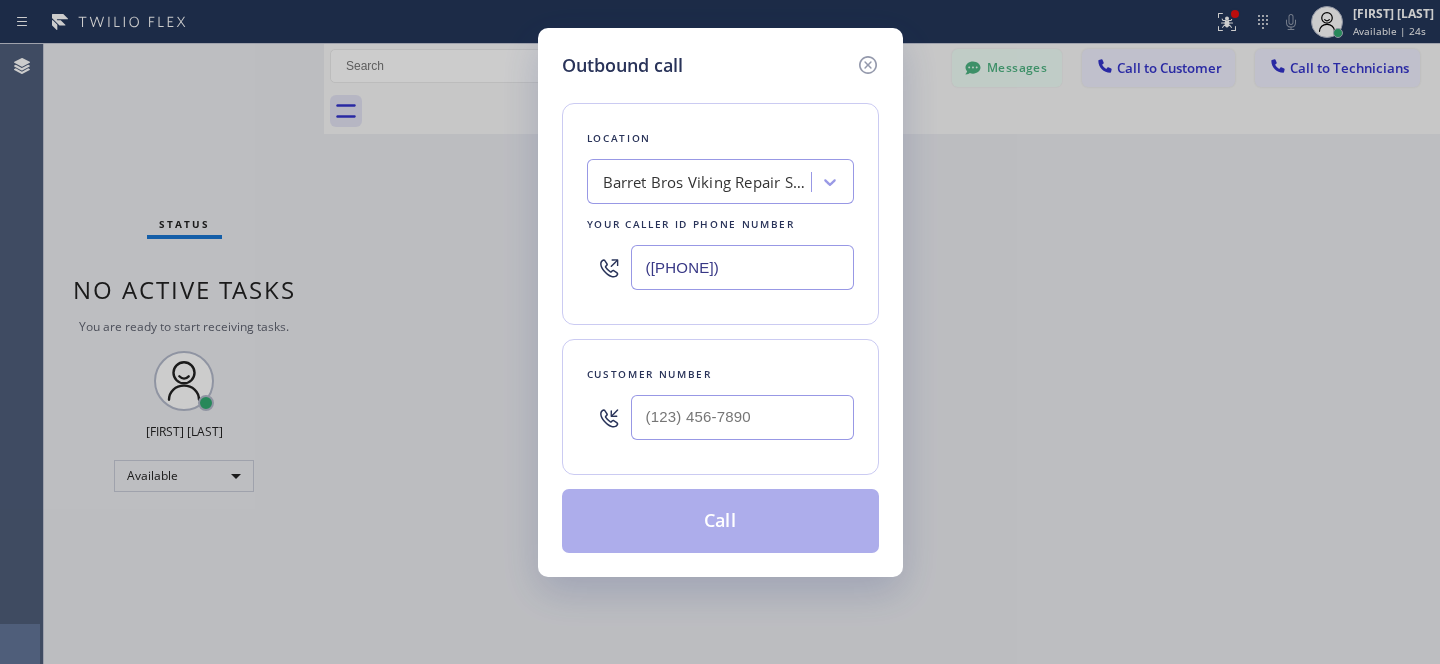 paste on "855) 731-4952" 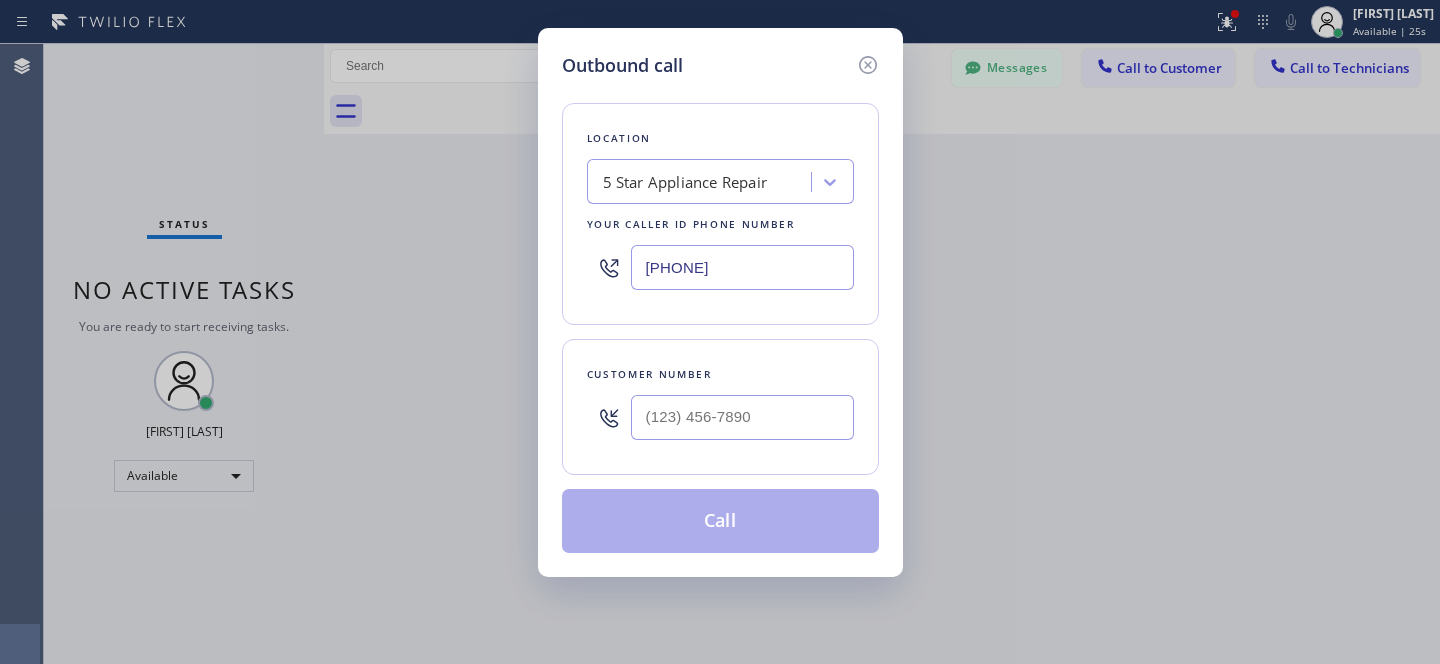 type on "[PHONE]" 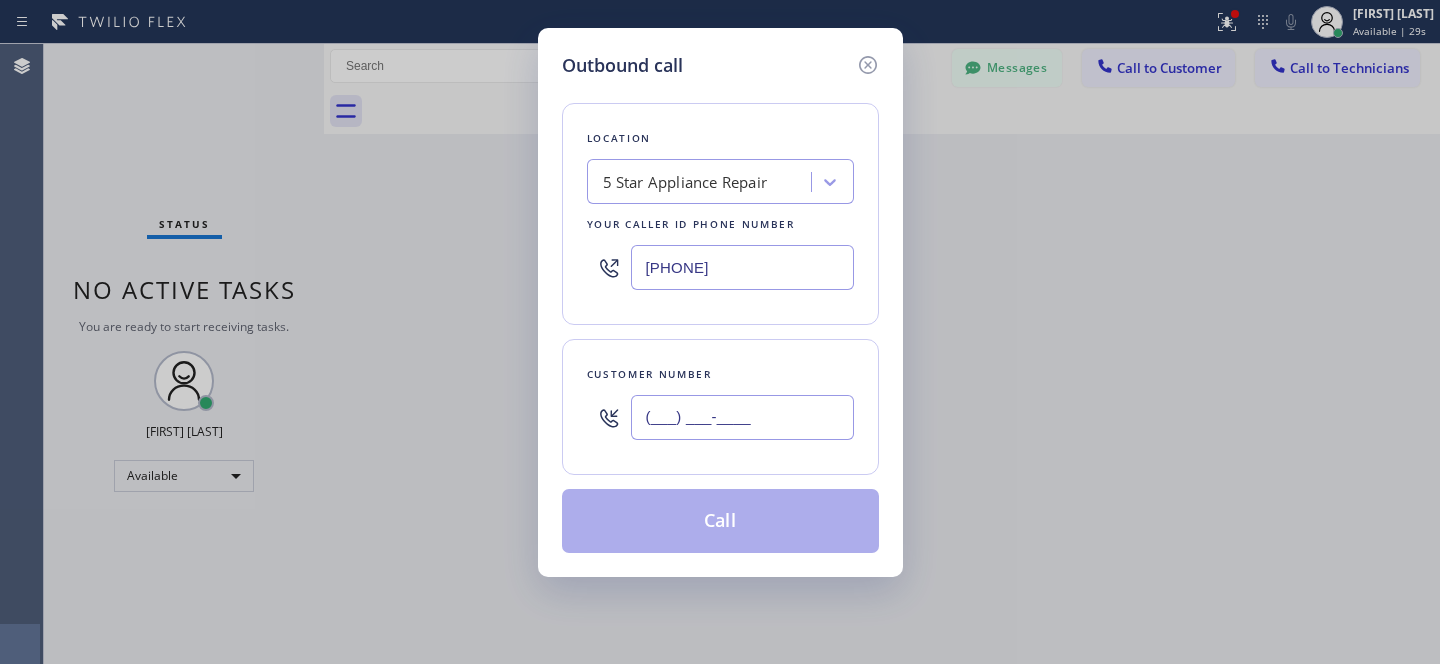 click on "(___) ___-____" at bounding box center (742, 417) 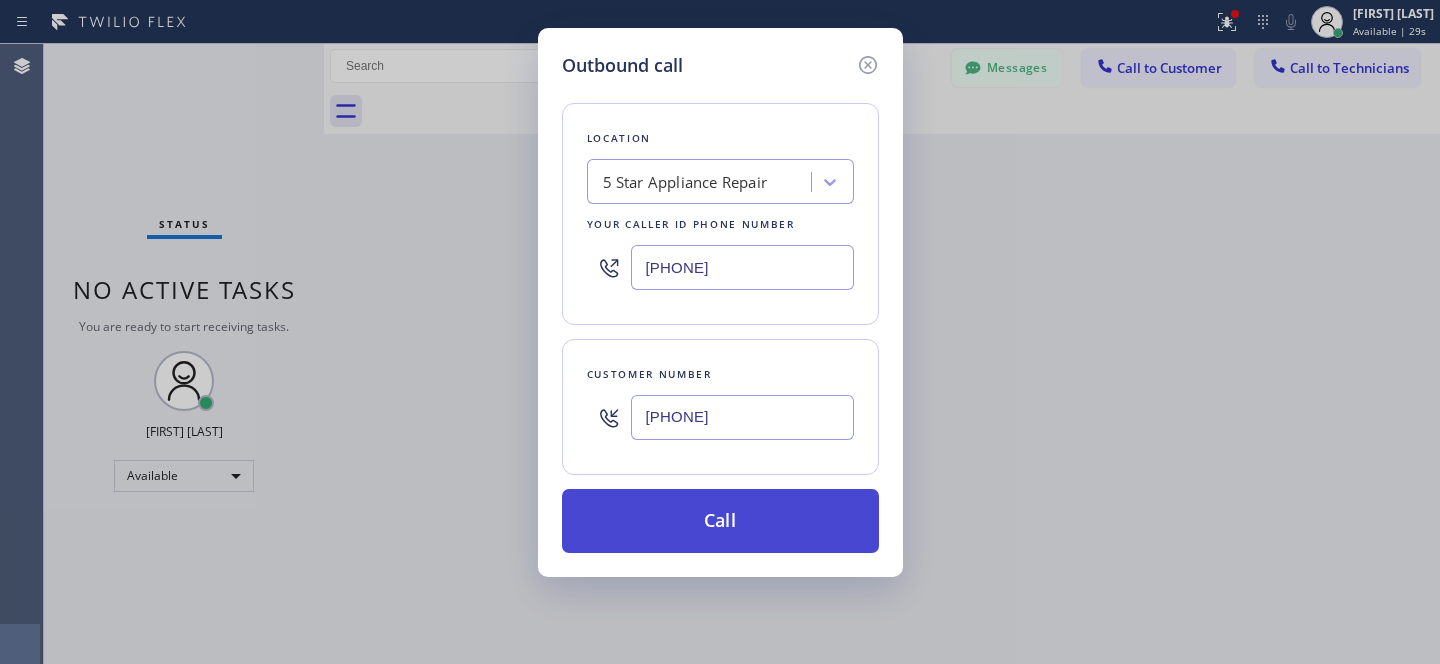 type on "[PHONE]" 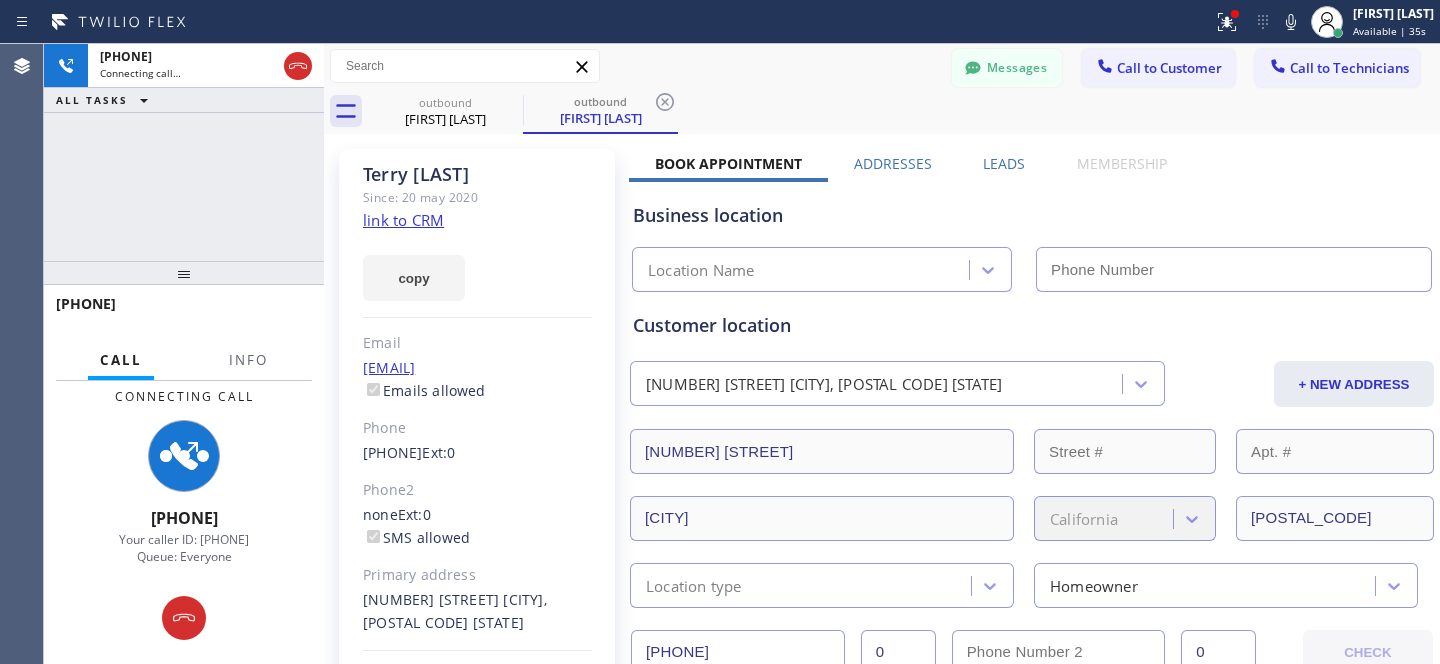 type on "[PHONE]" 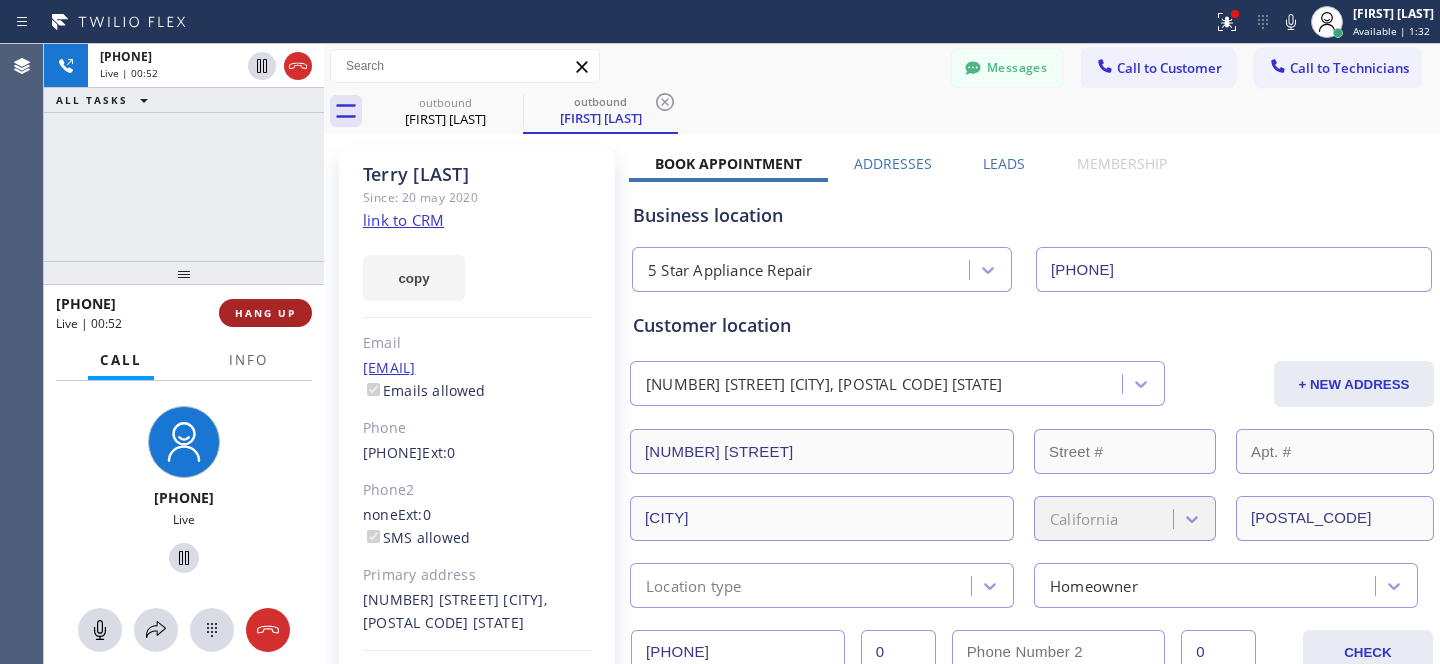click on "HANG UP" at bounding box center [265, 313] 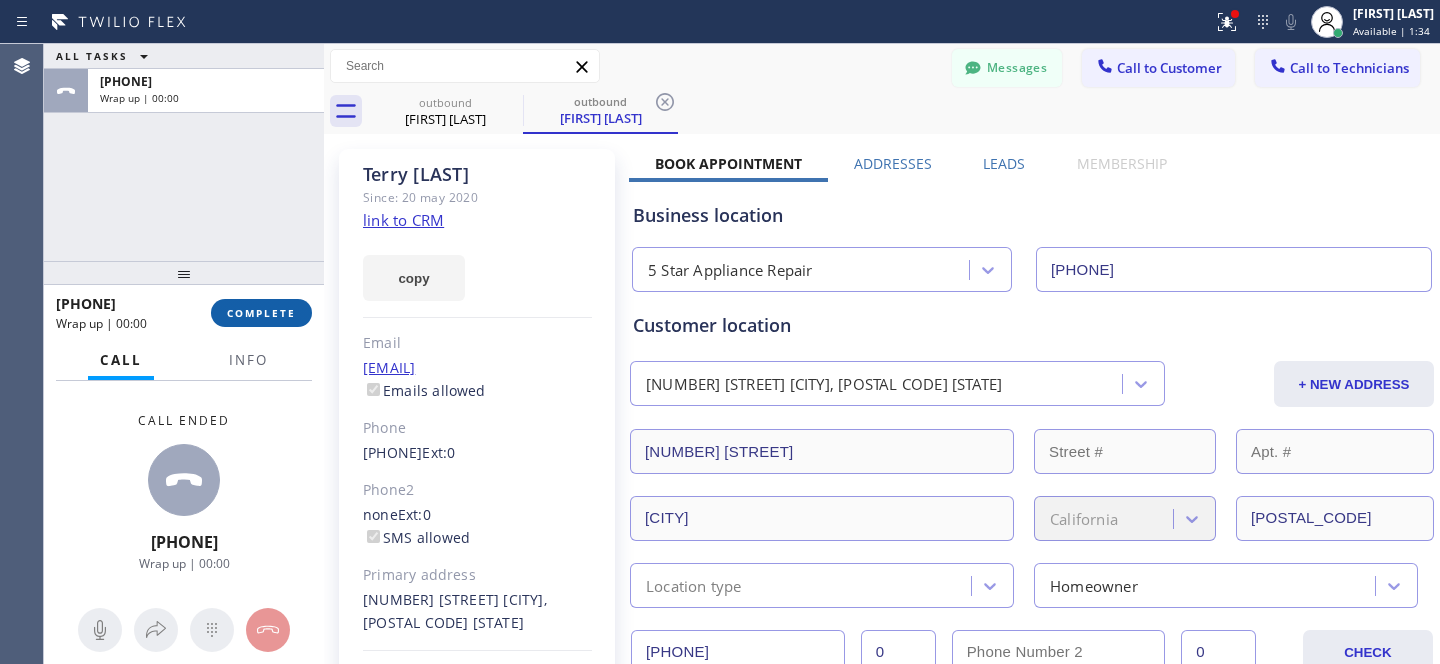 click on "COMPLETE" at bounding box center (261, 313) 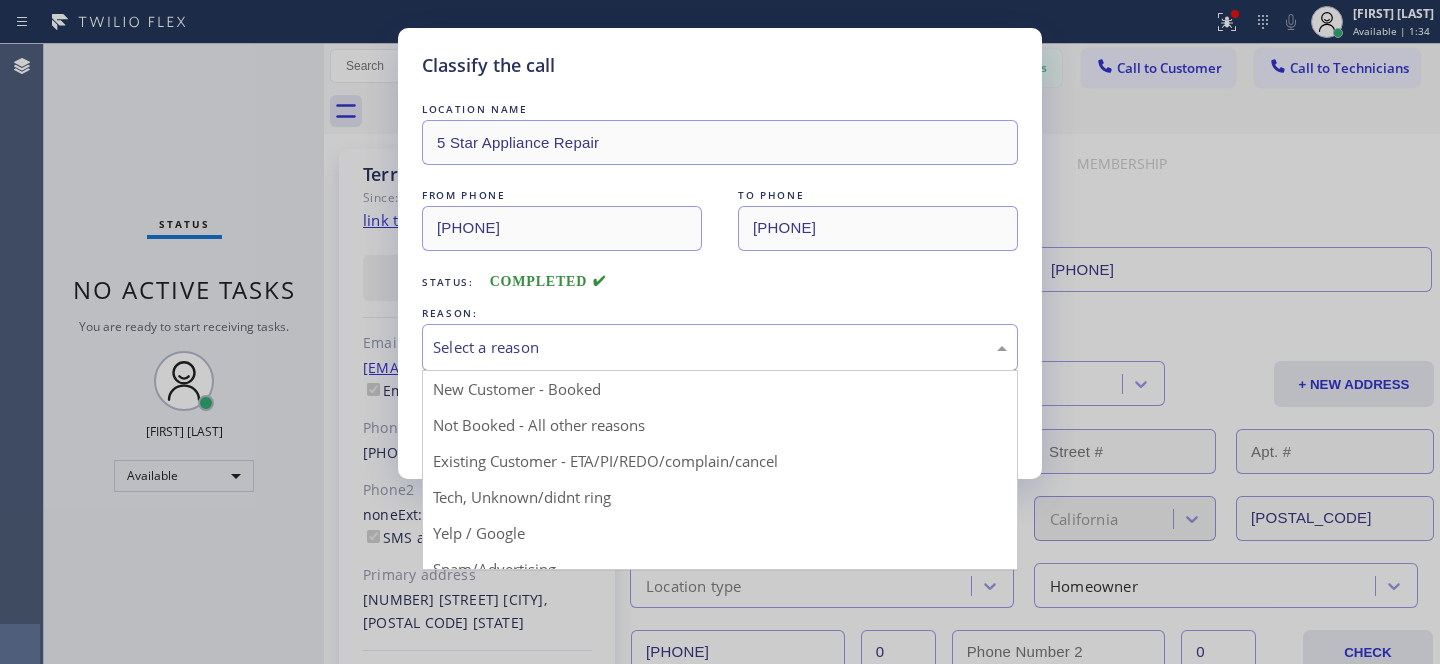 click on "Select a reason" at bounding box center (720, 347) 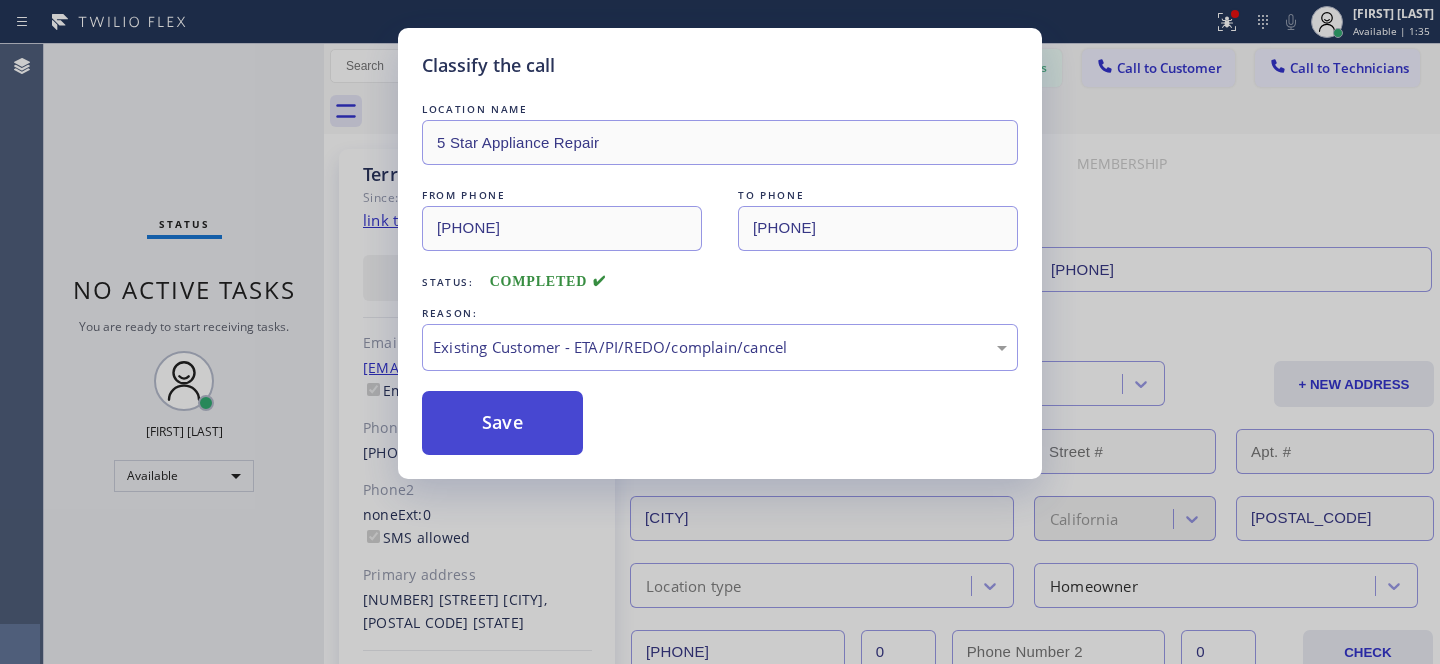 click on "Save" at bounding box center [502, 423] 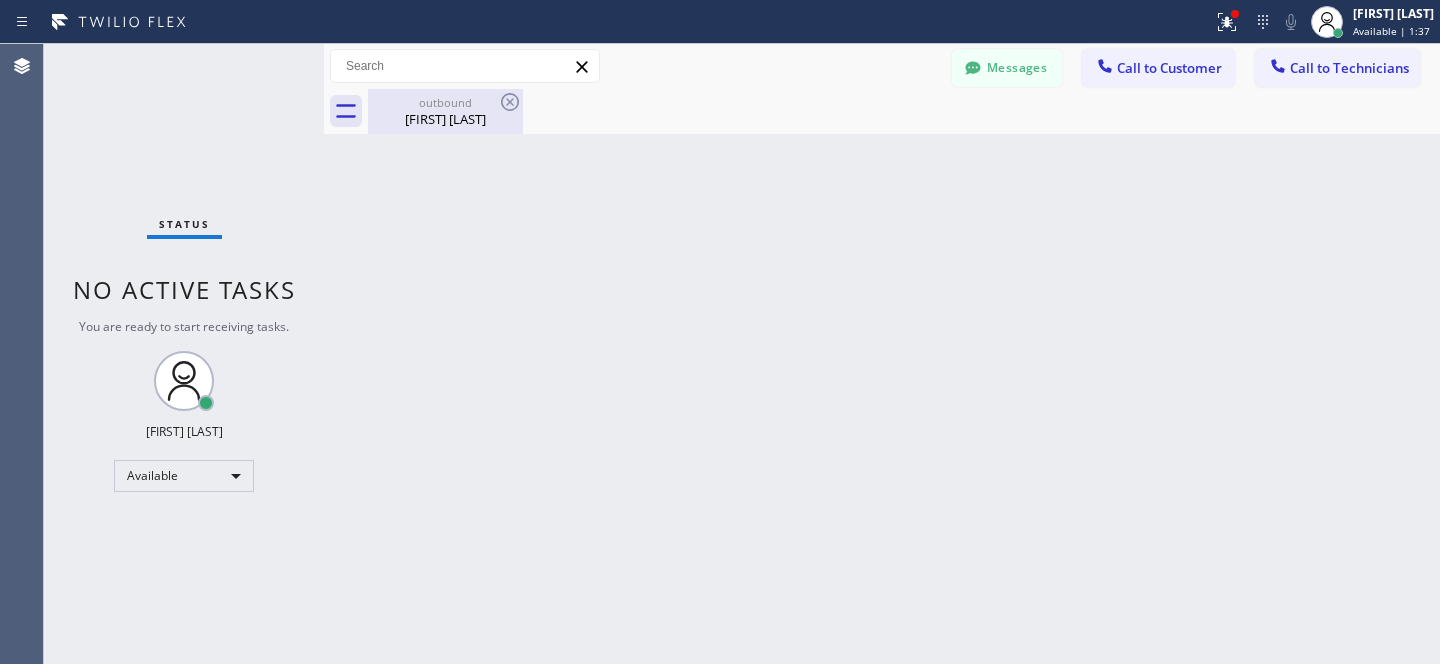 click on "[FIRST] [LAST]" at bounding box center [445, 119] 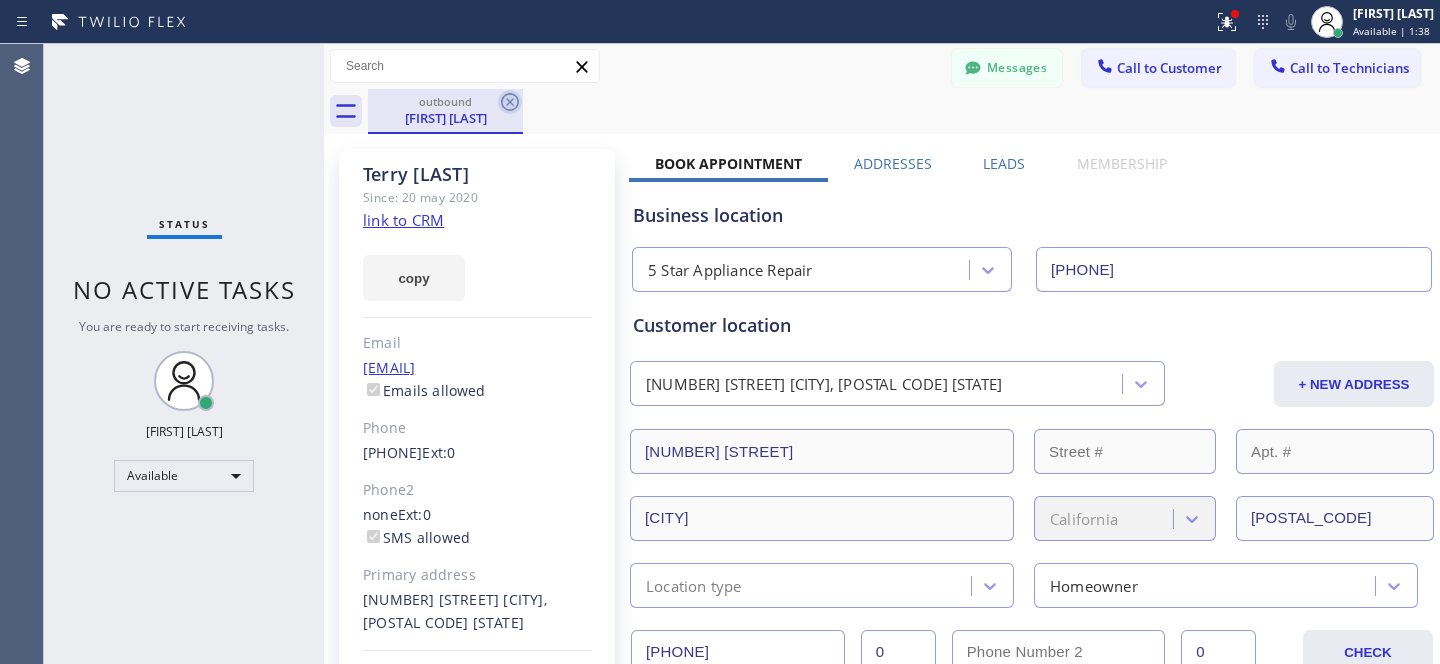 click 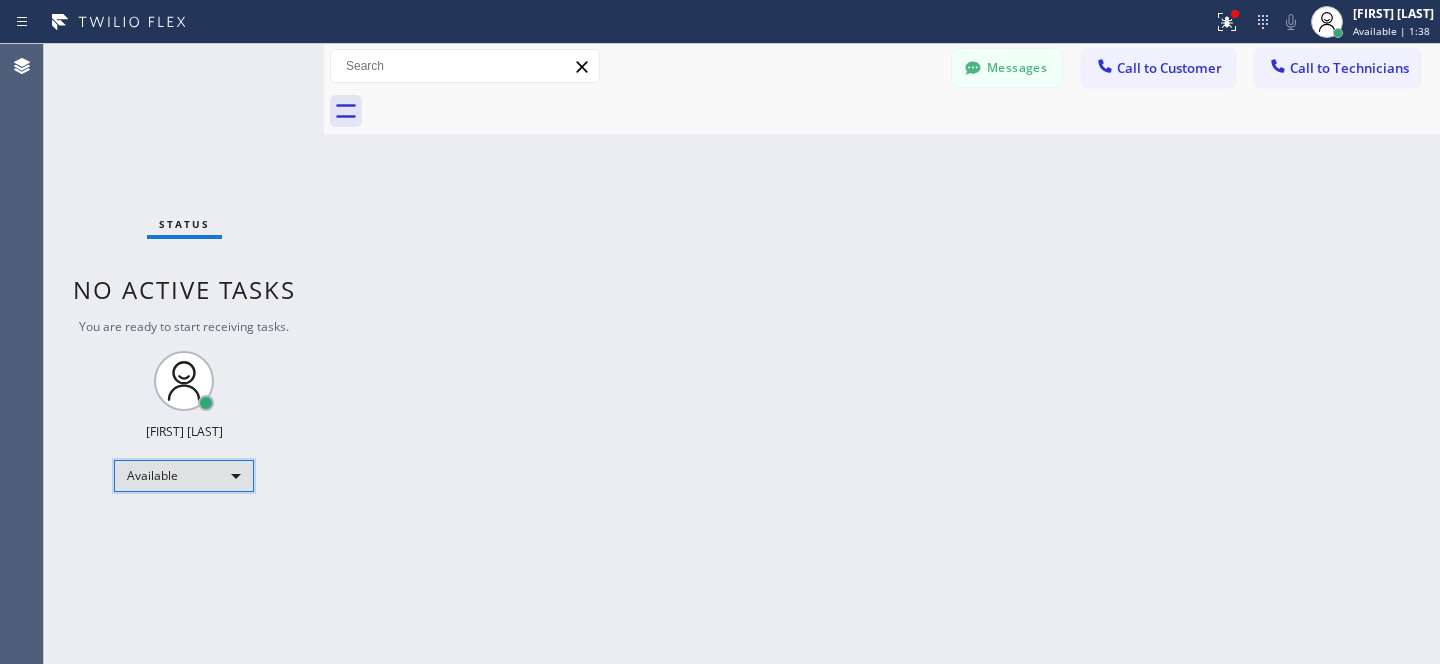click on "Available" at bounding box center [184, 476] 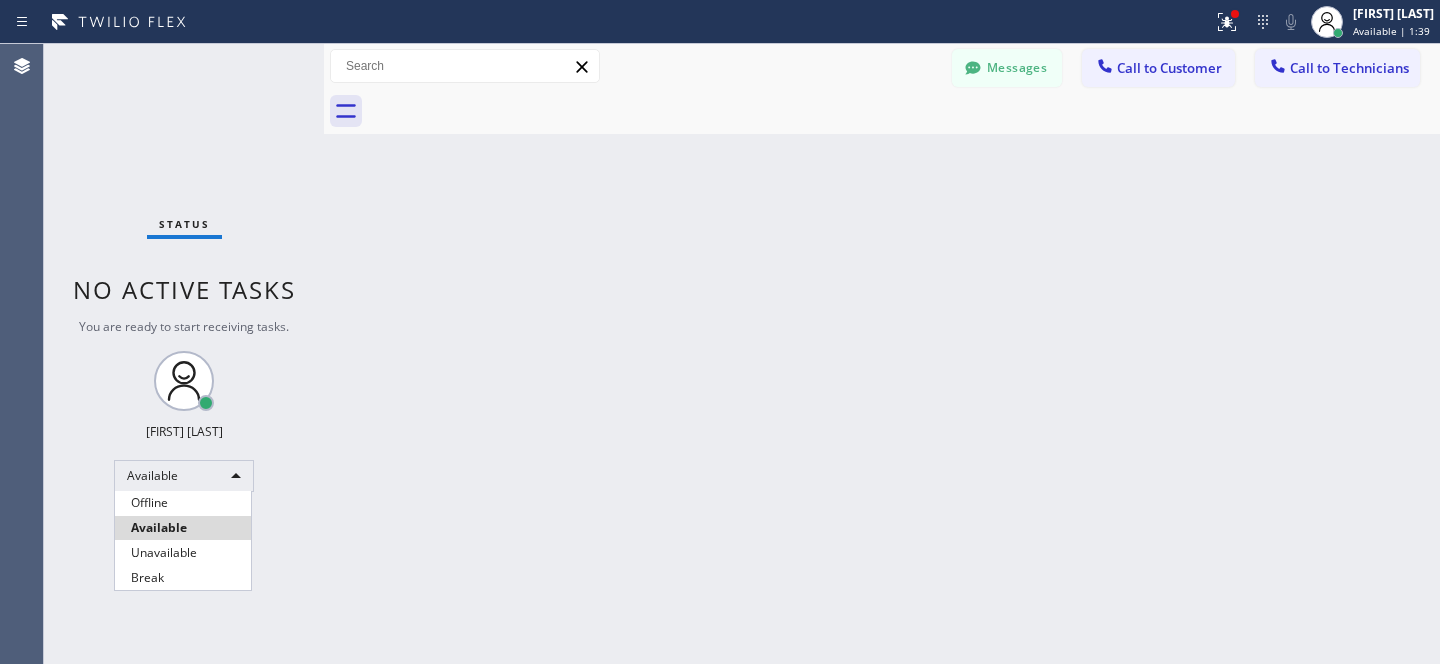 drag, startPoint x: 170, startPoint y: 495, endPoint x: 216, endPoint y: 496, distance: 46.010868 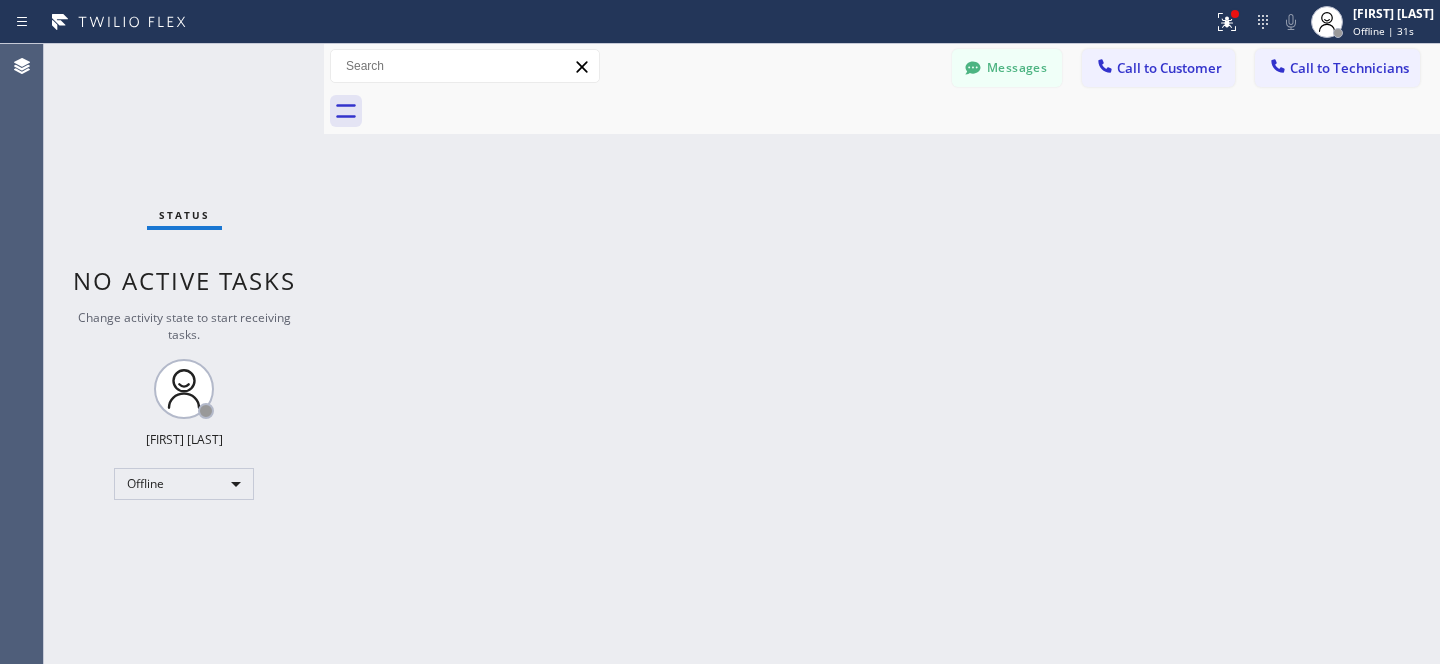 drag, startPoint x: 995, startPoint y: 72, endPoint x: 483, endPoint y: 359, distance: 586.9523 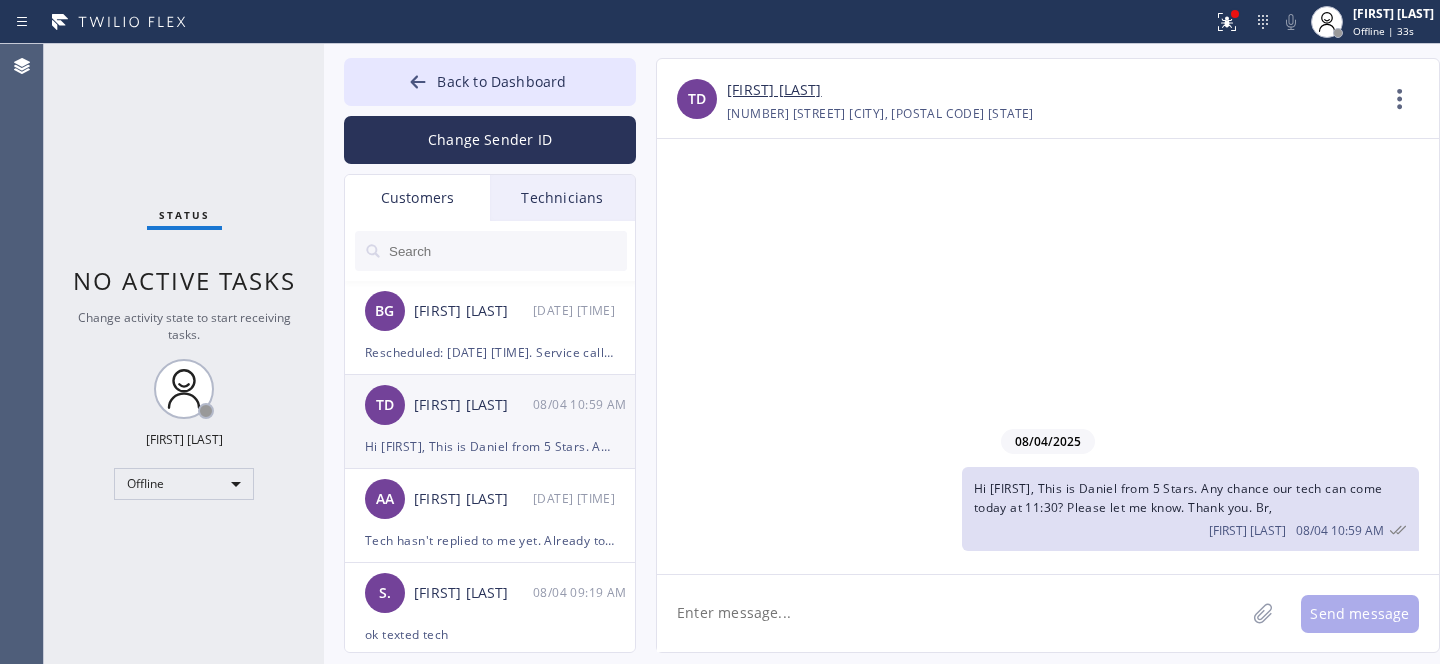 click on "[FIRST] [LAST]" at bounding box center [473, 405] 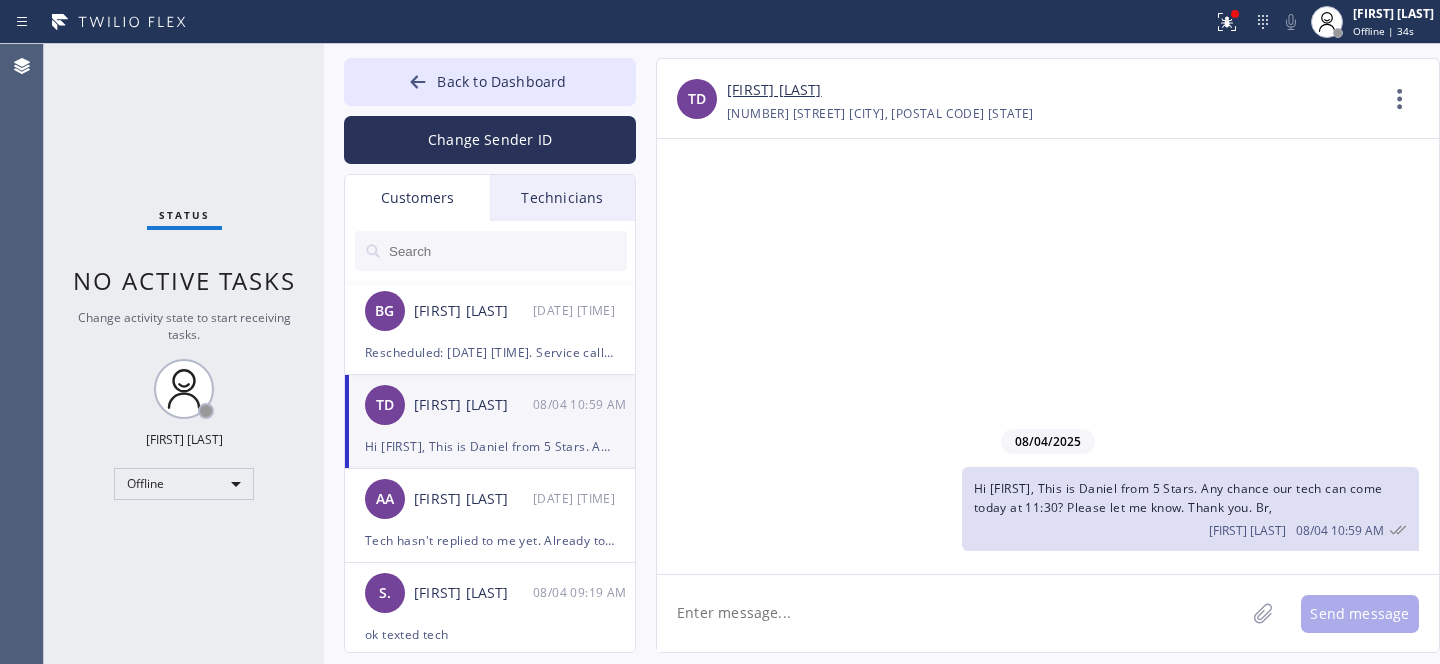 click 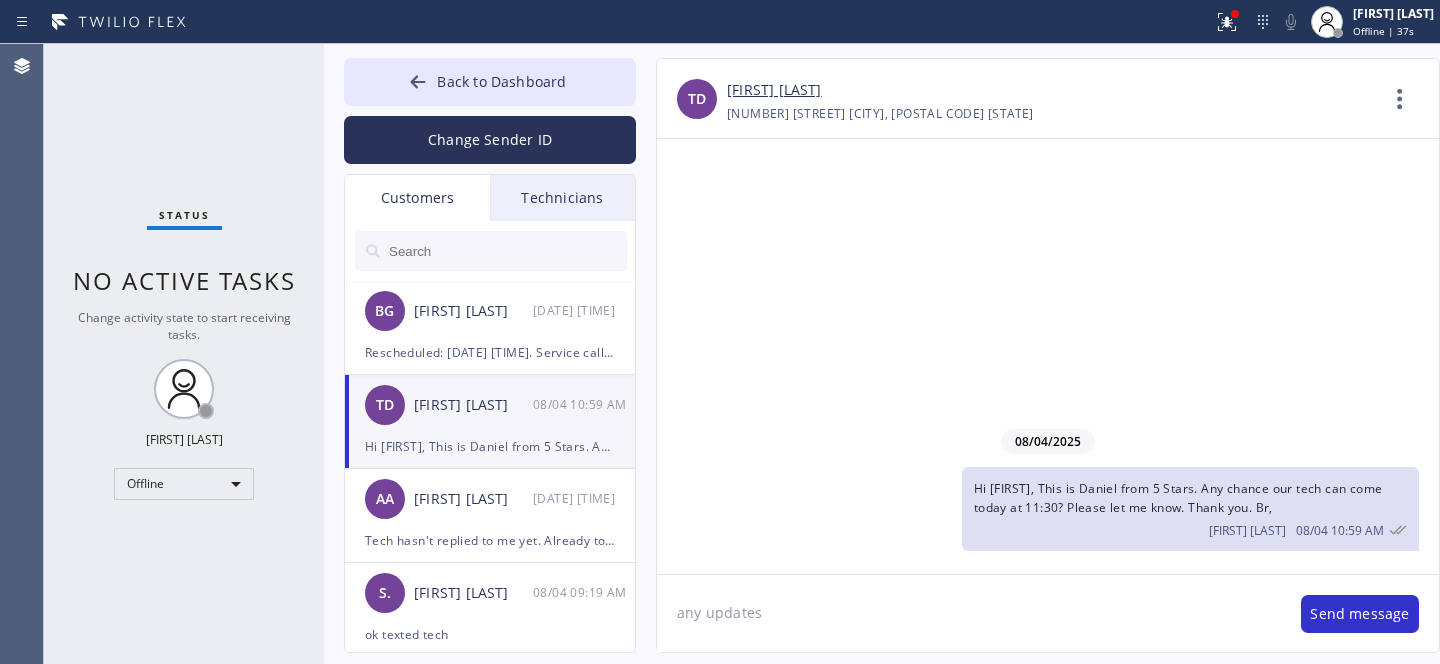 type on "any updates?" 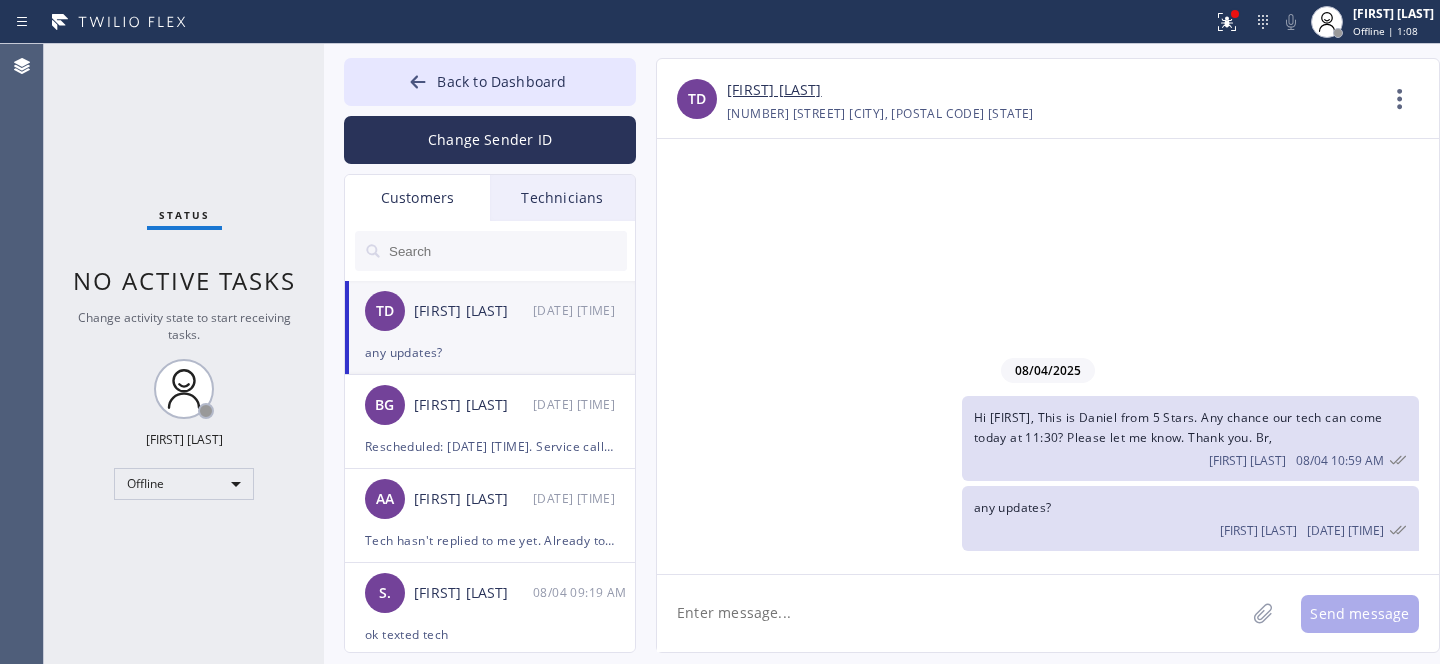 click on "Change Sender ID" at bounding box center [490, 135] 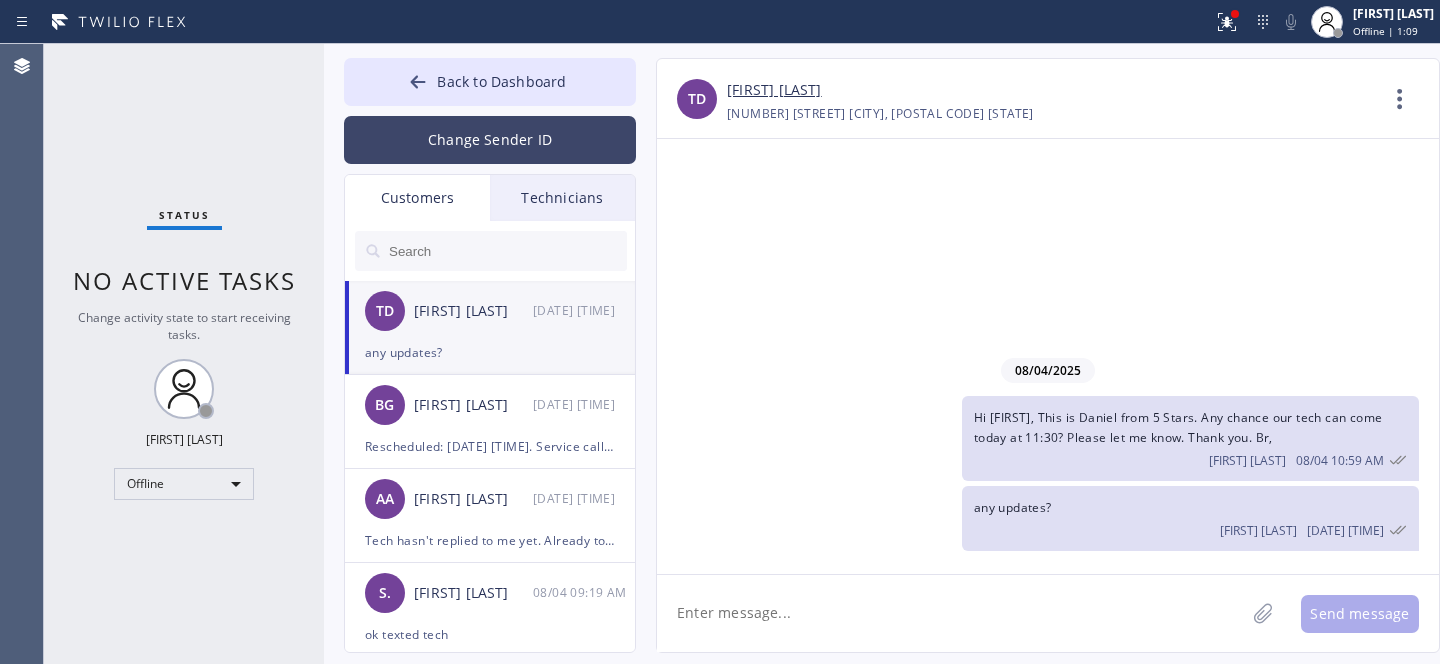 click 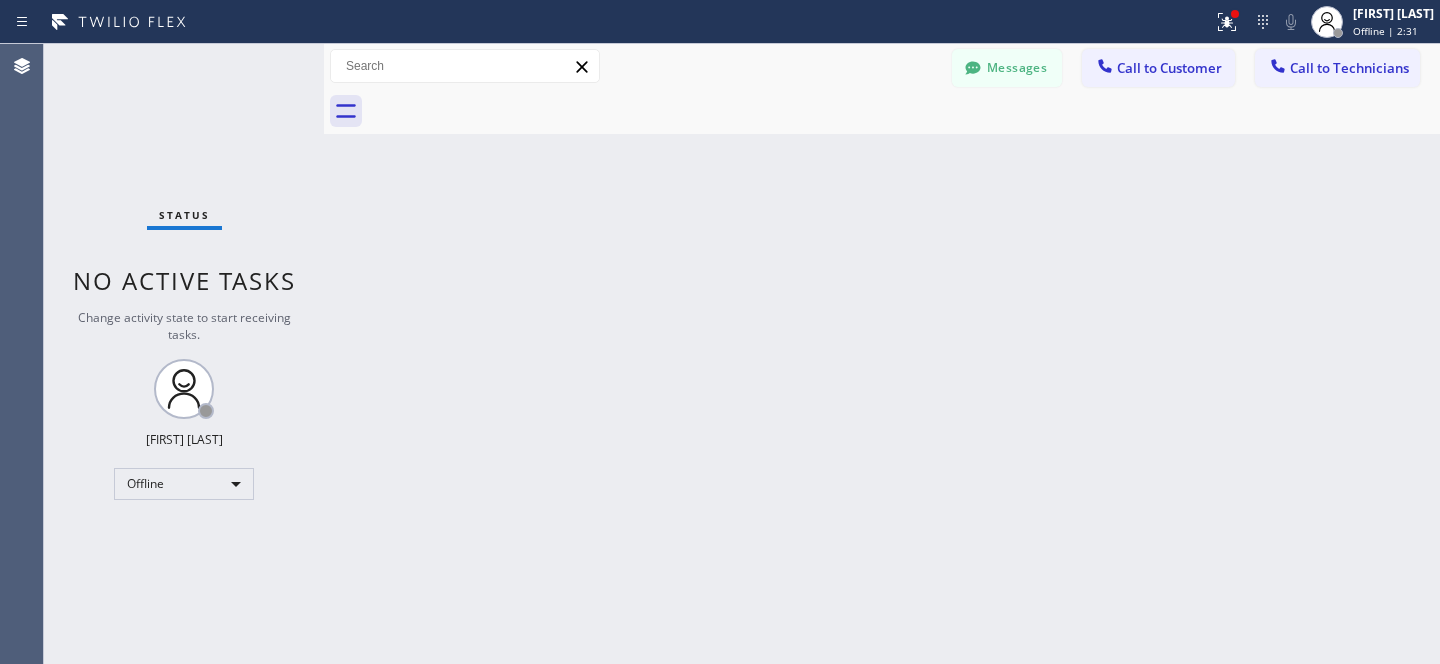 drag, startPoint x: 1018, startPoint y: 74, endPoint x: 442, endPoint y: 291, distance: 615.5201 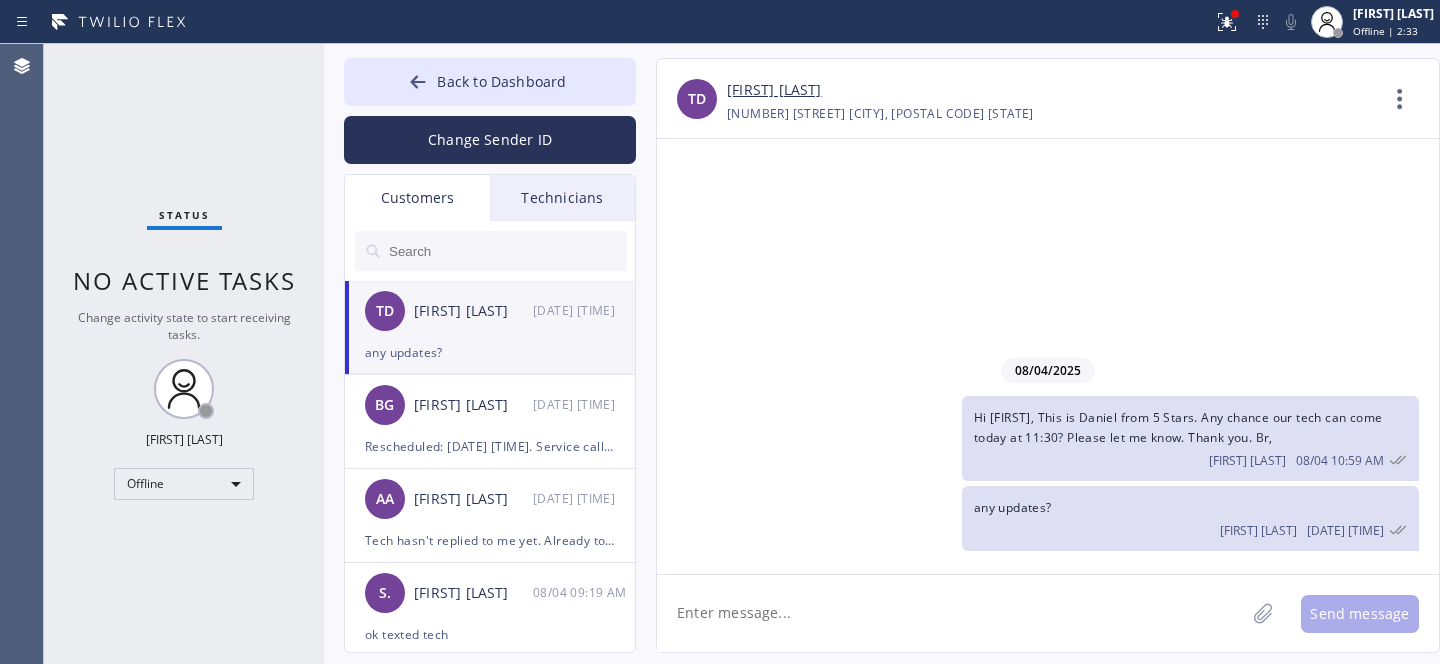 click at bounding box center (507, 251) 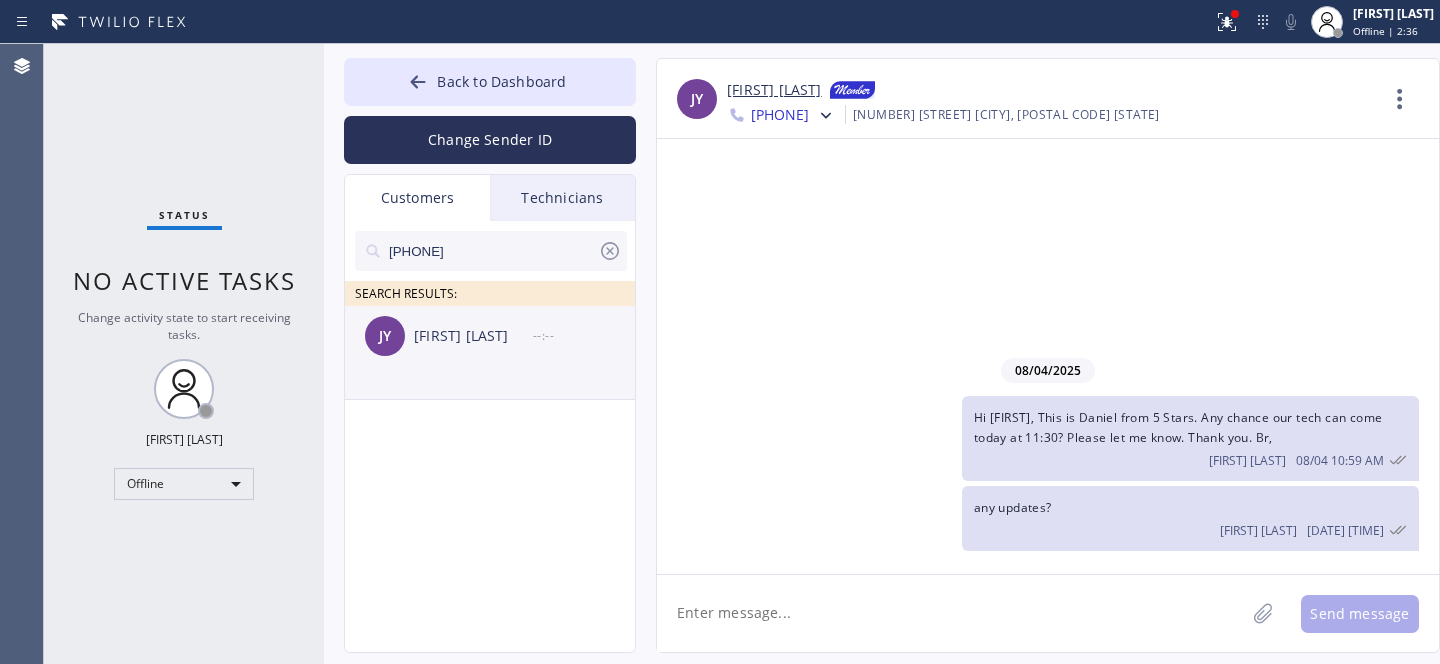 click on "[FIRST] [LAST] --:--" at bounding box center (491, 336) 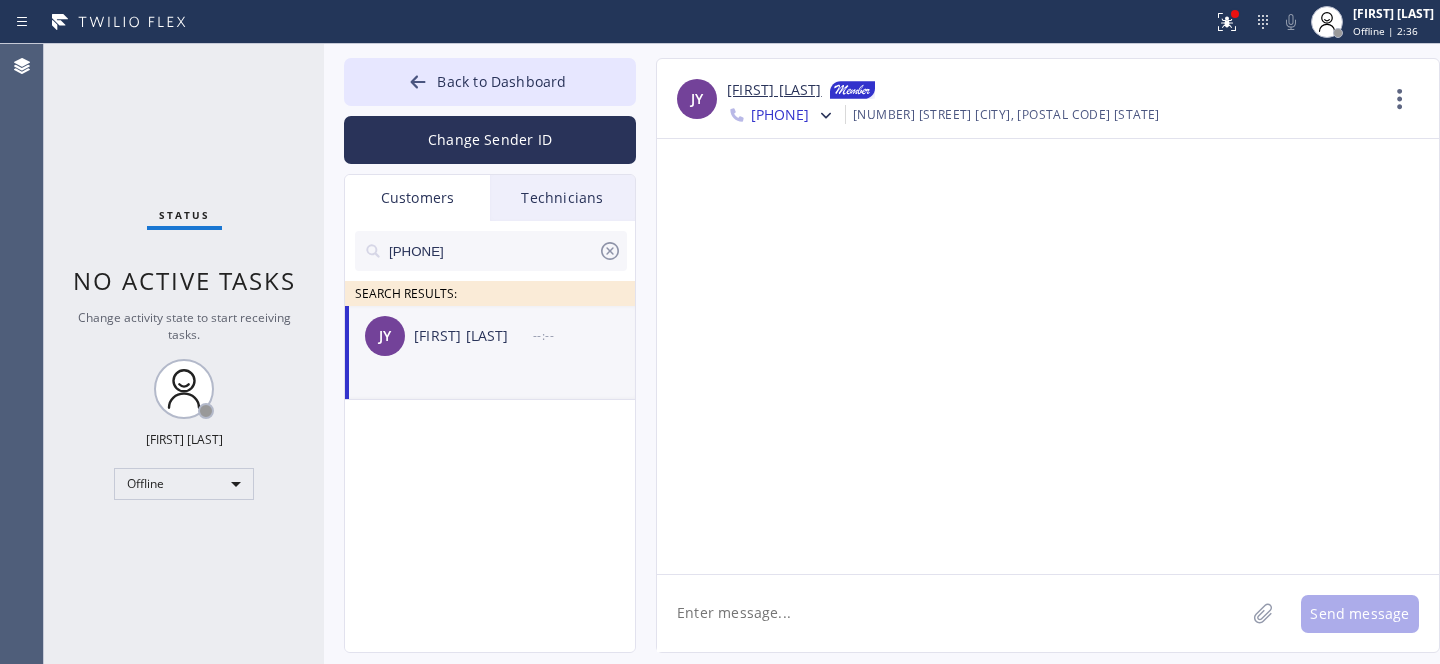 drag, startPoint x: 912, startPoint y: 597, endPoint x: 989, endPoint y: 557, distance: 86.76981 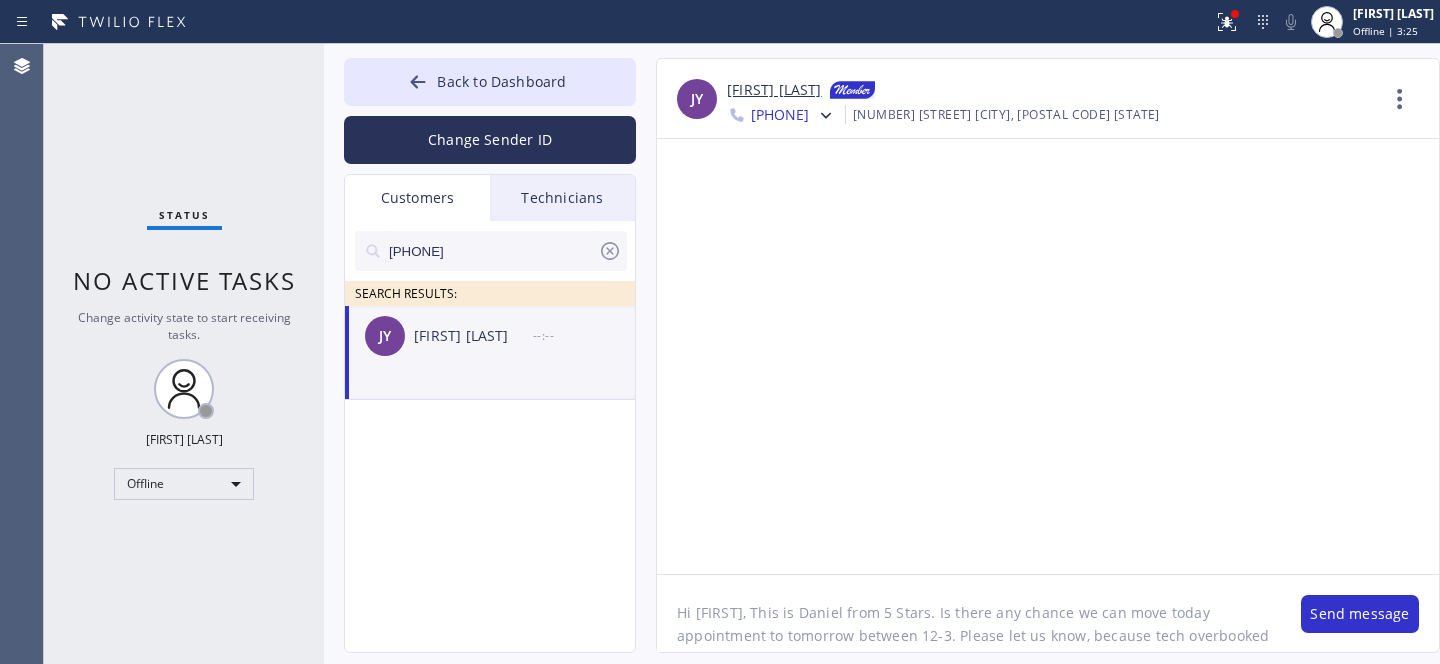 scroll, scrollTop: 16, scrollLeft: 0, axis: vertical 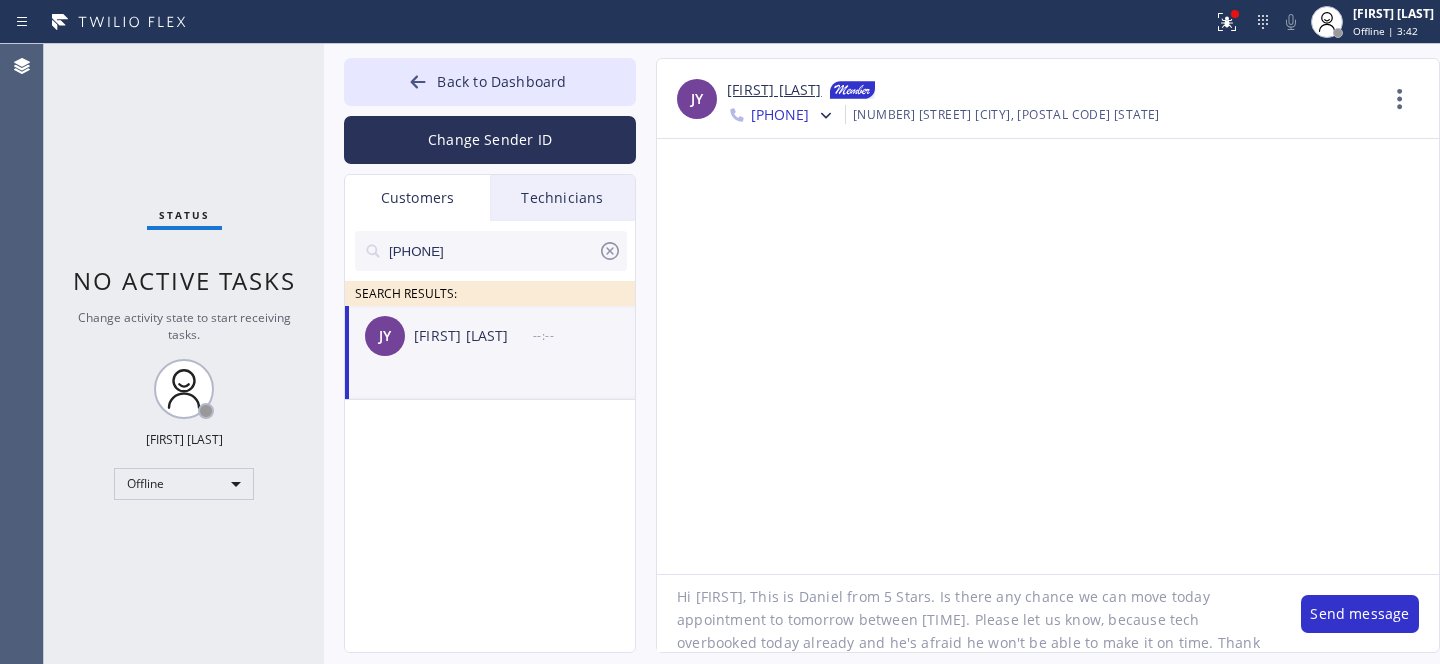 drag, startPoint x: 858, startPoint y: 622, endPoint x: 895, endPoint y: 657, distance: 50.931328 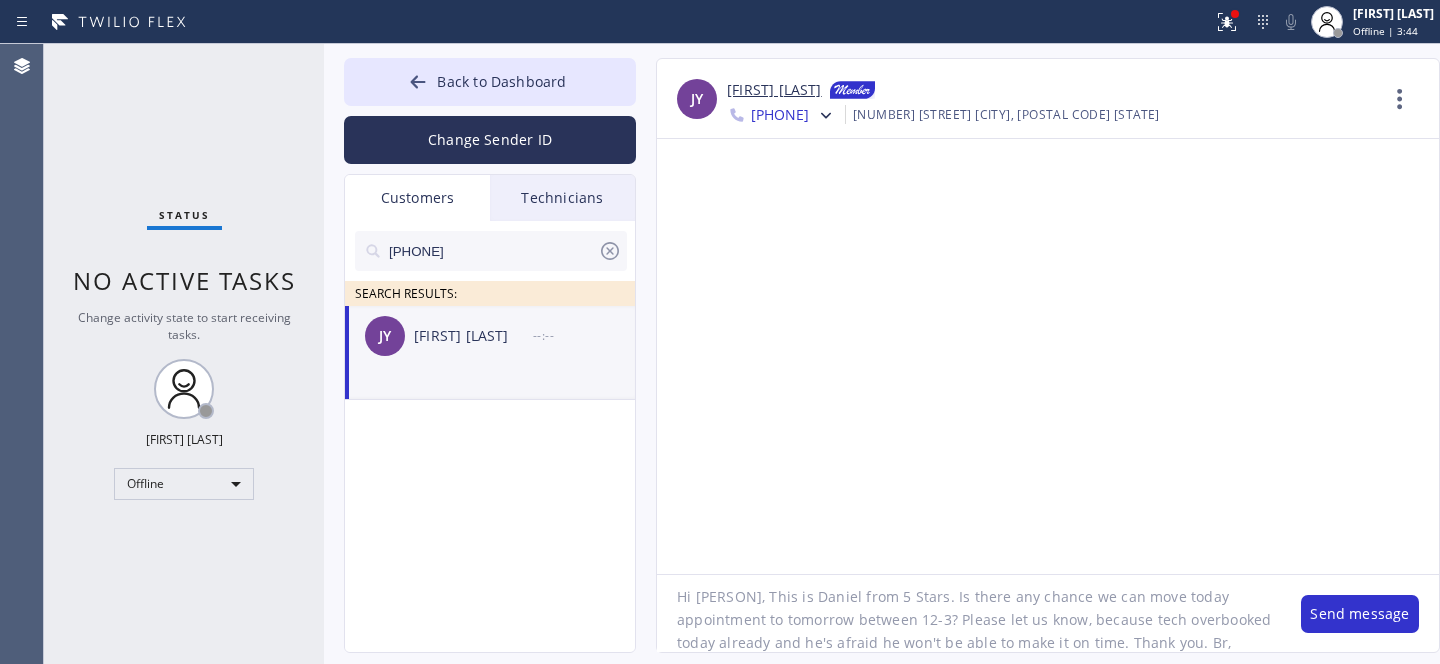 type on "Hi [PERSON], This is Daniel from 5 Stars. Is there any chance we can move today appointment to tomorrow between 12-3? Please let us know, because tech overbooked today already and he's afraid he won't be able to make it on time. Thank you. Br," 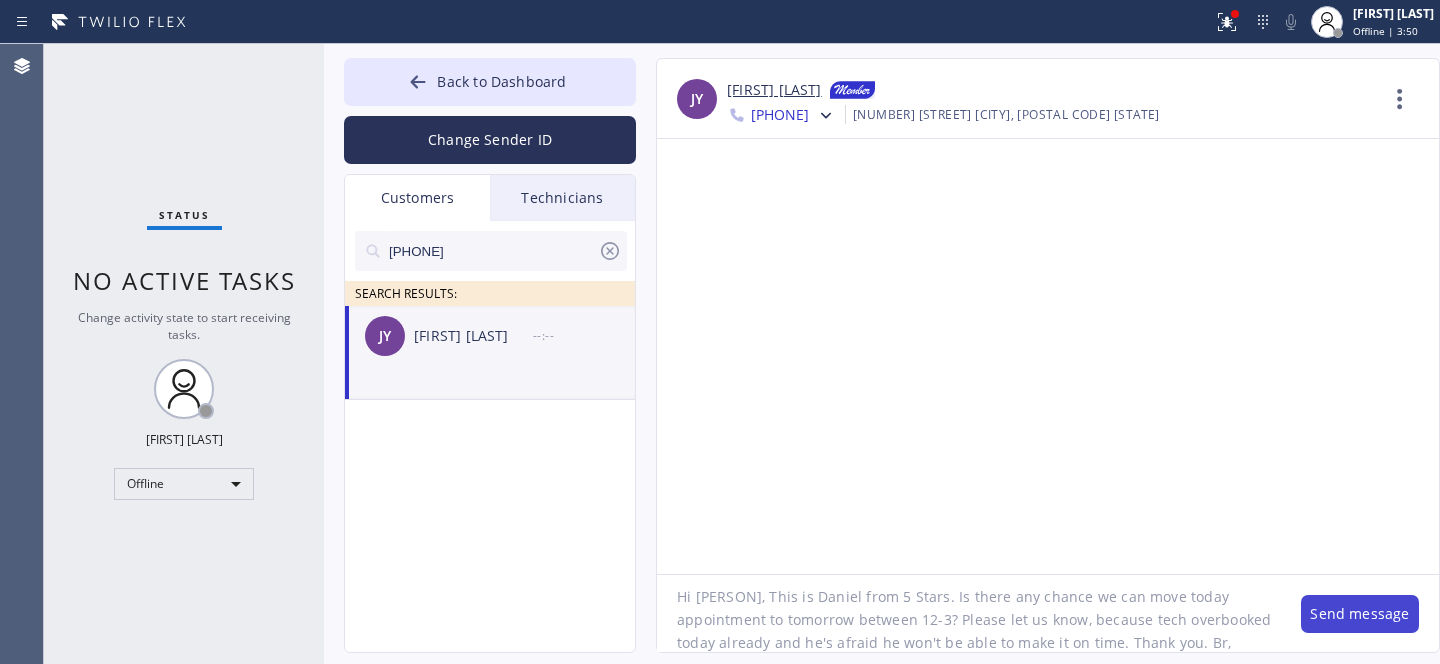 click on "Send message" at bounding box center (1360, 614) 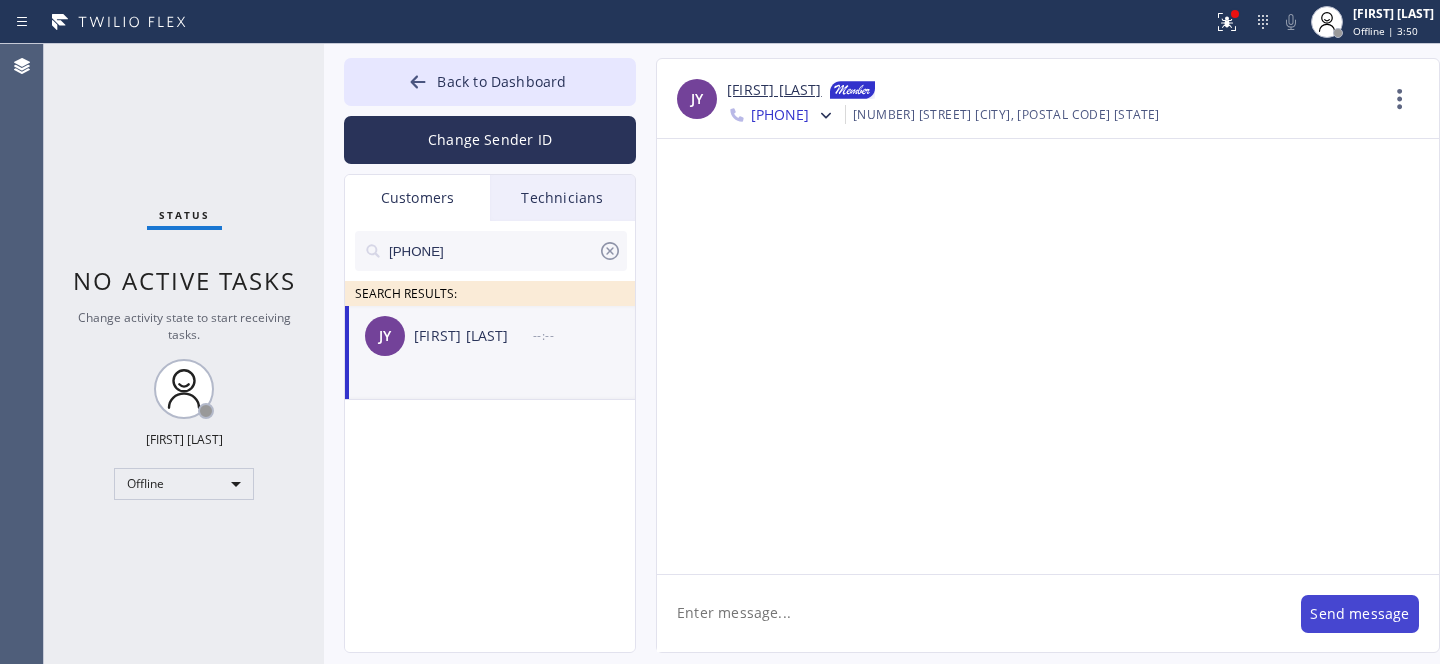 scroll, scrollTop: 0, scrollLeft: 0, axis: both 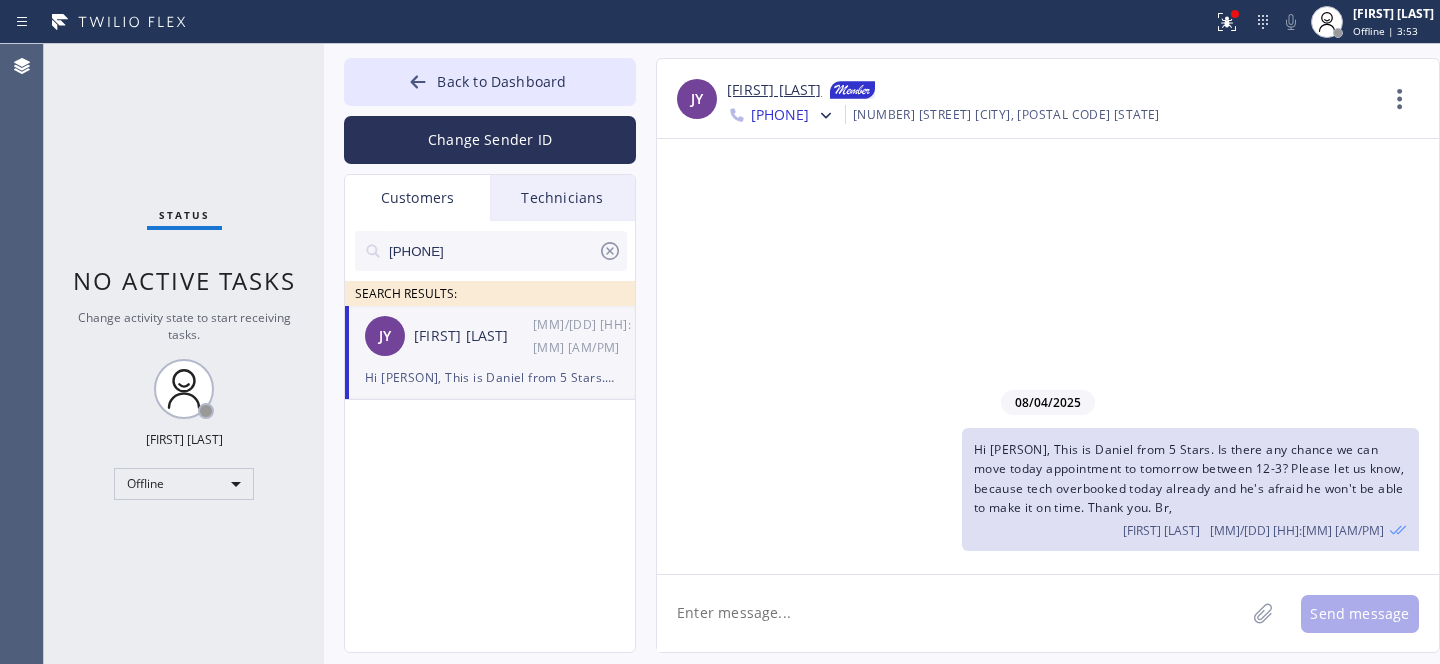 click 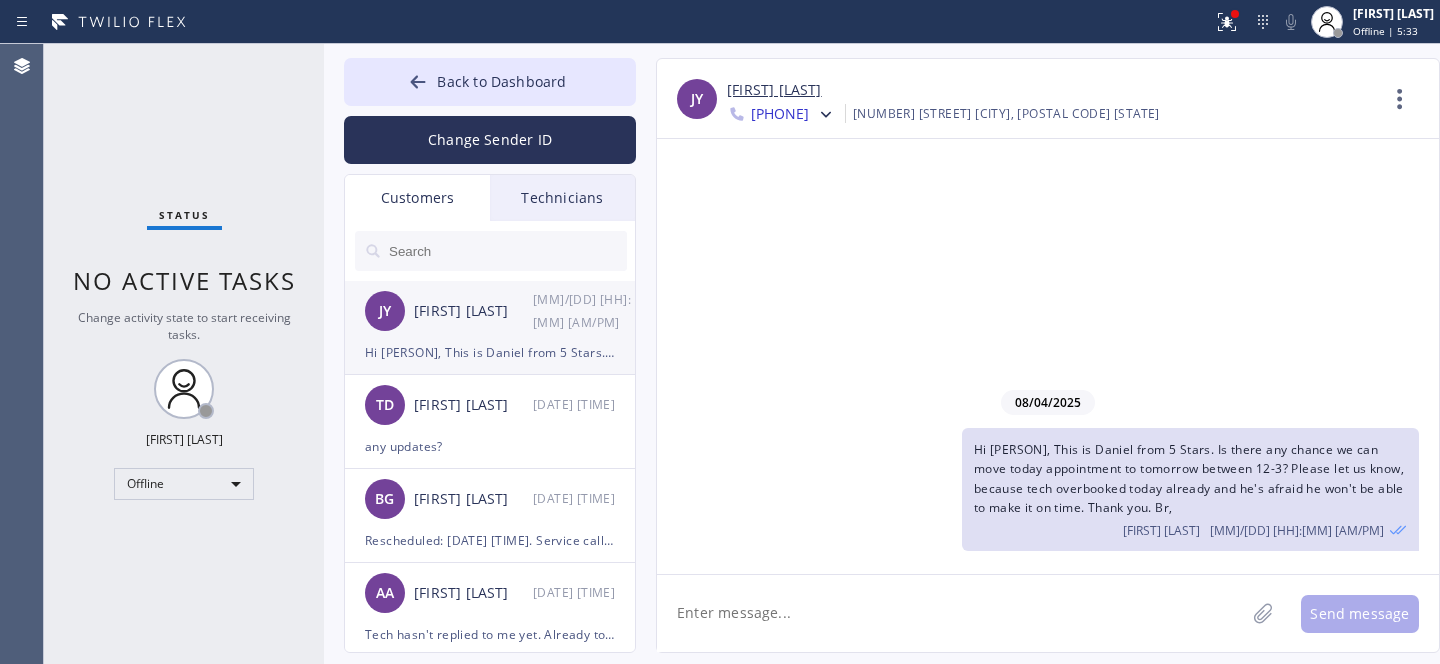 click on "[FIRST] [LAST]" at bounding box center [473, 311] 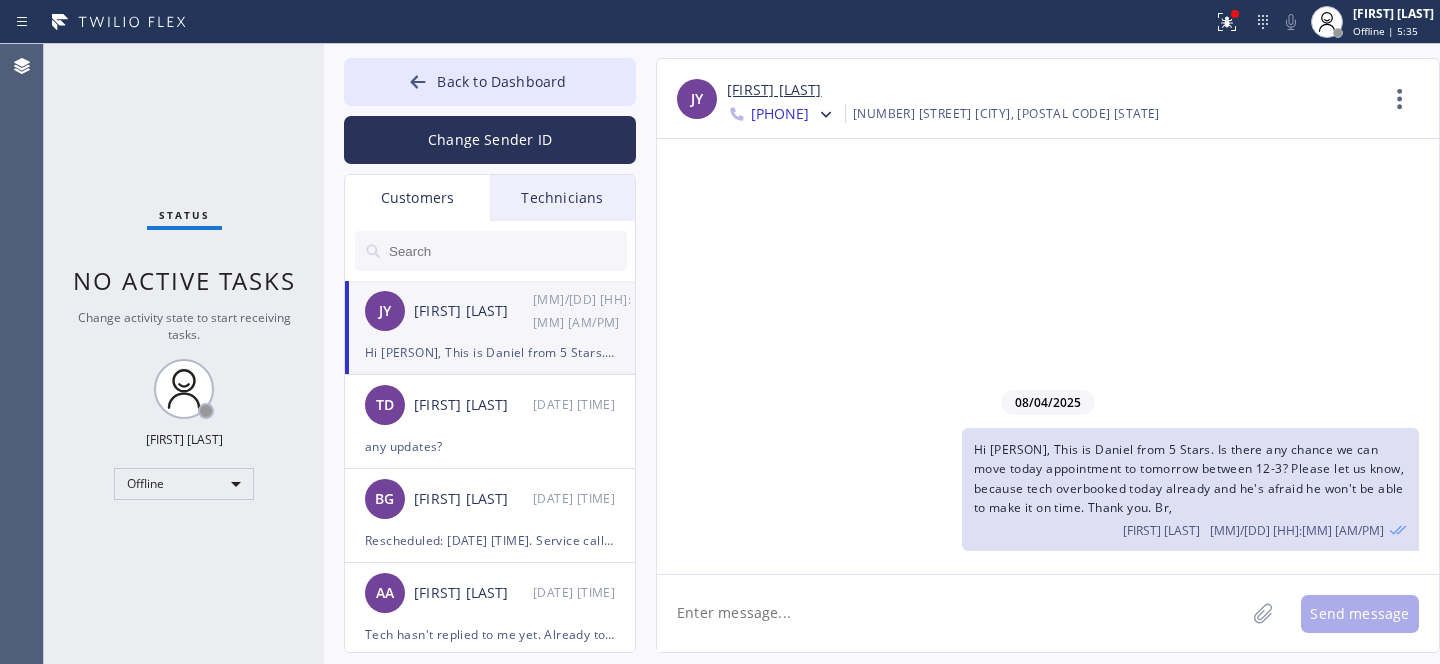 click on "[FIRST] [LAST]" at bounding box center [774, 90] 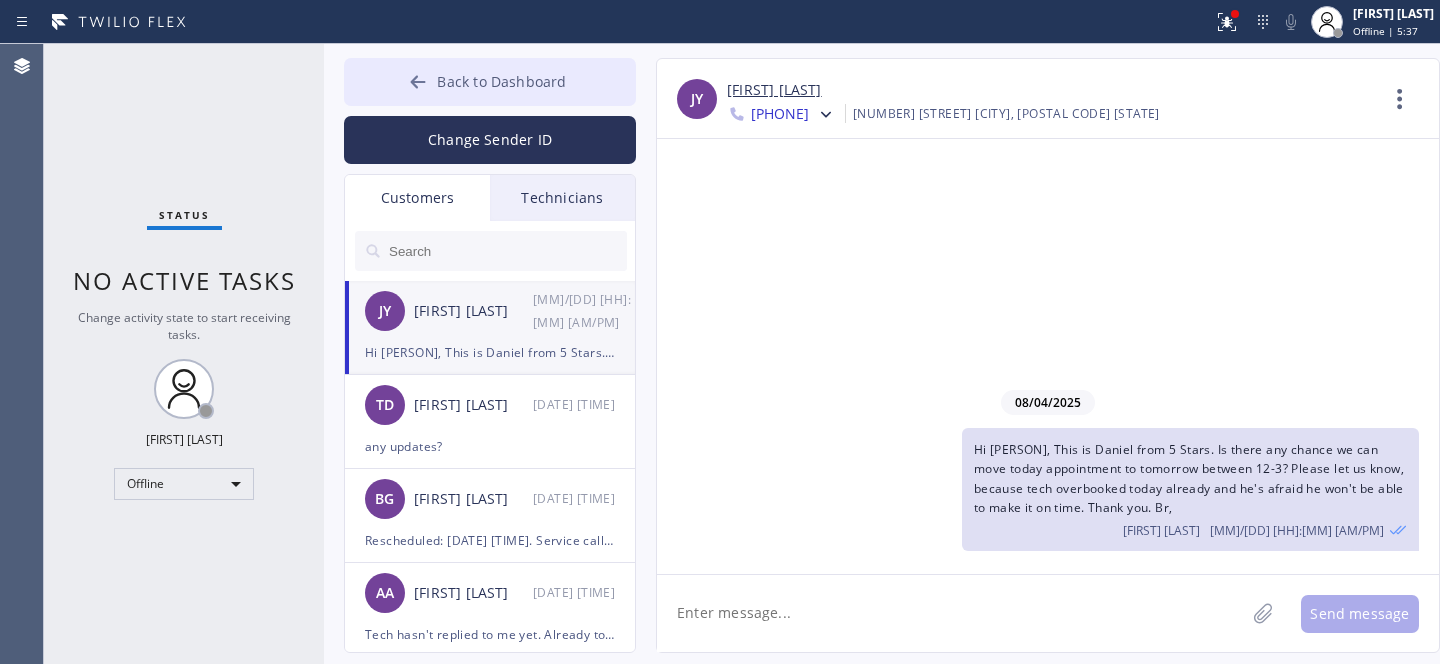 click 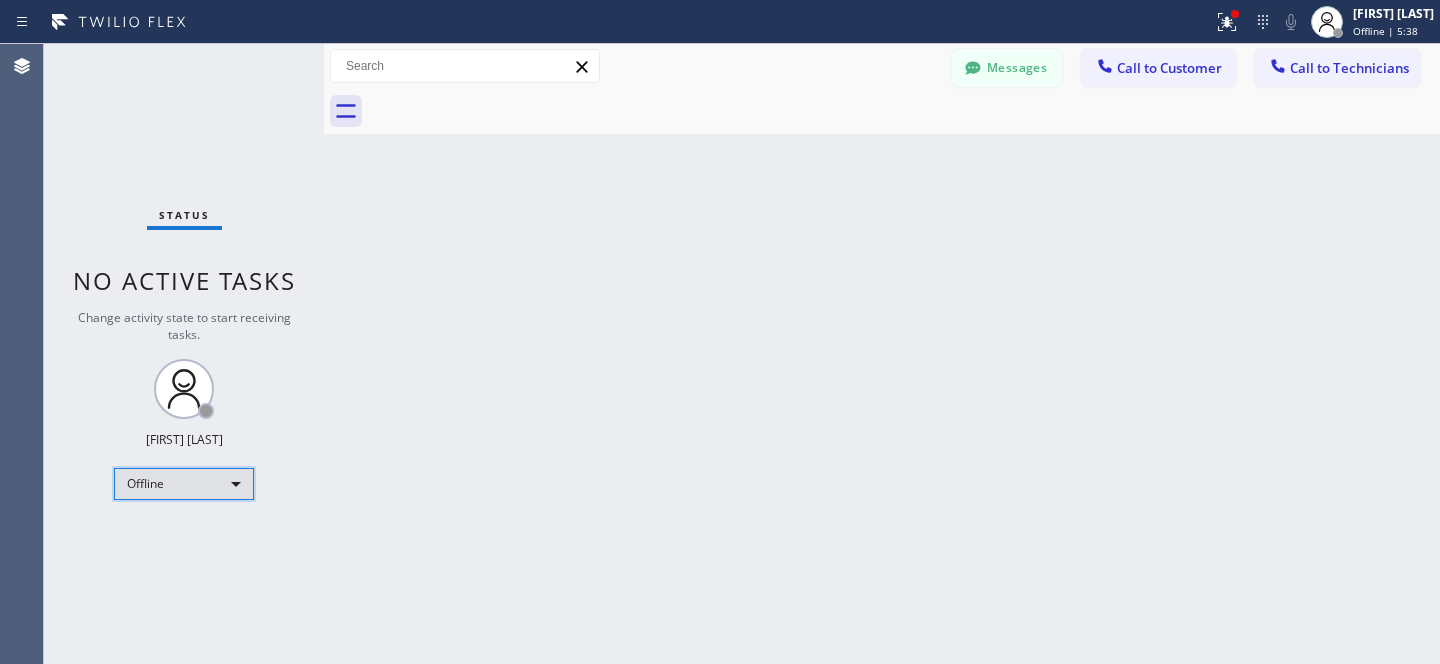 click on "Offline" at bounding box center (184, 484) 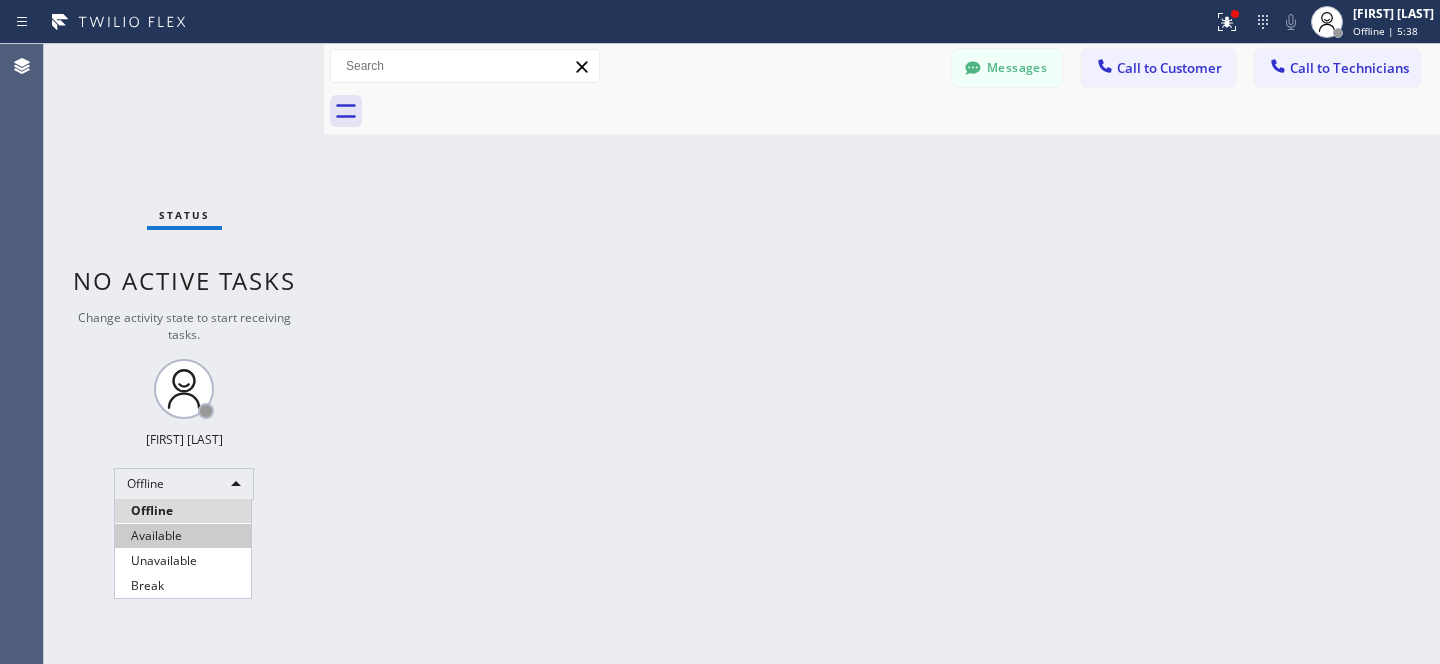 click on "Available" at bounding box center [183, 536] 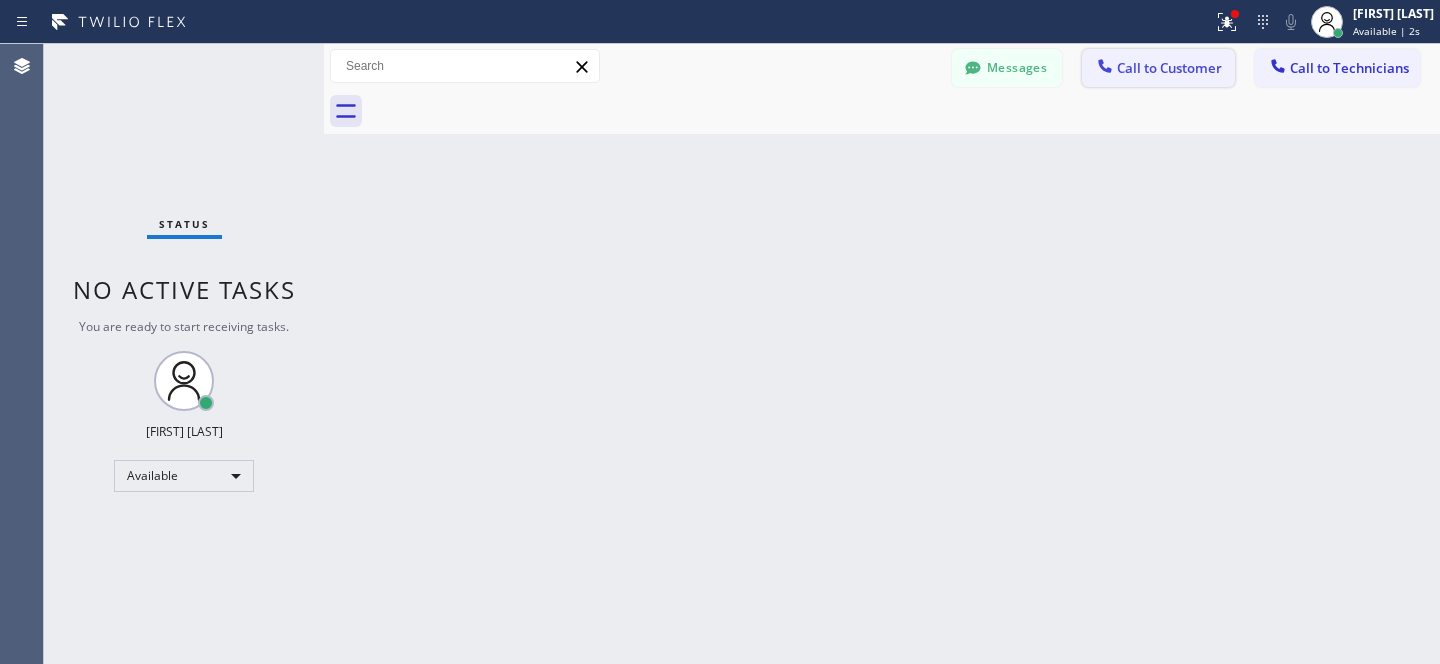 click on "Call to Customer" at bounding box center [1158, 68] 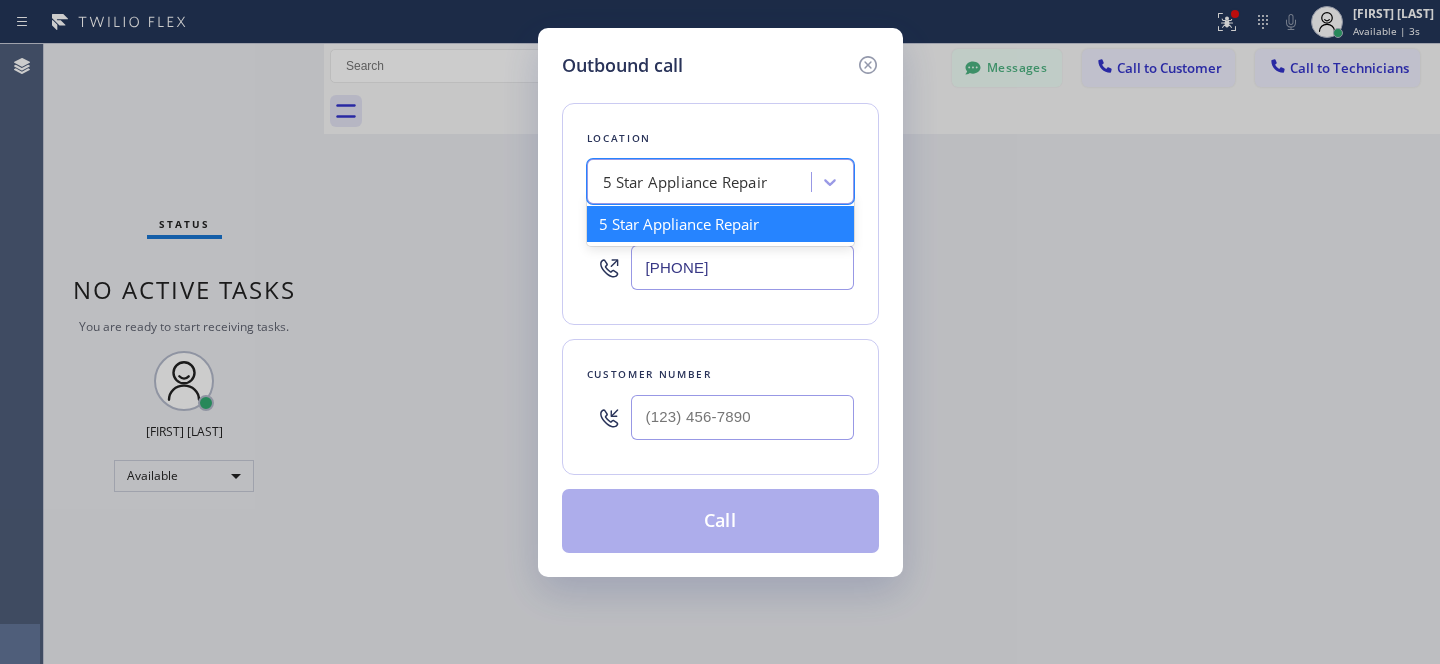 click on "5 Star Appliance Repair" at bounding box center (685, 182) 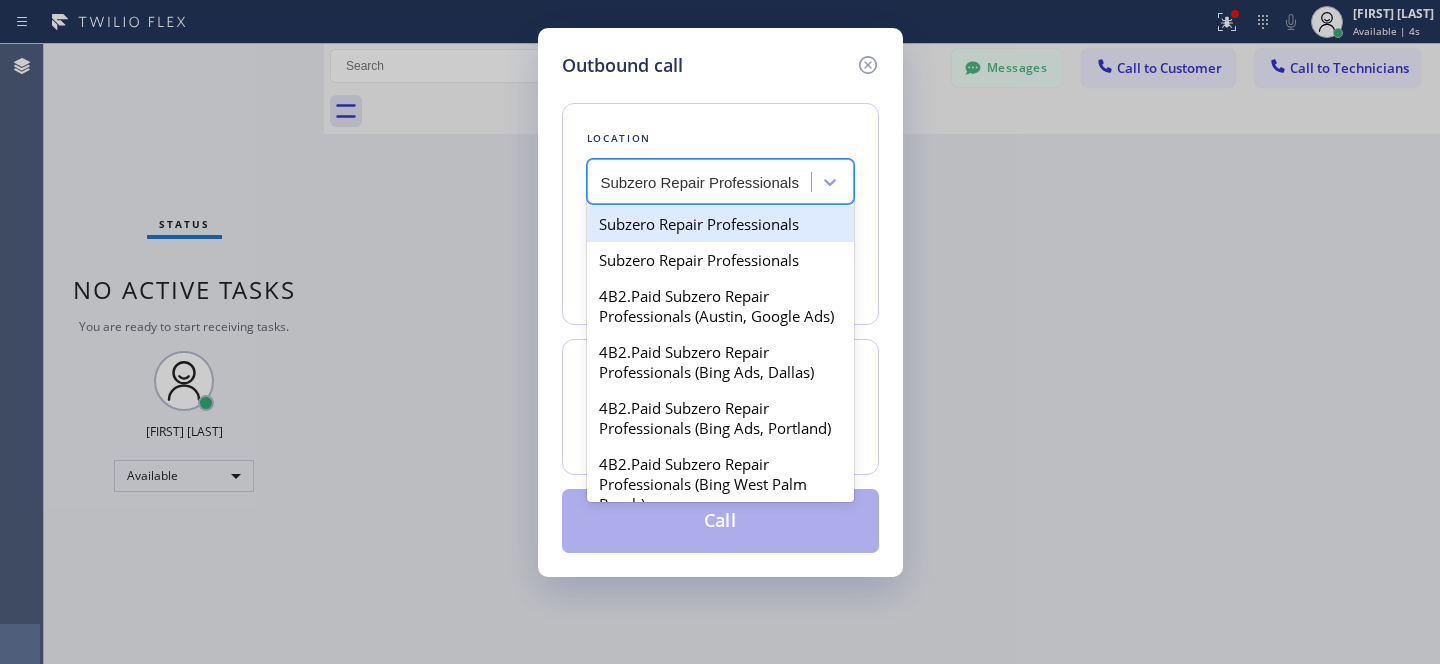click on "Subzero Repair Professionals" at bounding box center [720, 224] 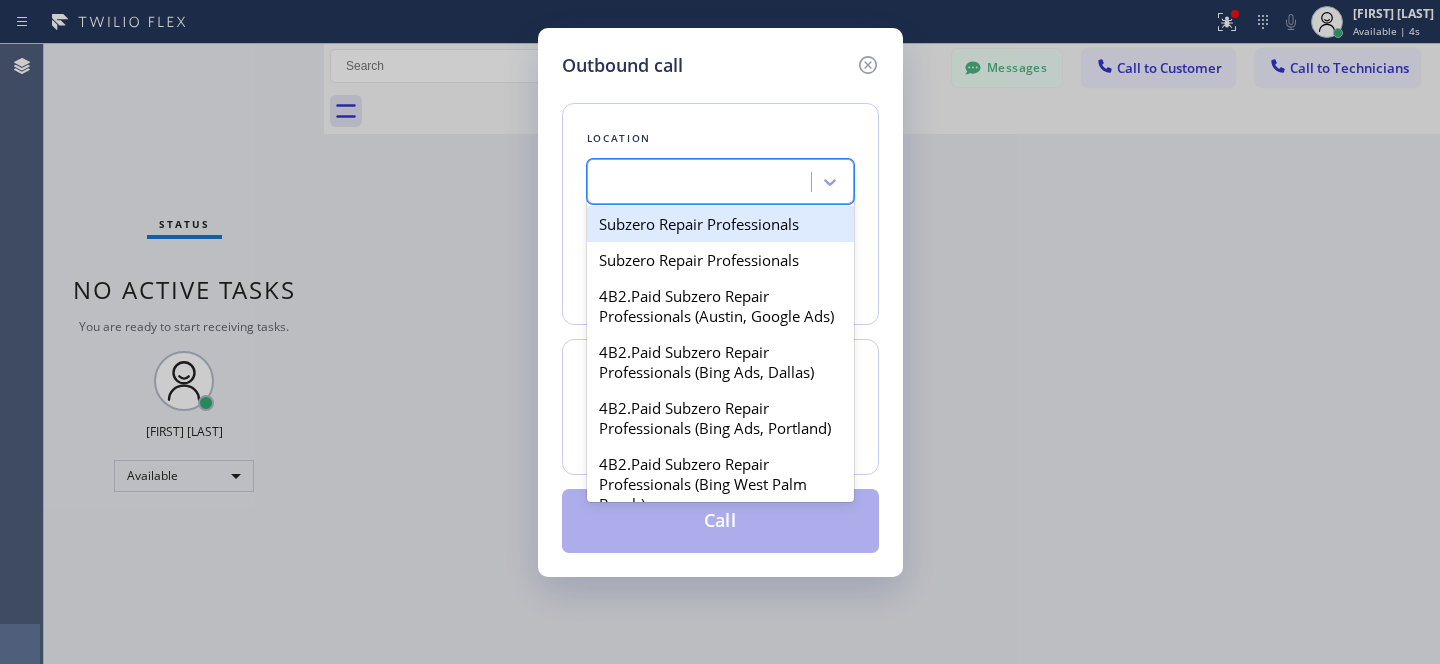 scroll, scrollTop: 0, scrollLeft: 1, axis: horizontal 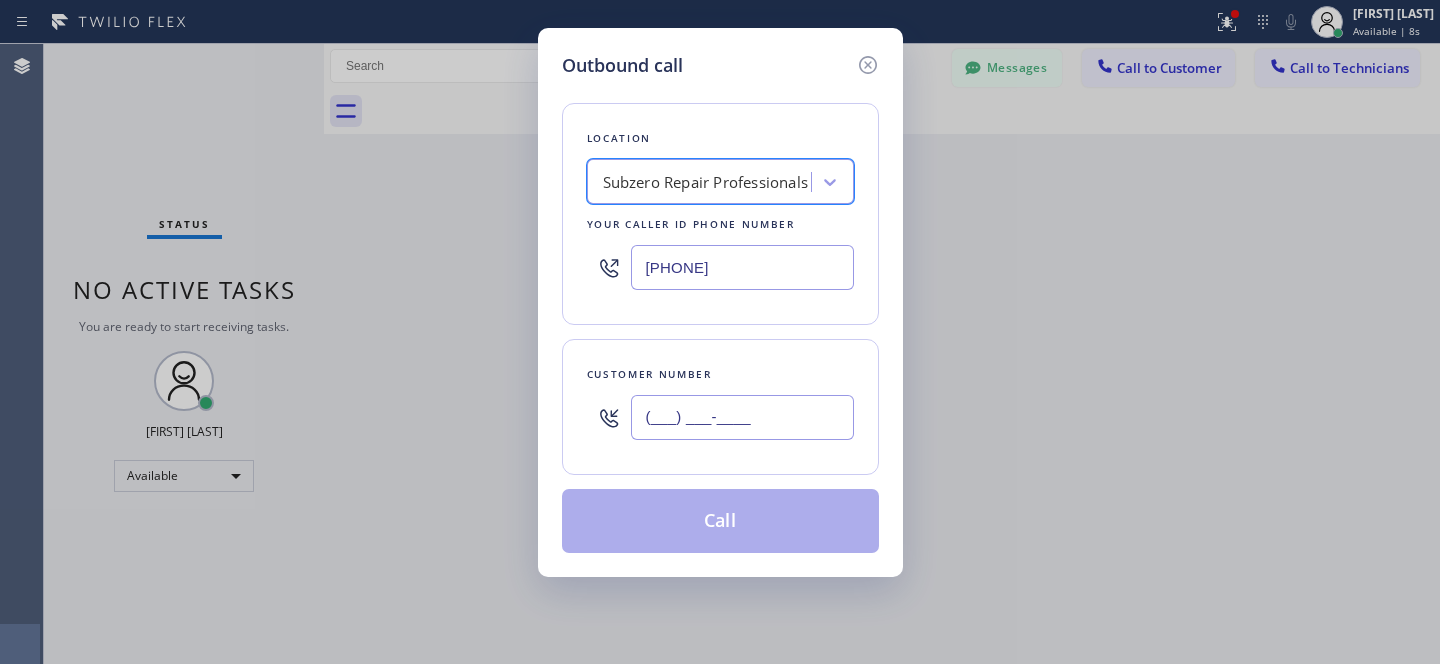 click on "(___) ___-____" at bounding box center [742, 417] 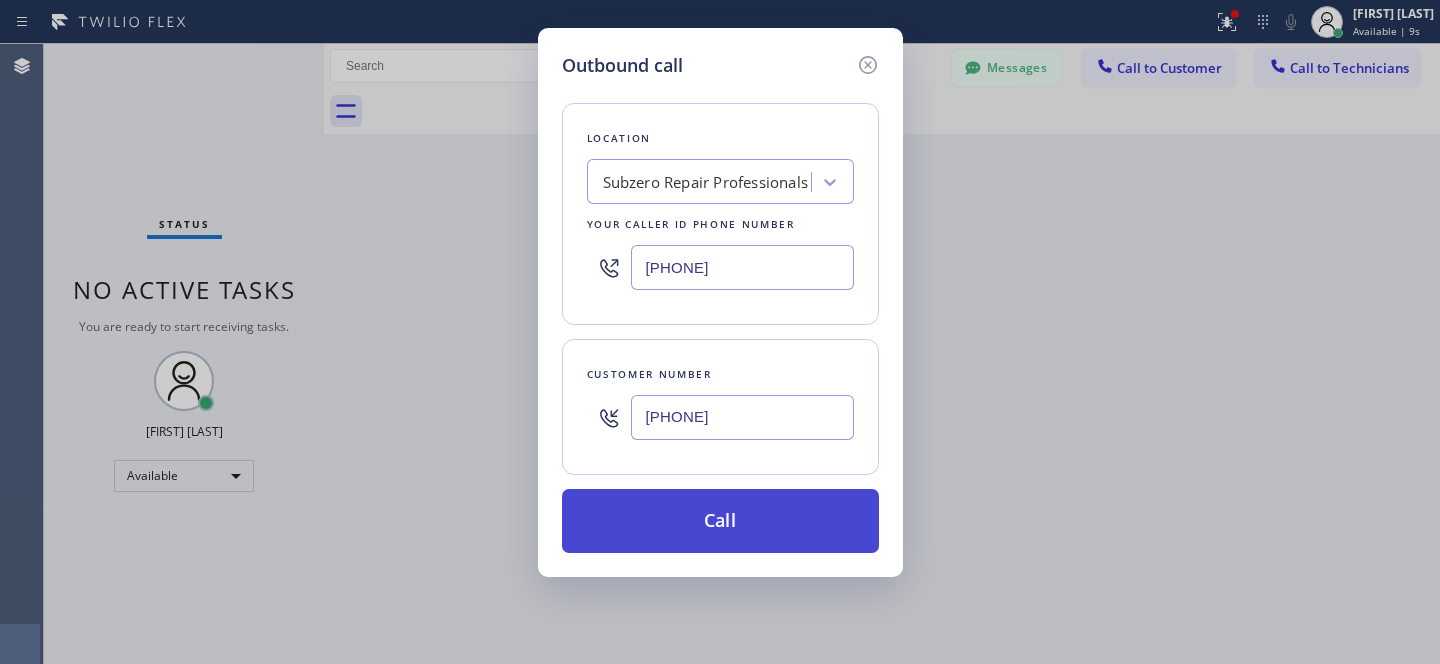 type on "[PHONE]" 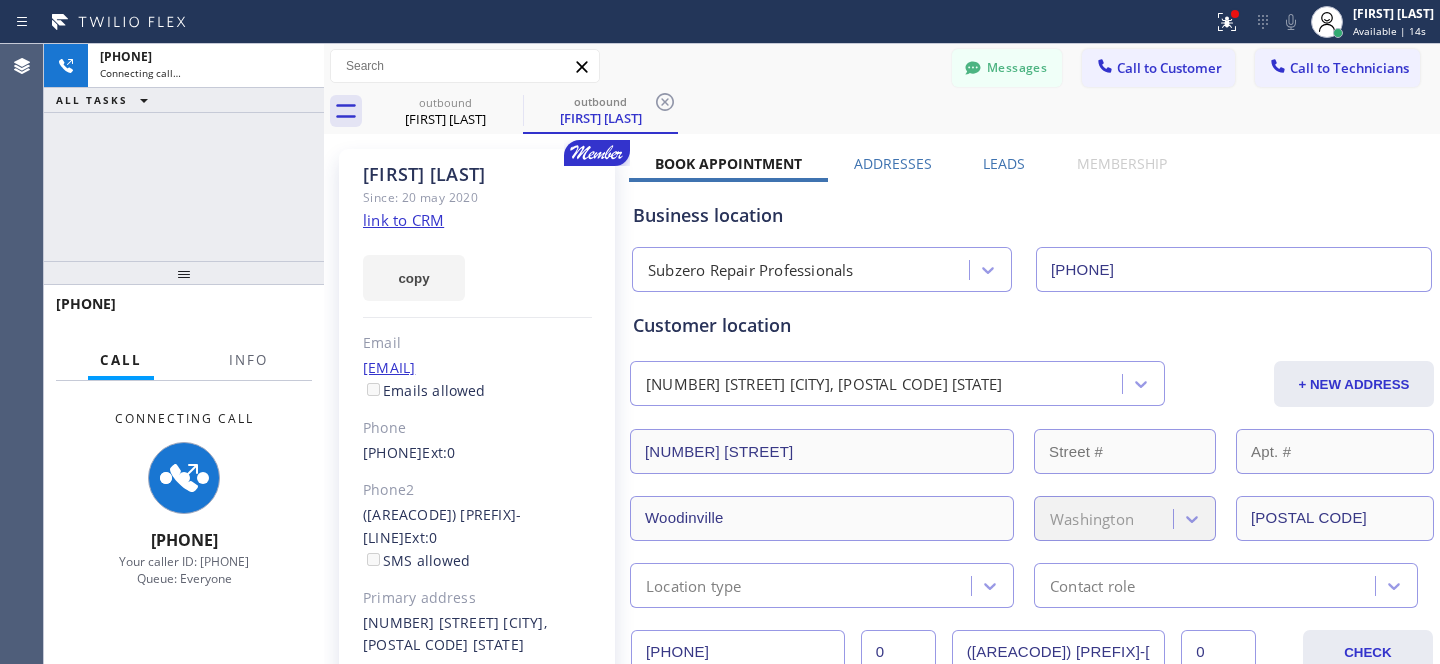 type on "[PHONE]" 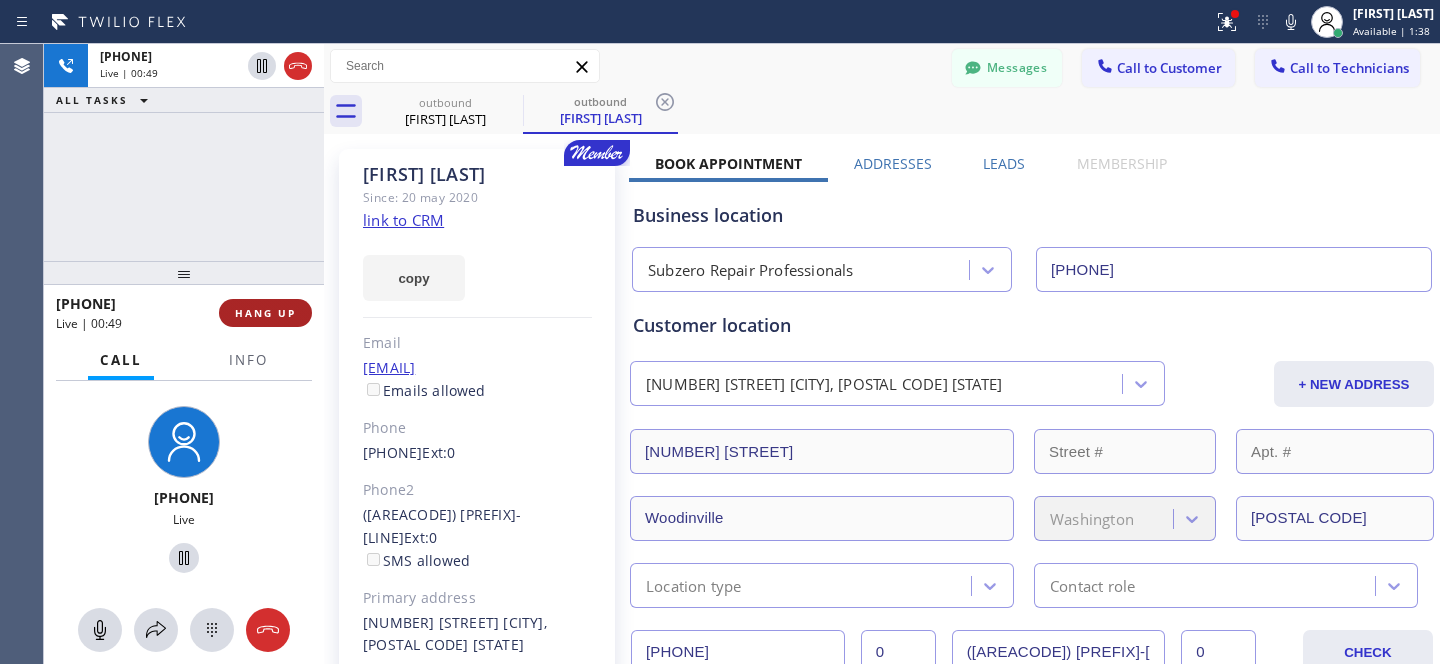 click on "HANG UP" at bounding box center [265, 313] 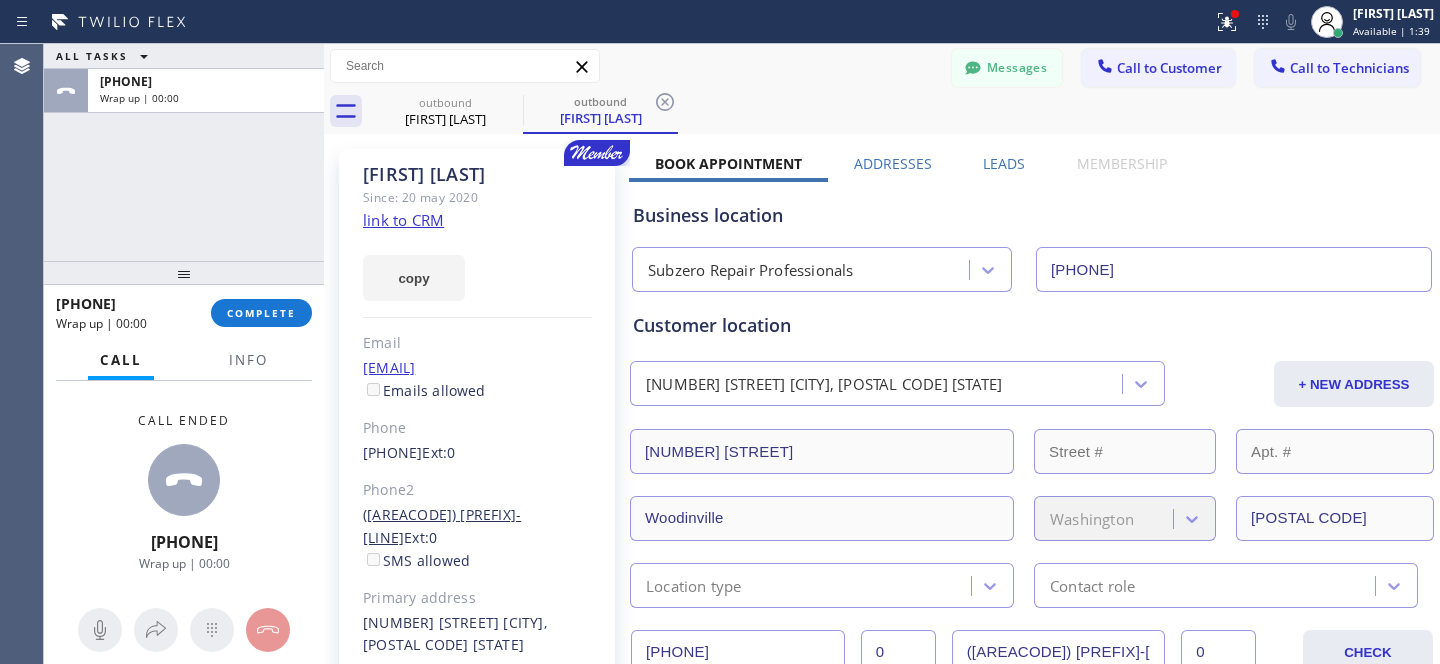 click on "([AREACODE]) [PREFIX]-[LINE]" at bounding box center (442, 526) 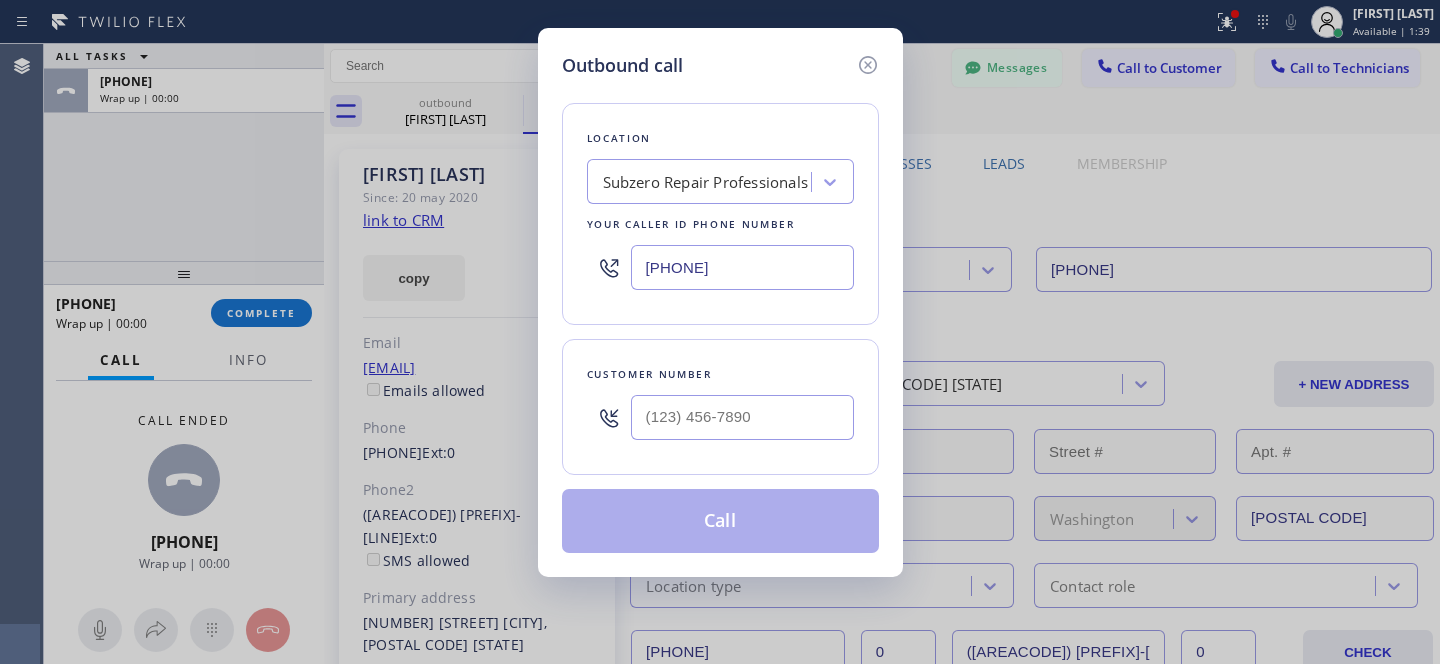 type on "([AREACODE]) [PREFIX]-[LINE]" 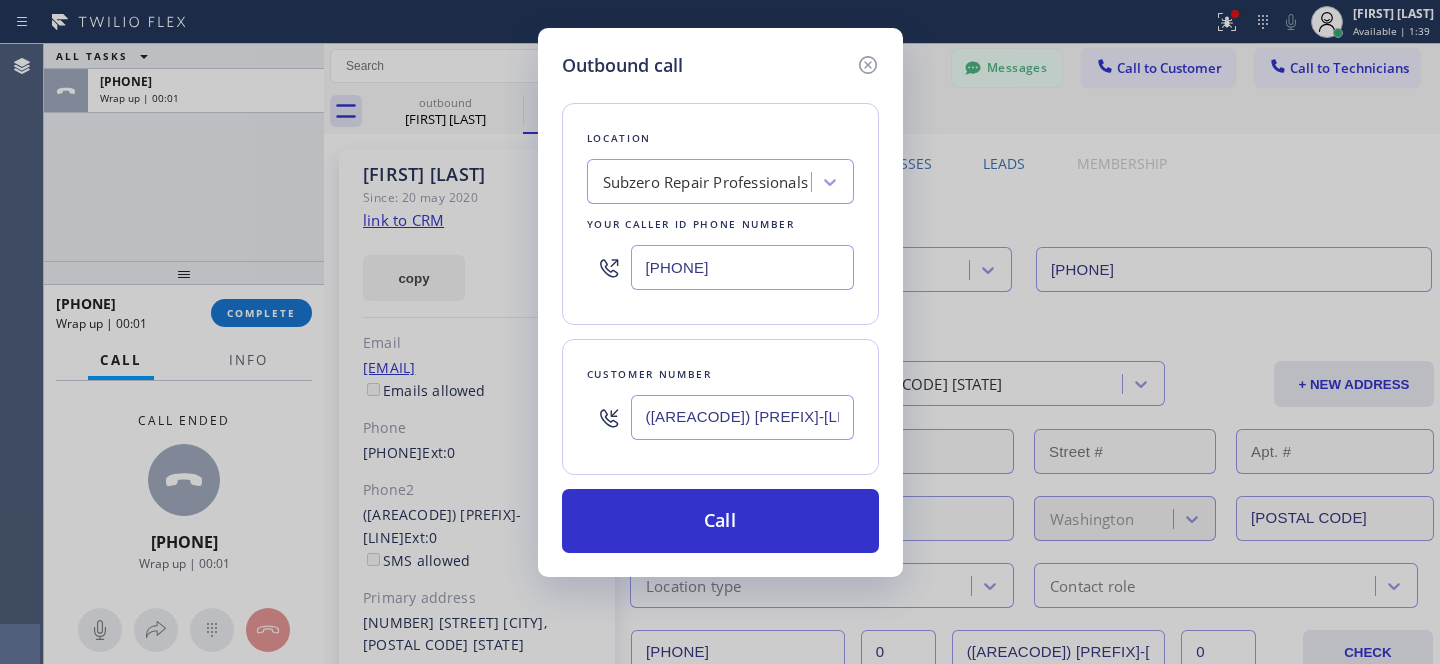 drag, startPoint x: 740, startPoint y: 513, endPoint x: 830, endPoint y: 556, distance: 99.744675 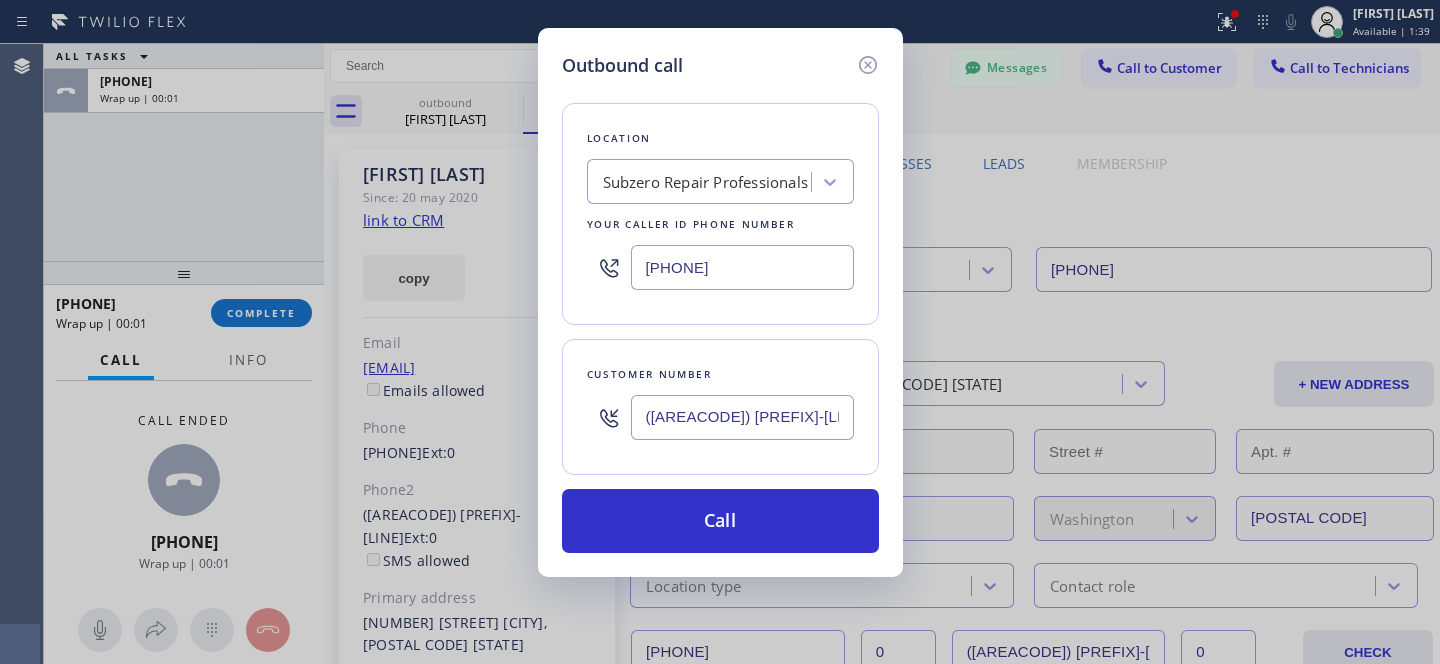 click on "Call" at bounding box center (720, 521) 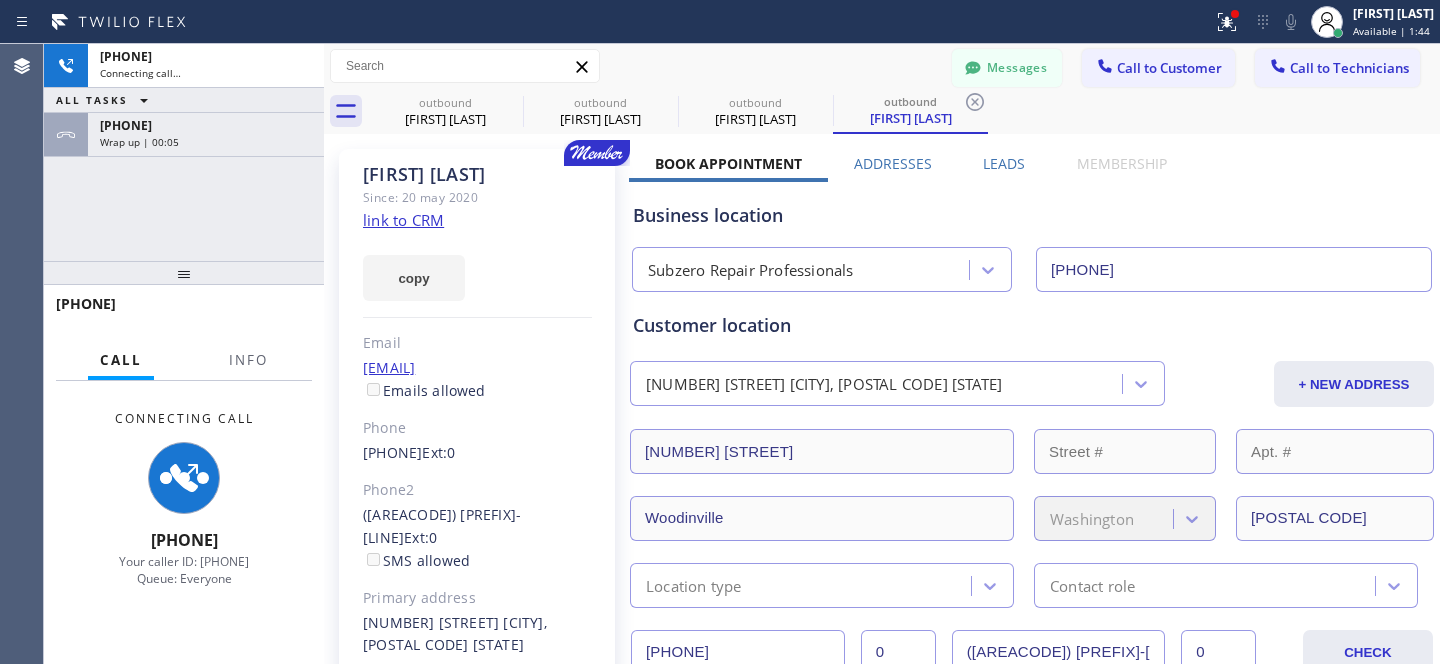type on "[PHONE]" 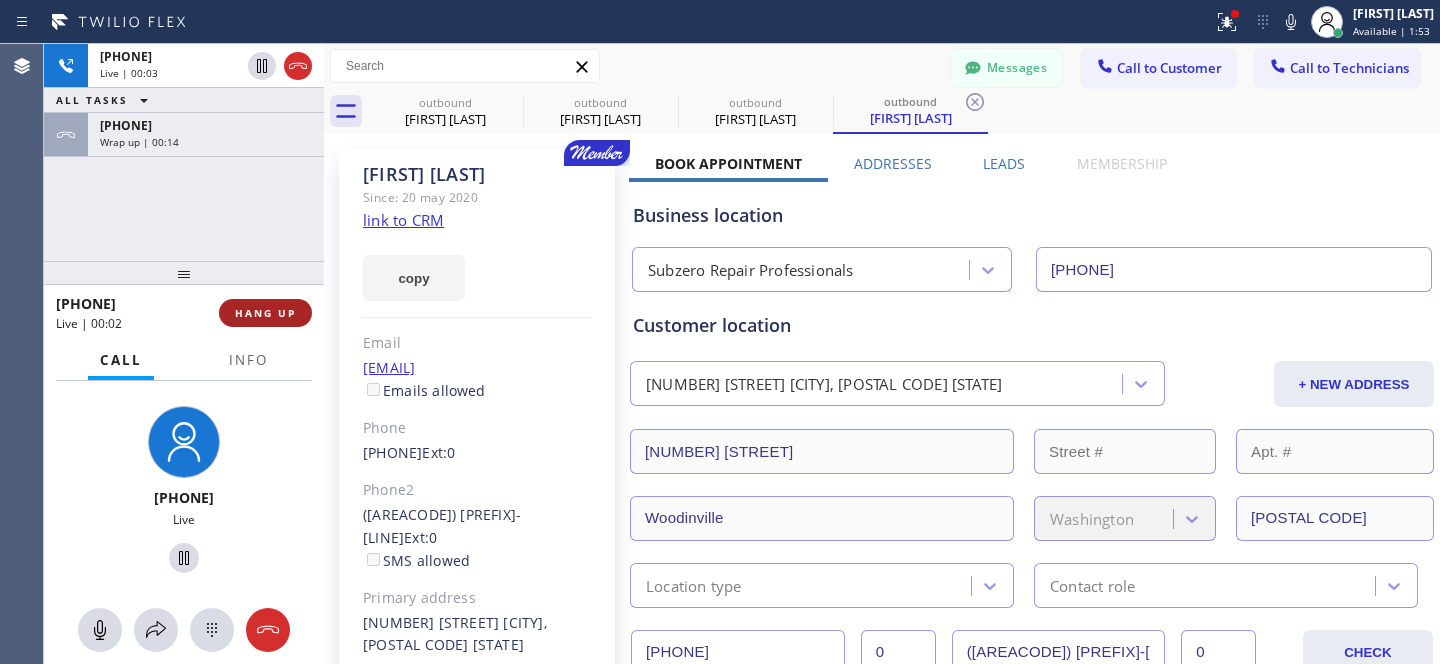click on "HANG UP" at bounding box center (265, 313) 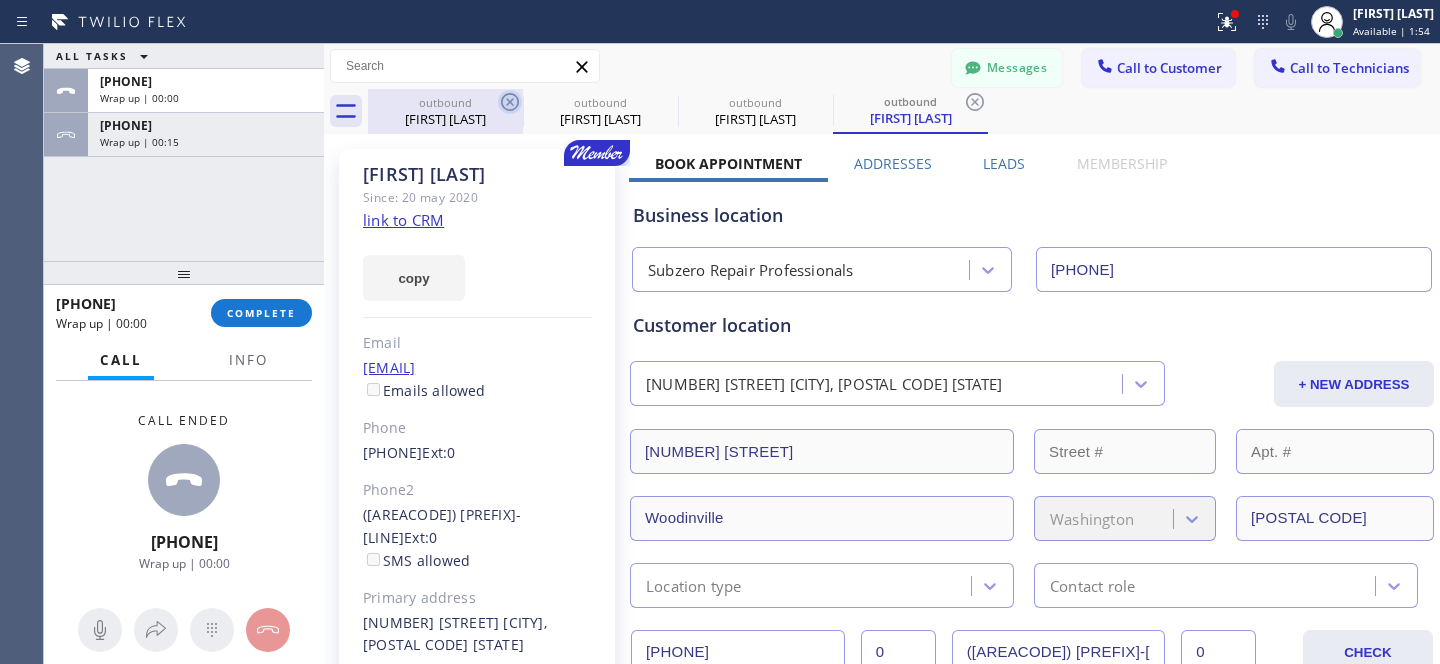 click 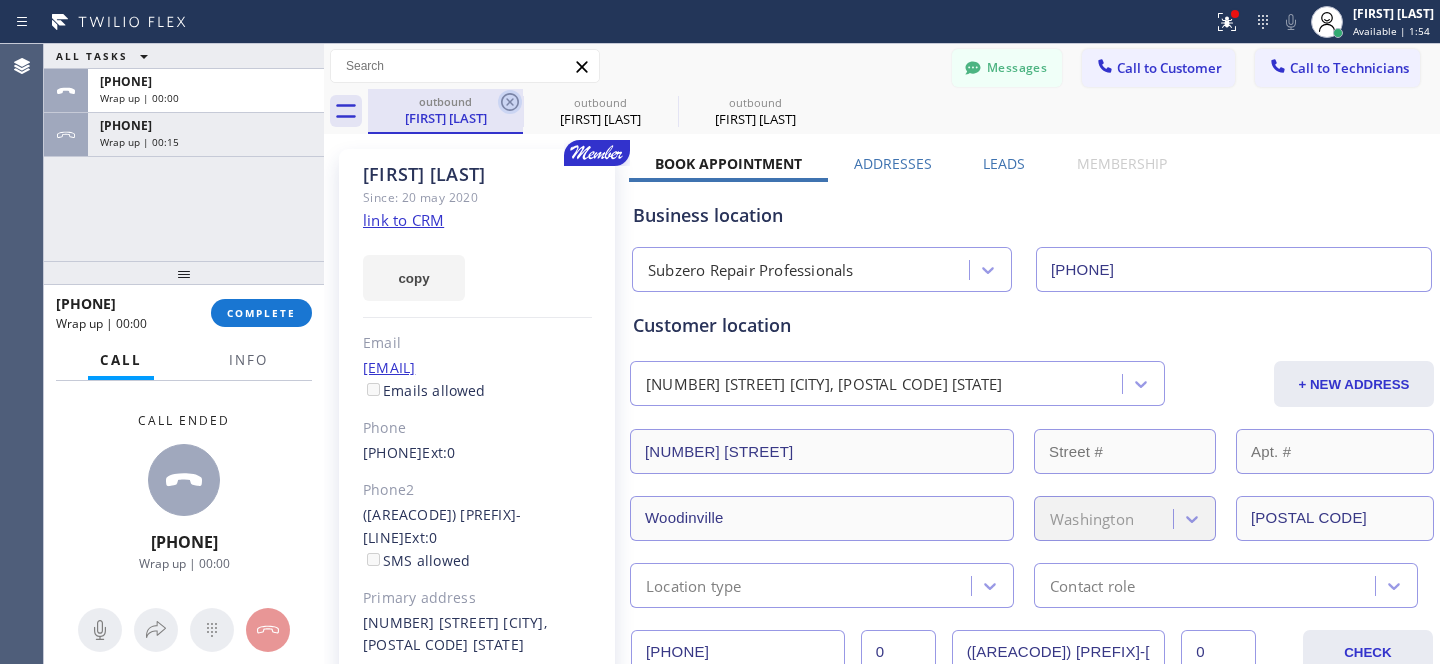 click 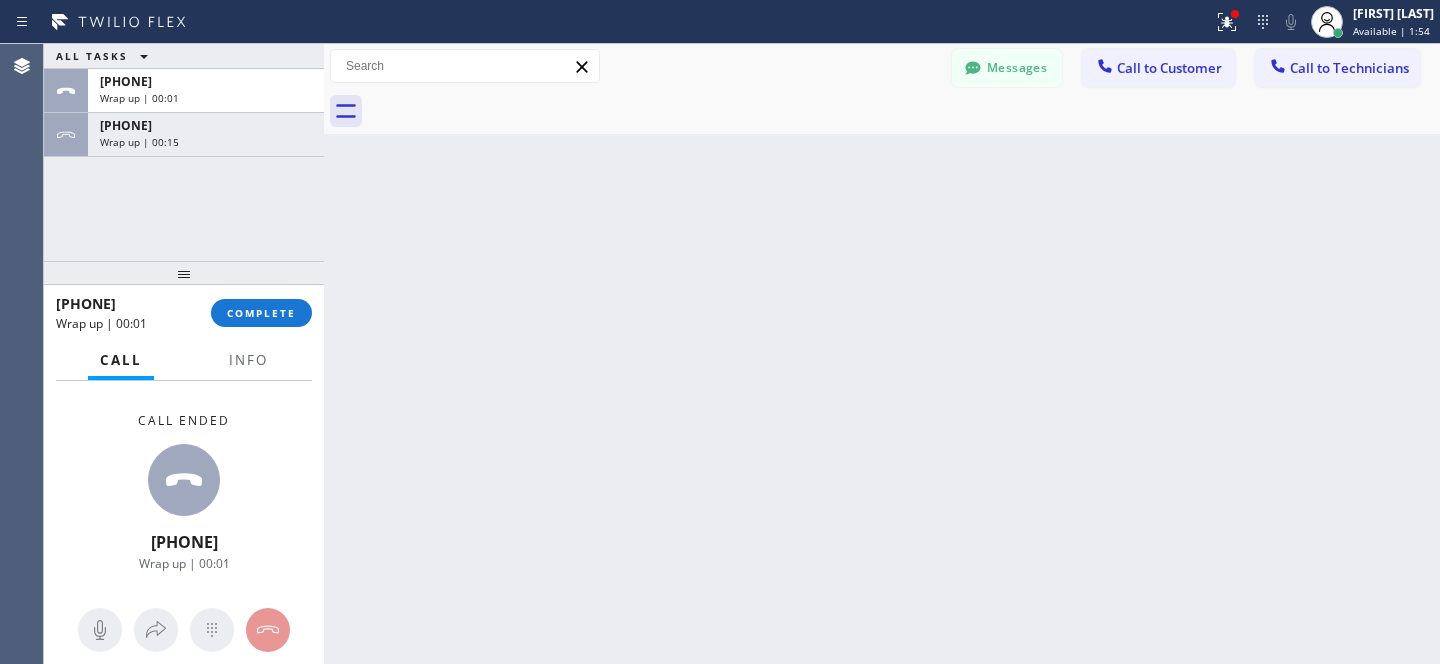click at bounding box center (904, 111) 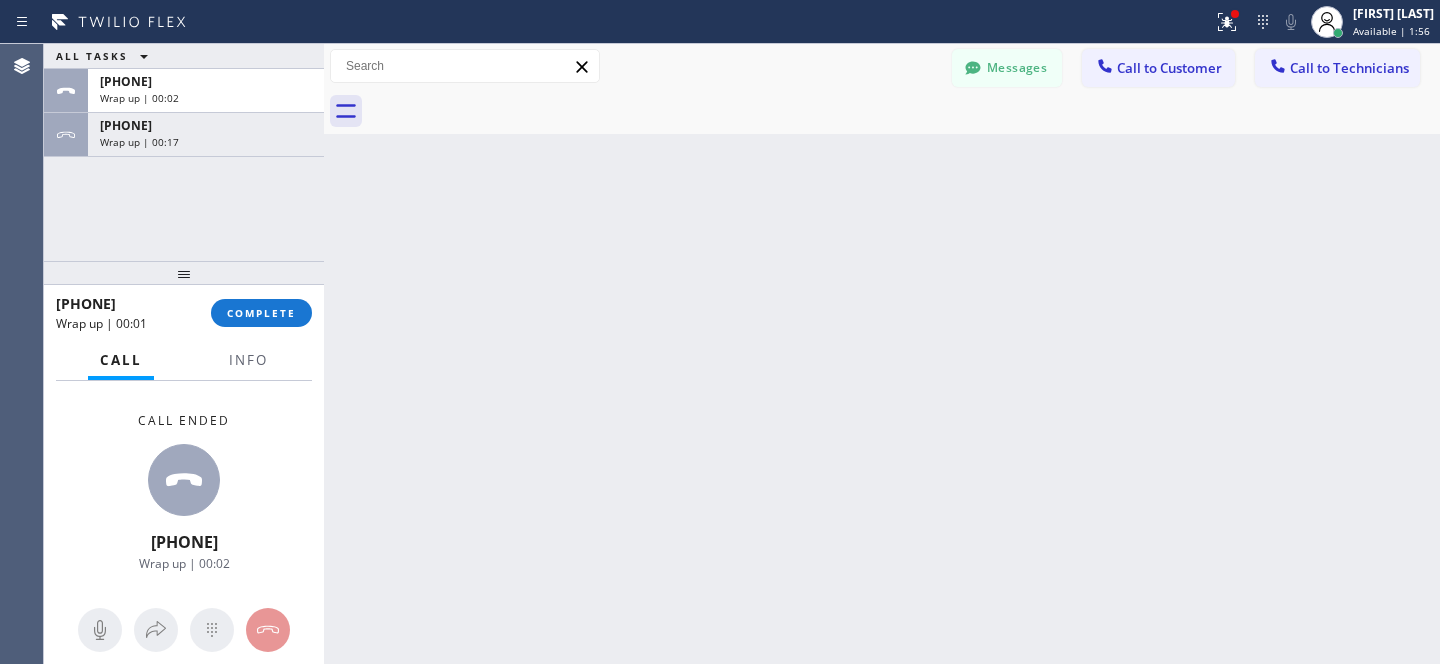 drag, startPoint x: 266, startPoint y: 304, endPoint x: 363, endPoint y: 295, distance: 97.41663 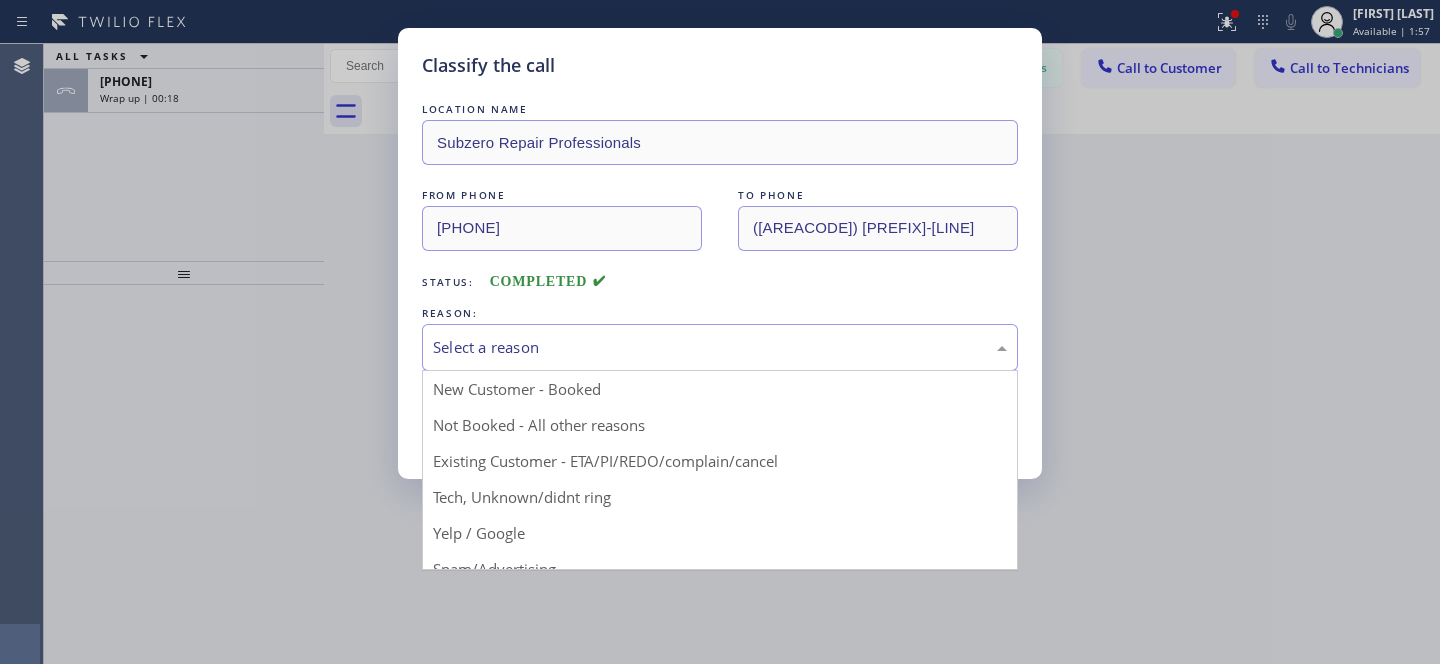 click on "Select a reason" at bounding box center (720, 347) 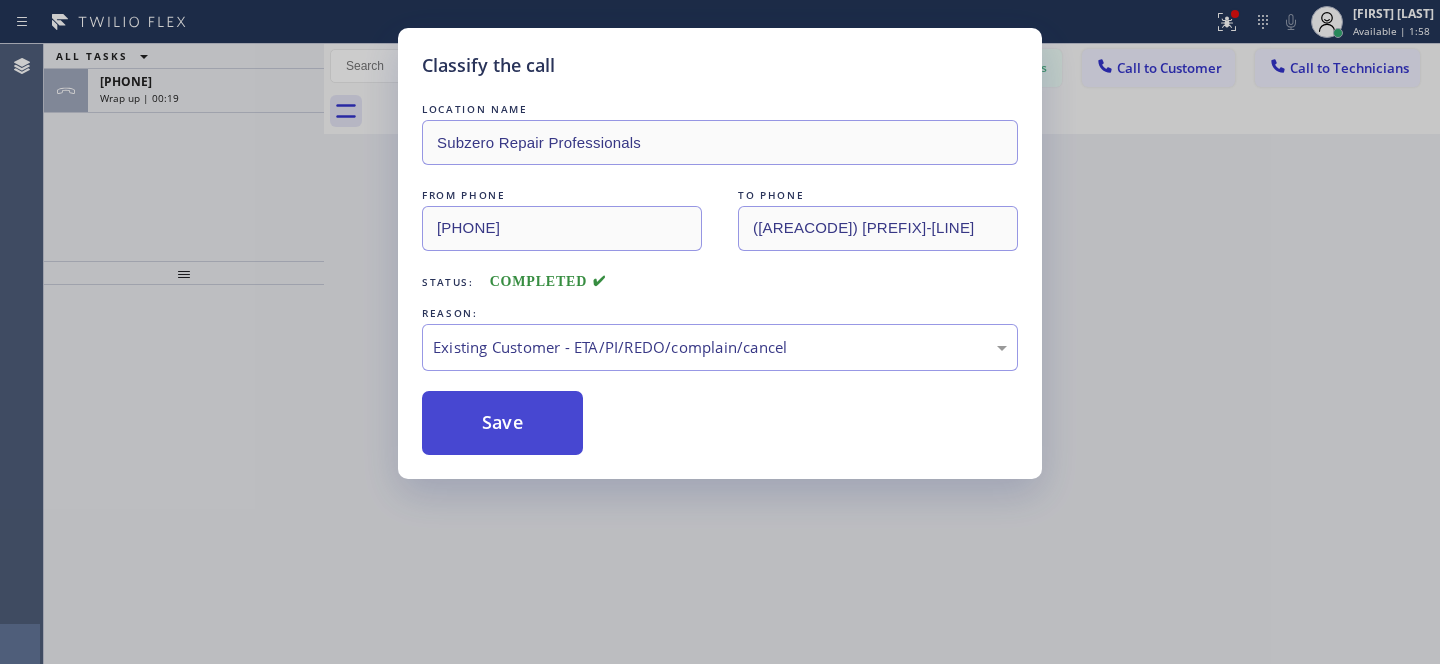 click on "Save" at bounding box center (502, 423) 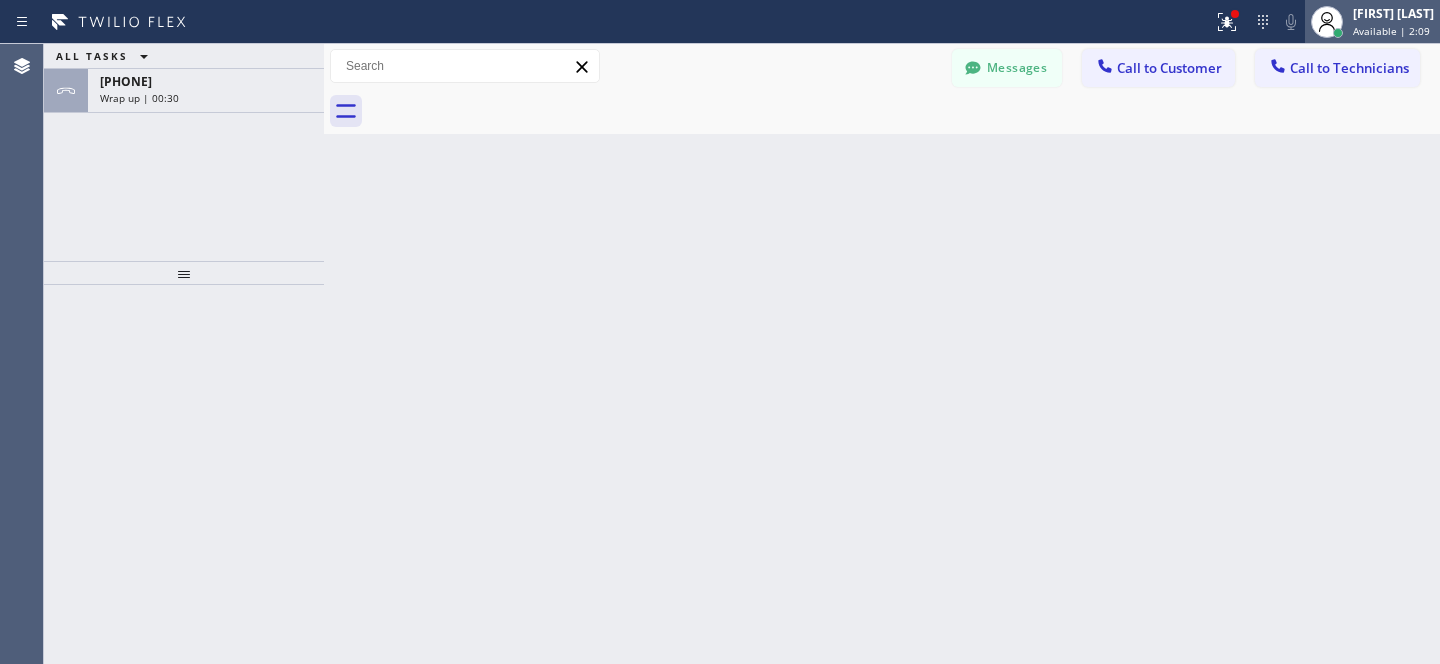 click on "[FIRST] [LAST]" at bounding box center (1393, 13) 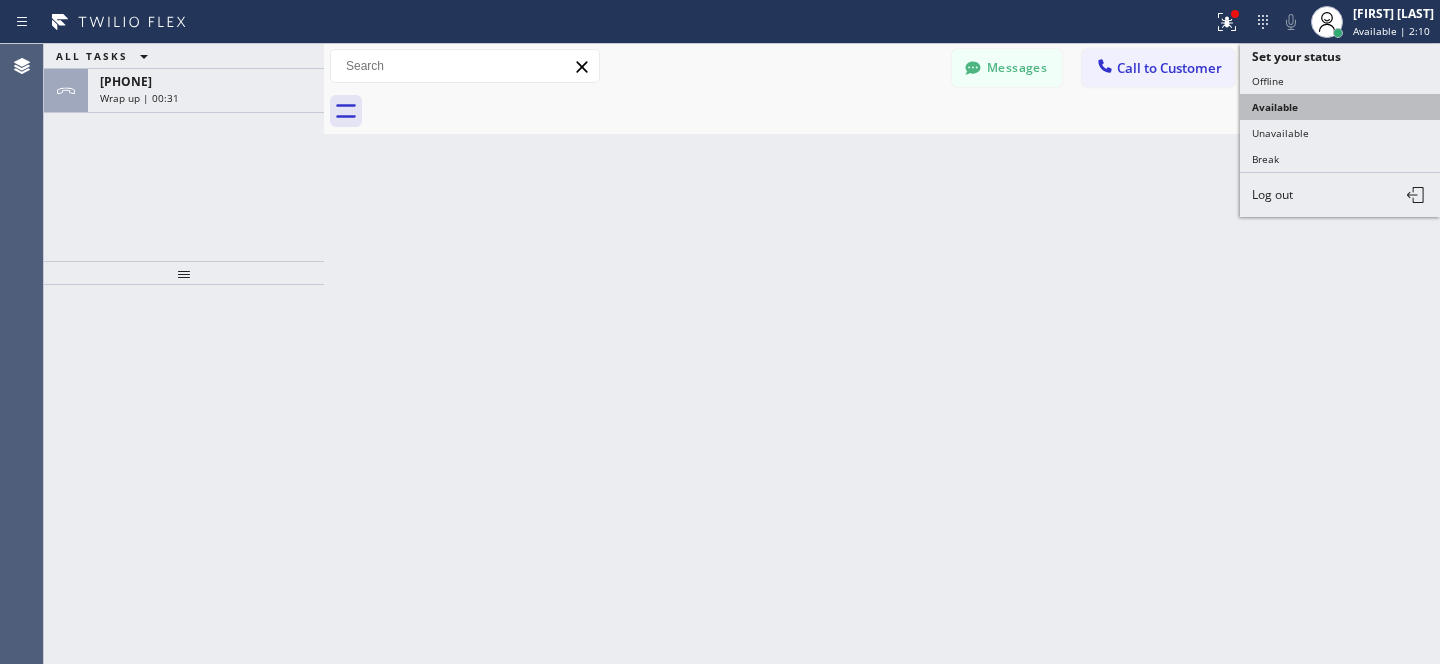 click on "Available" at bounding box center (1340, 107) 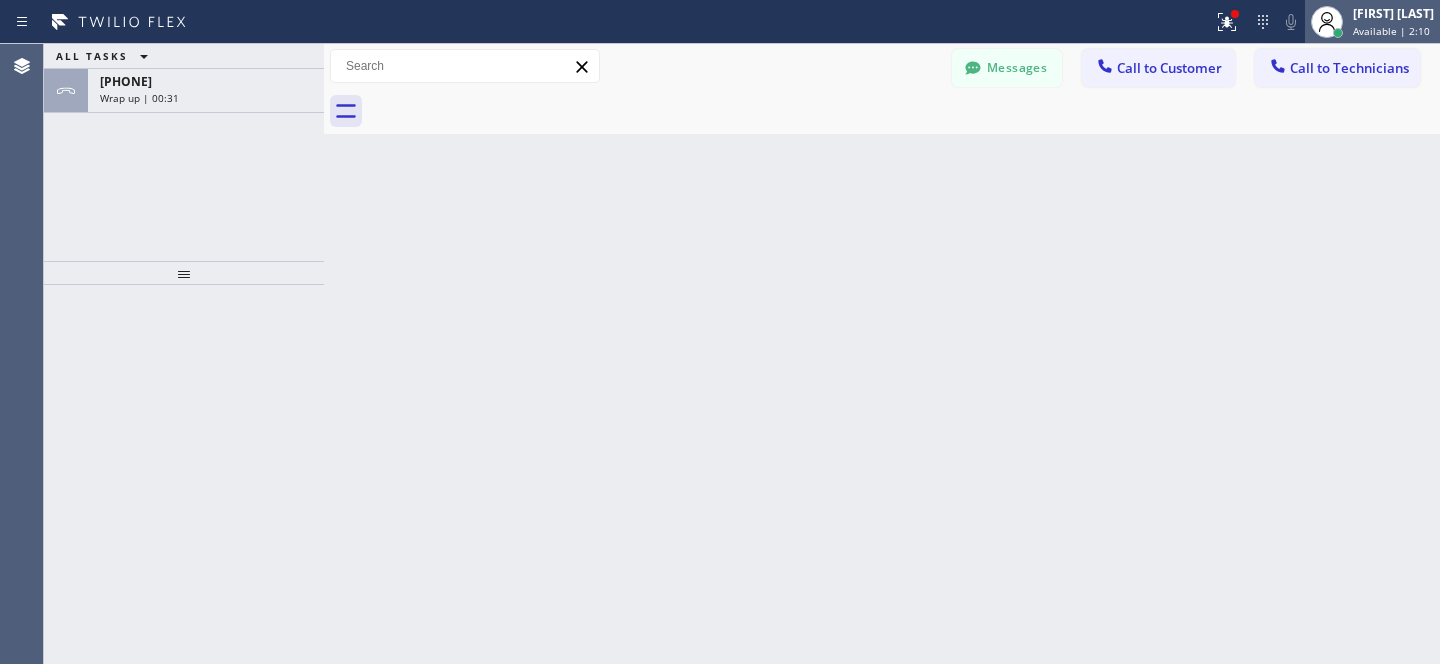 click on "Available | 2:10" at bounding box center [1391, 31] 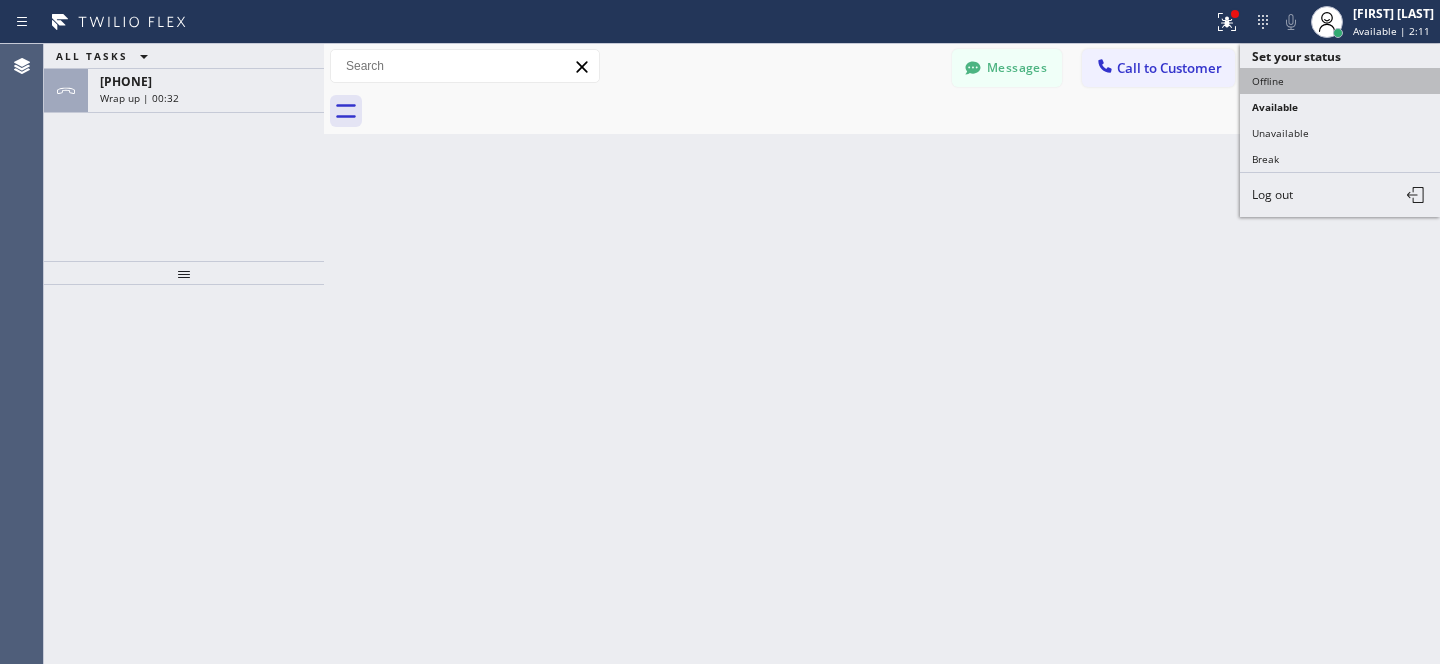 click on "Offline" at bounding box center (1340, 81) 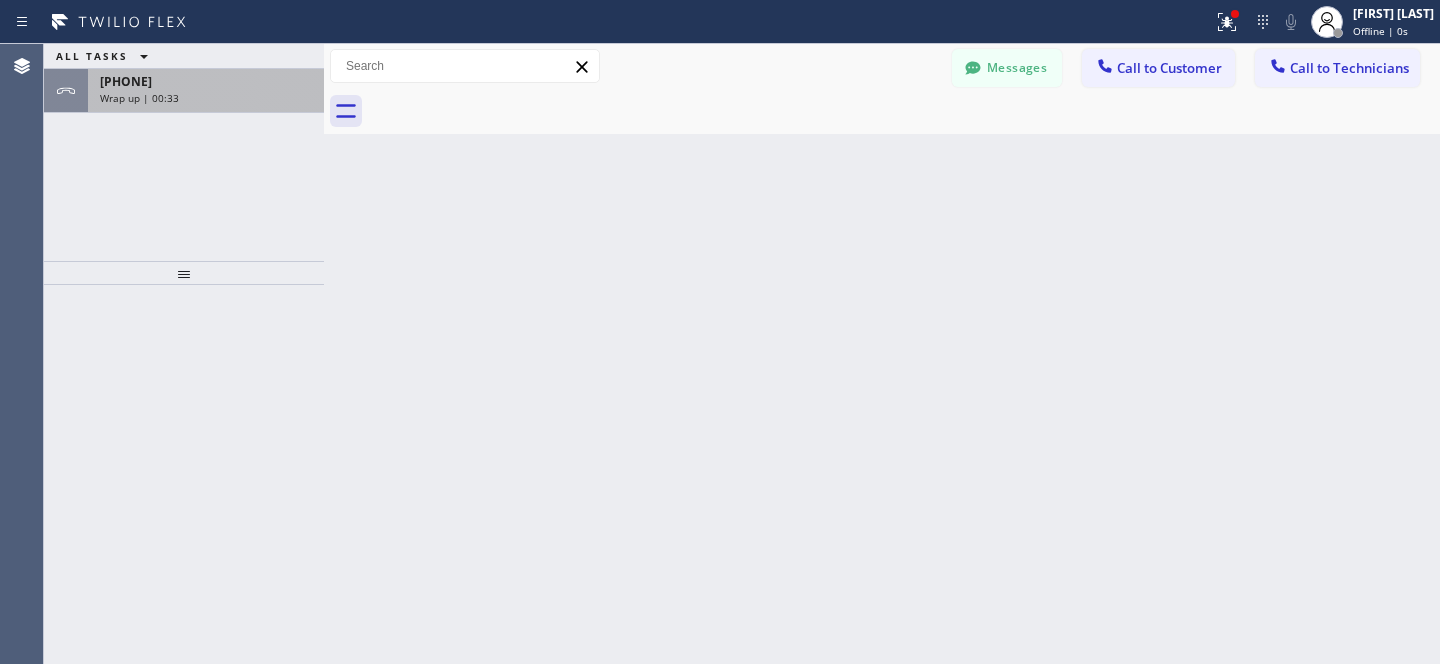 click on "[PHONE]" at bounding box center [206, 81] 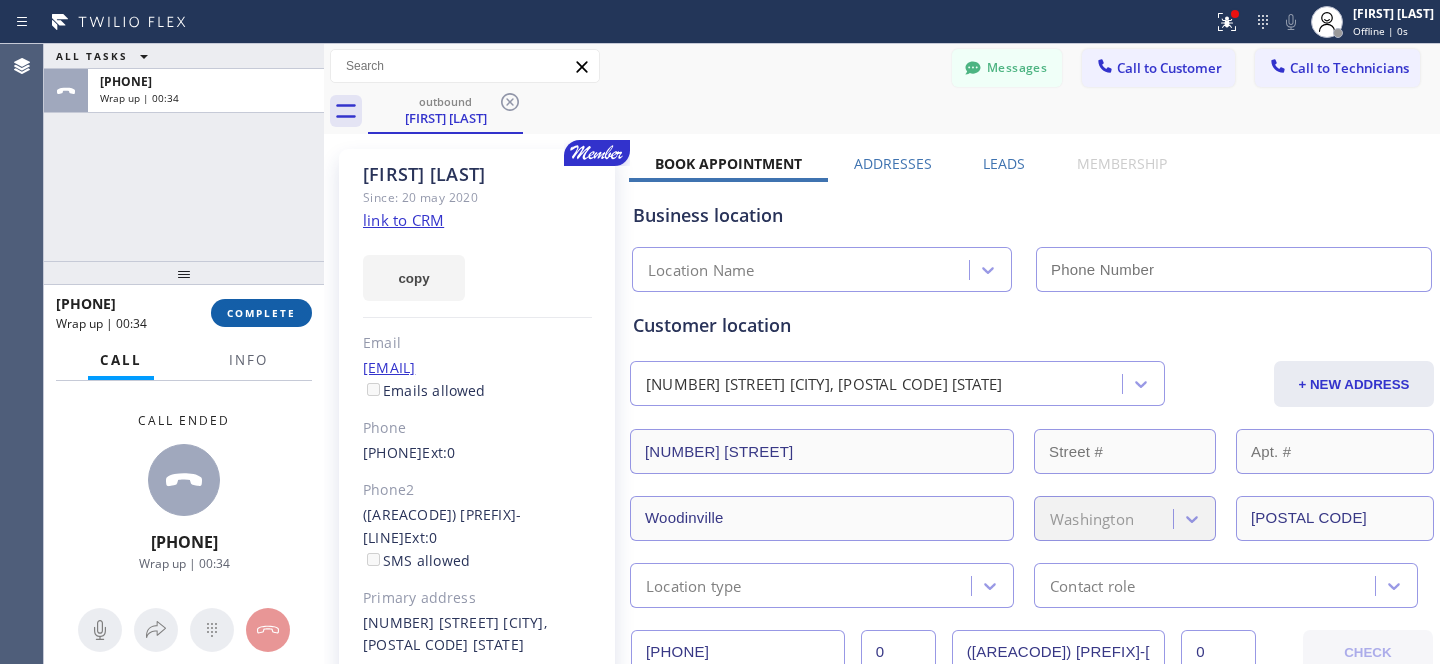click on "COMPLETE" at bounding box center [261, 313] 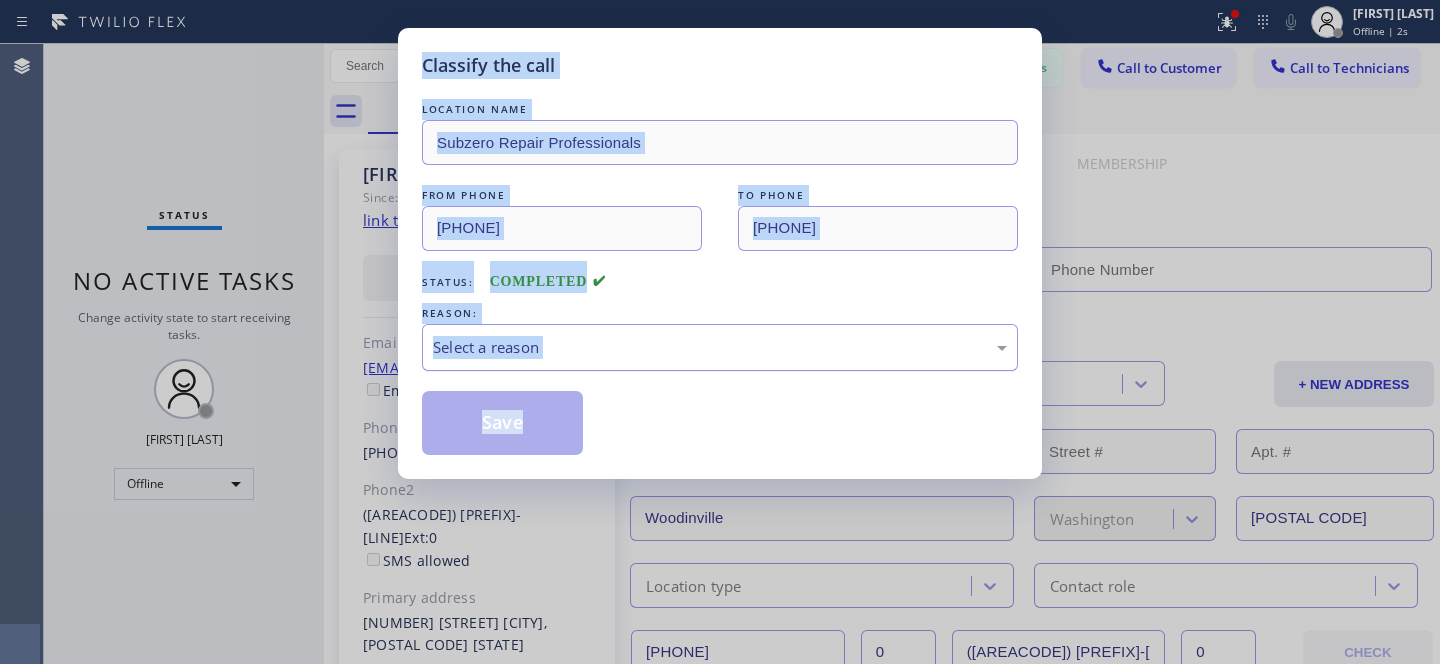 type on "[PHONE]" 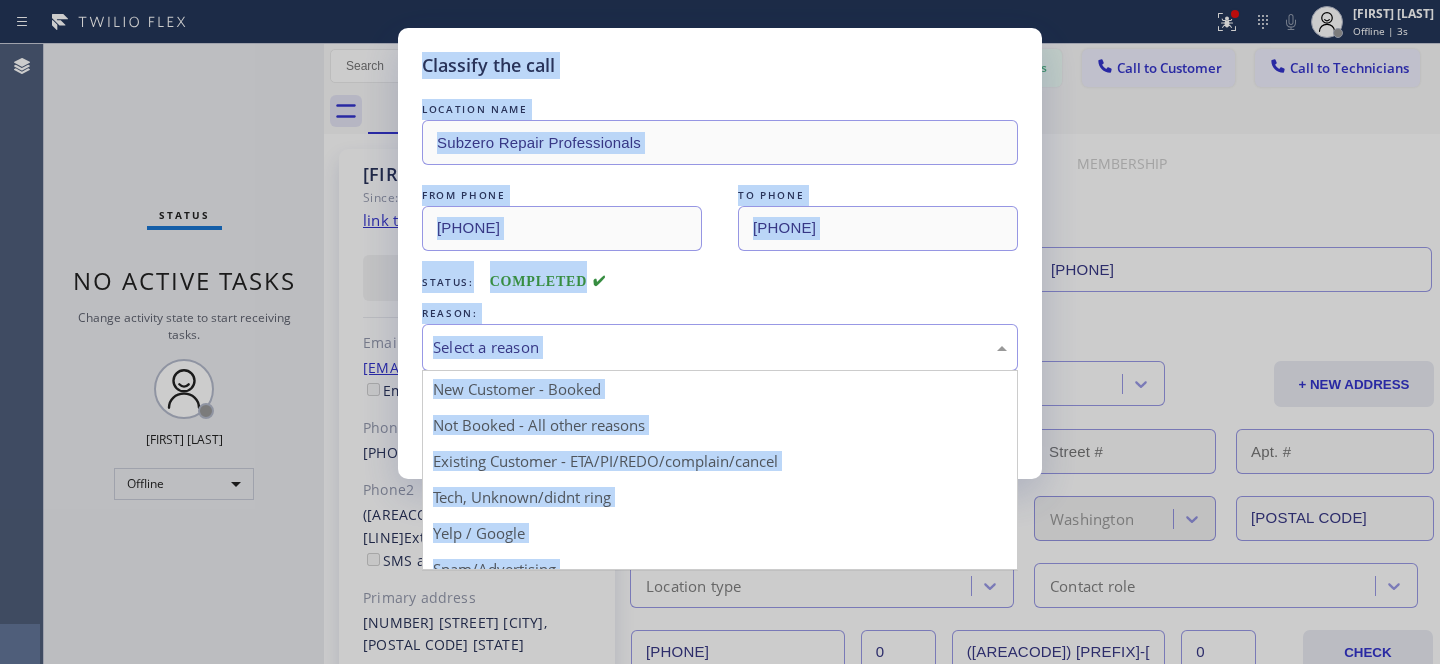 click on "Select a reason" at bounding box center [720, 347] 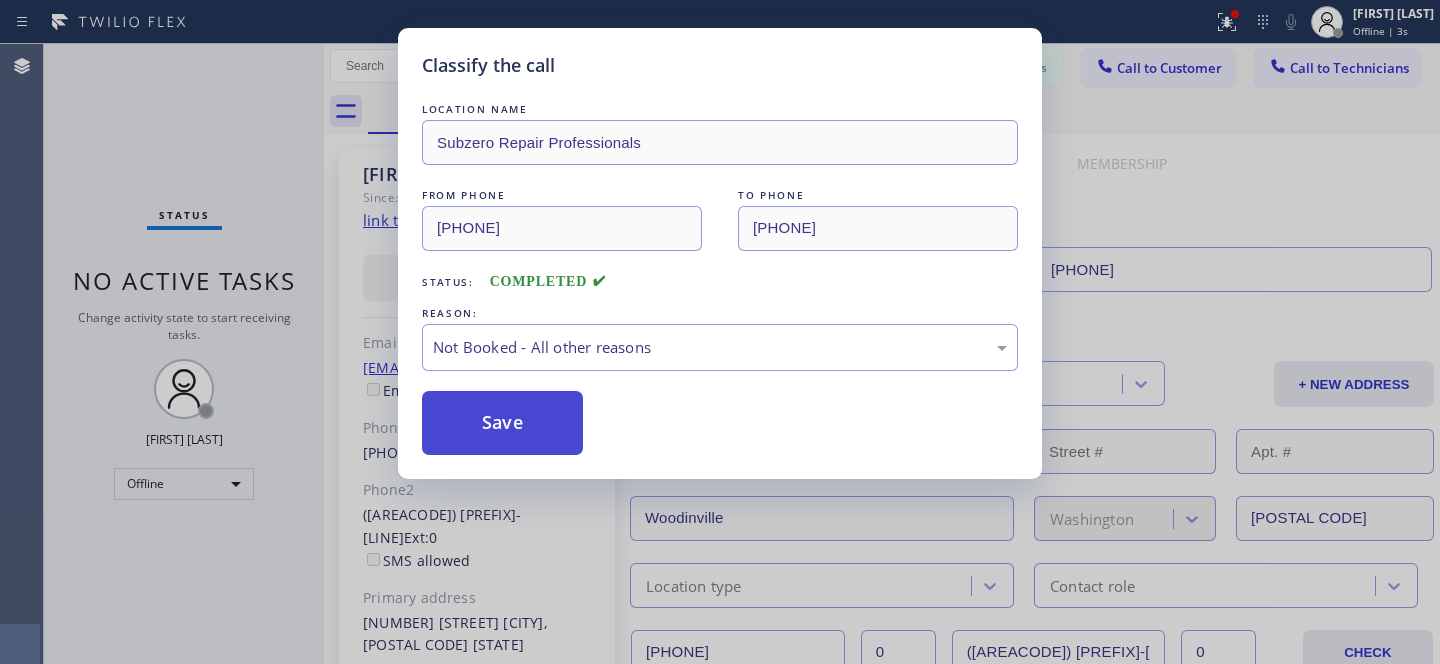 click on "Save" at bounding box center (502, 423) 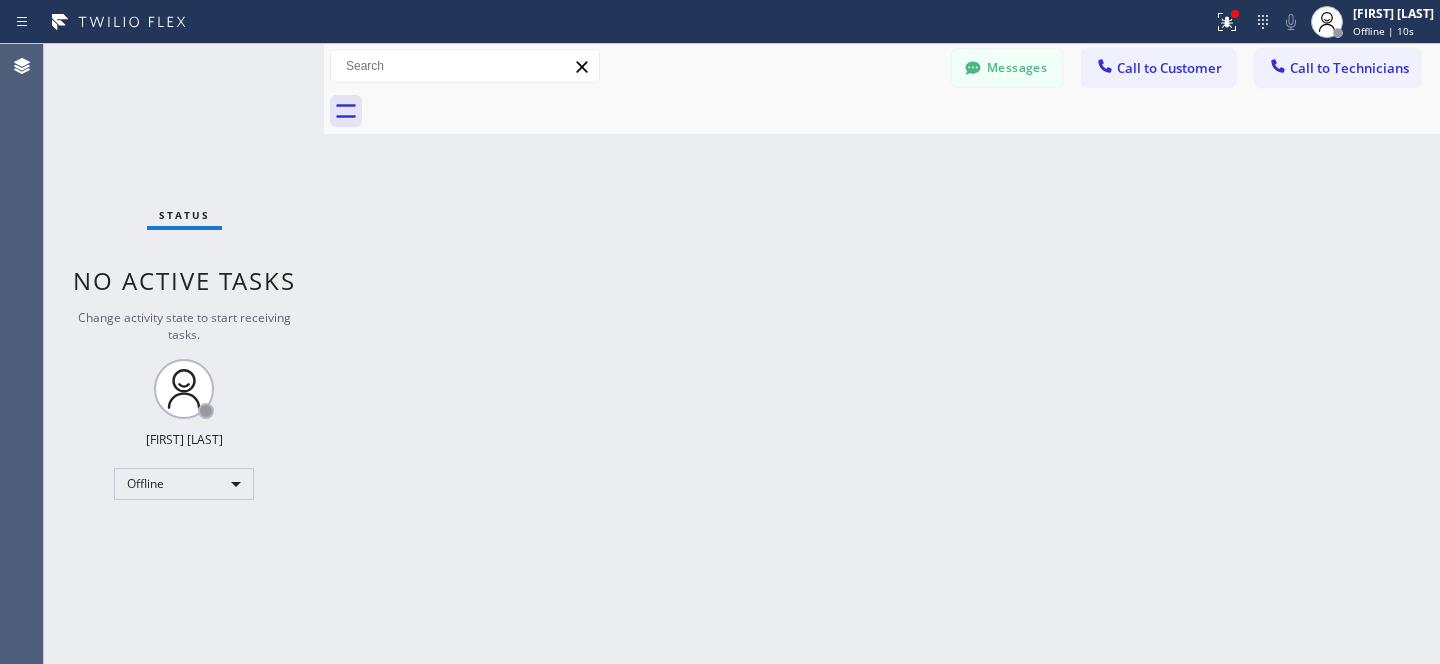 click on "Messages" at bounding box center (1007, 68) 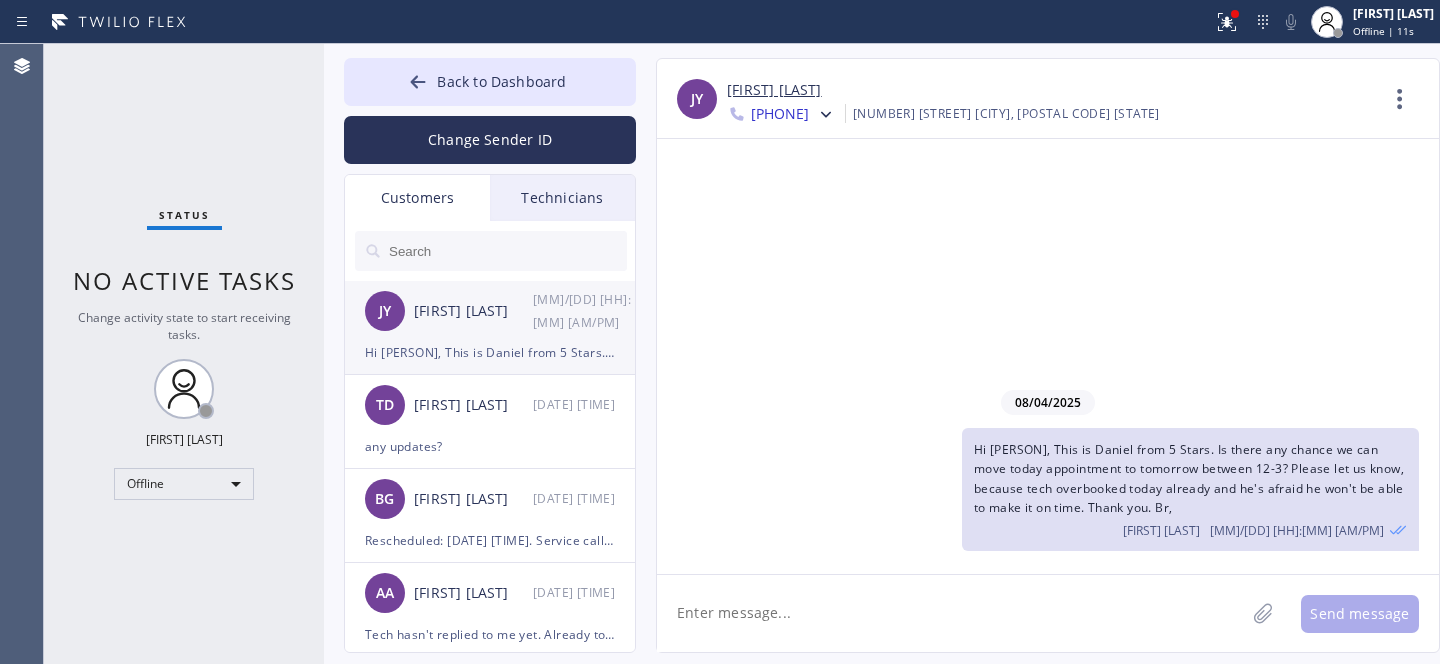click on "[PERSON] [PERSON] [DATE] [TIME]" at bounding box center [491, 311] 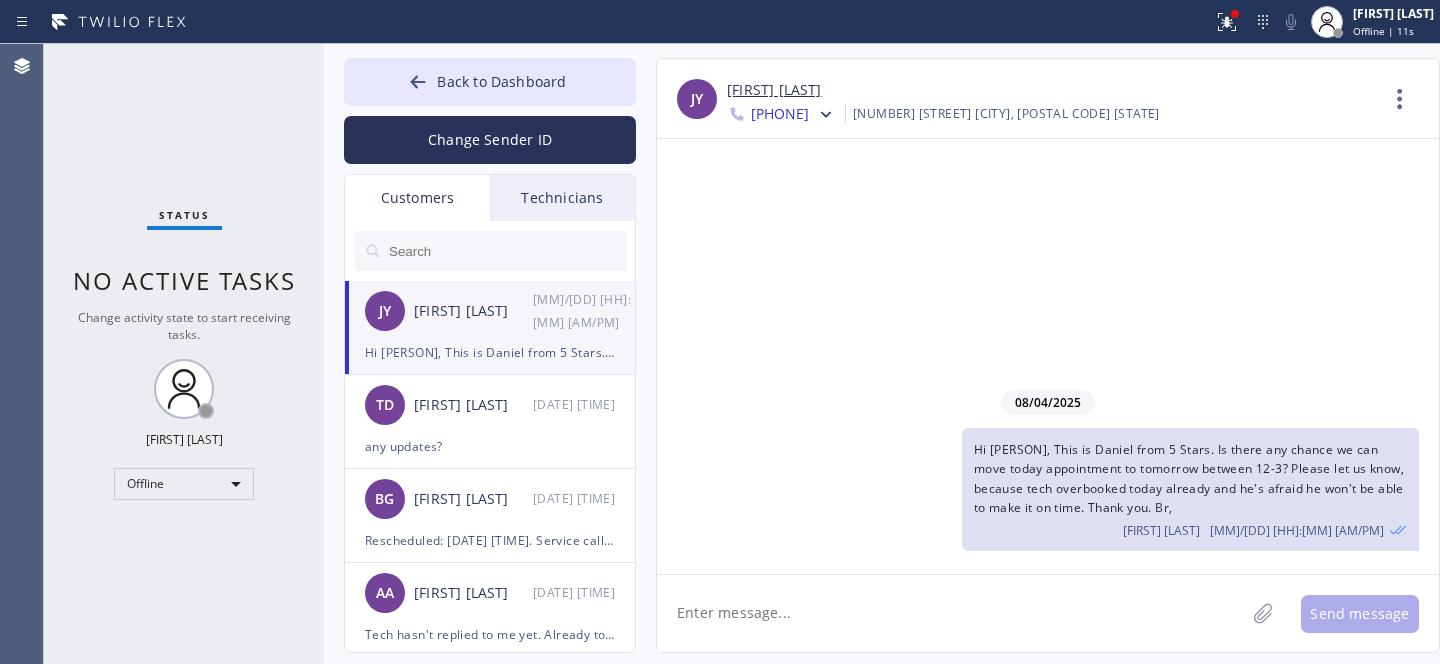 click 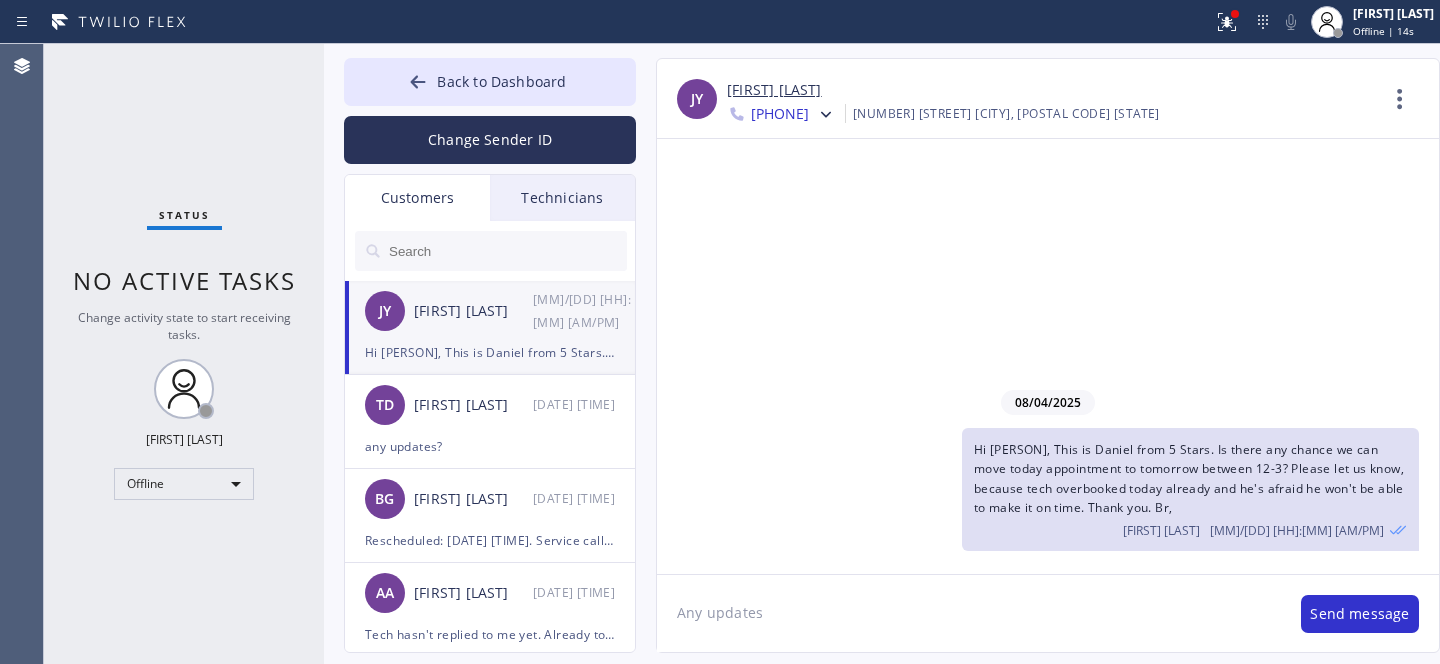 type on "Any updates?" 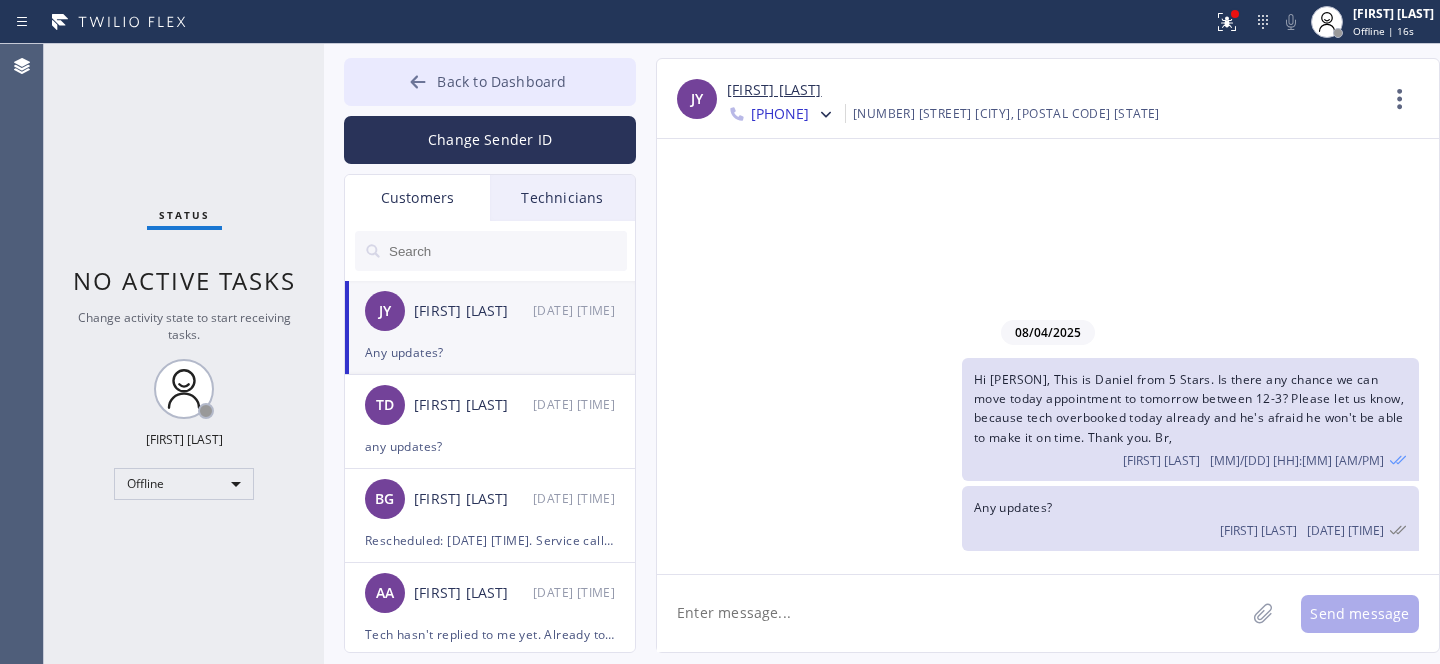 click on "Back to Dashboard" at bounding box center [490, 82] 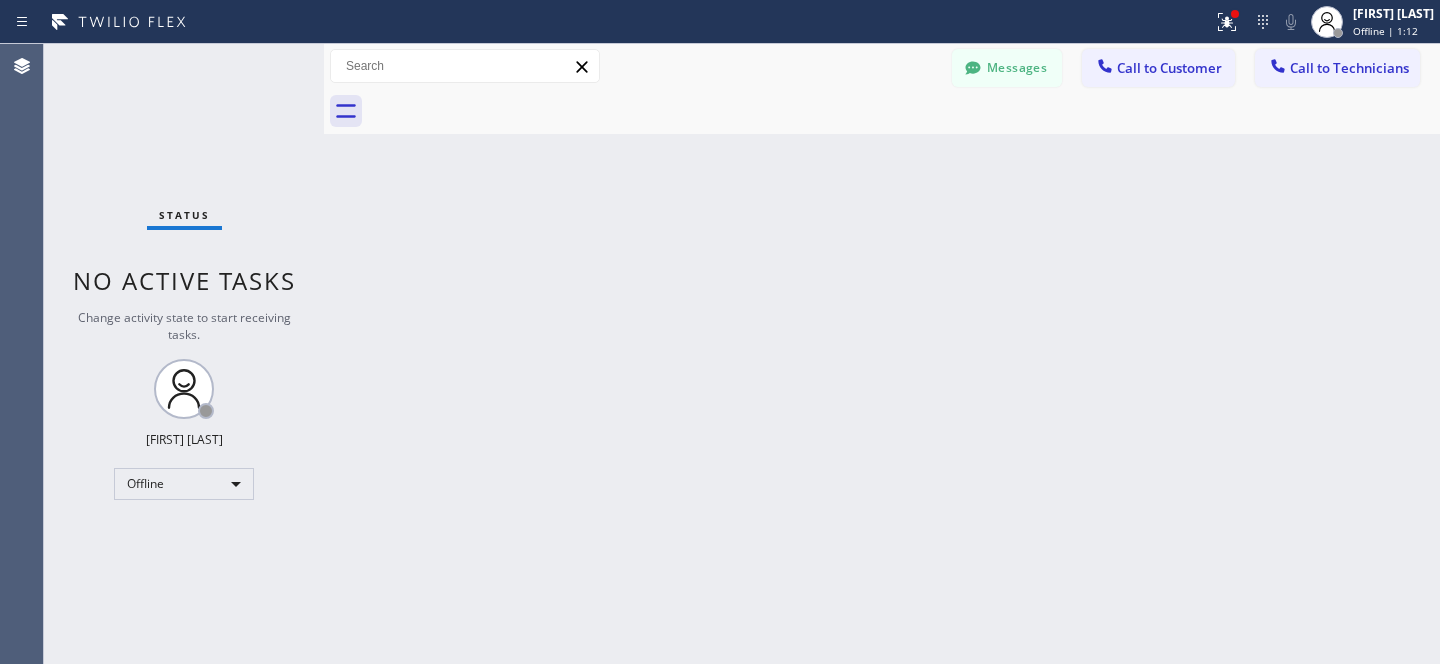 click on "Back to Dashboard Change Sender ID Customers Technicians [PERSON] [PERSON] [DATE] [TIME] Any updates? [PERSON] [PERSON] [DATE] [TIME] any updates? [PERSON] [PERSON] [DATE] [TIME] Rescheduled: [DATE] [TIME] - [TIME]. Service call fee waived. See you. [PERSON] [PERSON] [DATE] [TIME] Tech hasn't replied to me yet. Already told him no one will be there after 5 and asked him to call you 30 min prior [PERSON] [PERSON] [DATE] [TIME] ok texted tech [PERSON] [PERSON] [DATE] [TIME] Hi [PERSON], This is Daniel from 5 Stars. Unfortunately, the office will have to cancel the appointment for your microwave that we've booked with you for tomorrow as we don't have available technicians for this type of appliance. Thank you. Br, [PERSON] [PERSON] [DATE] [TIME] Hi [PERSON], This is Daniel from 5 Stars. Unfortunately, none of our technician will be able to come tomorrow between [TIME] for your Whirpool fridge. The soonest we can actually send someone out is Thu [DATE] between [TIME]. Please let me know if we can do that. Thank you. Br, [PERSON] [PERSON]" at bounding box center (882, 354) 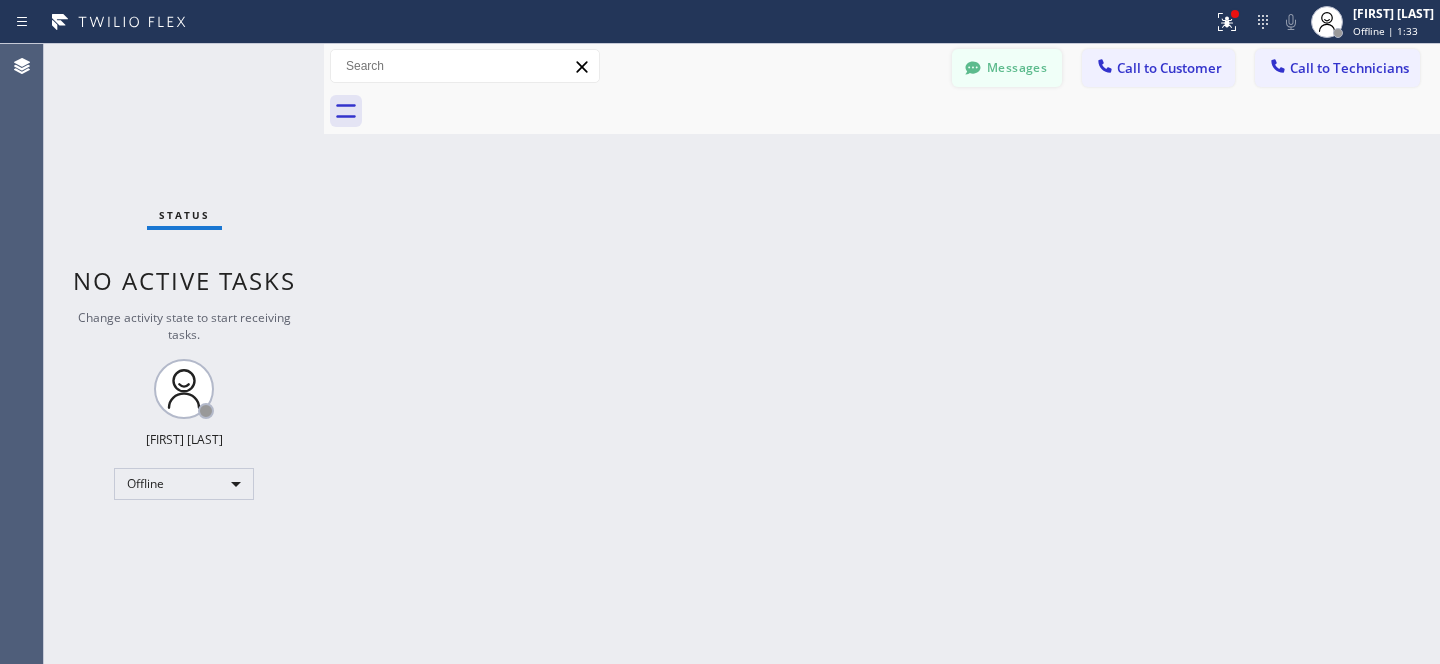 click on "Messages" at bounding box center [1007, 68] 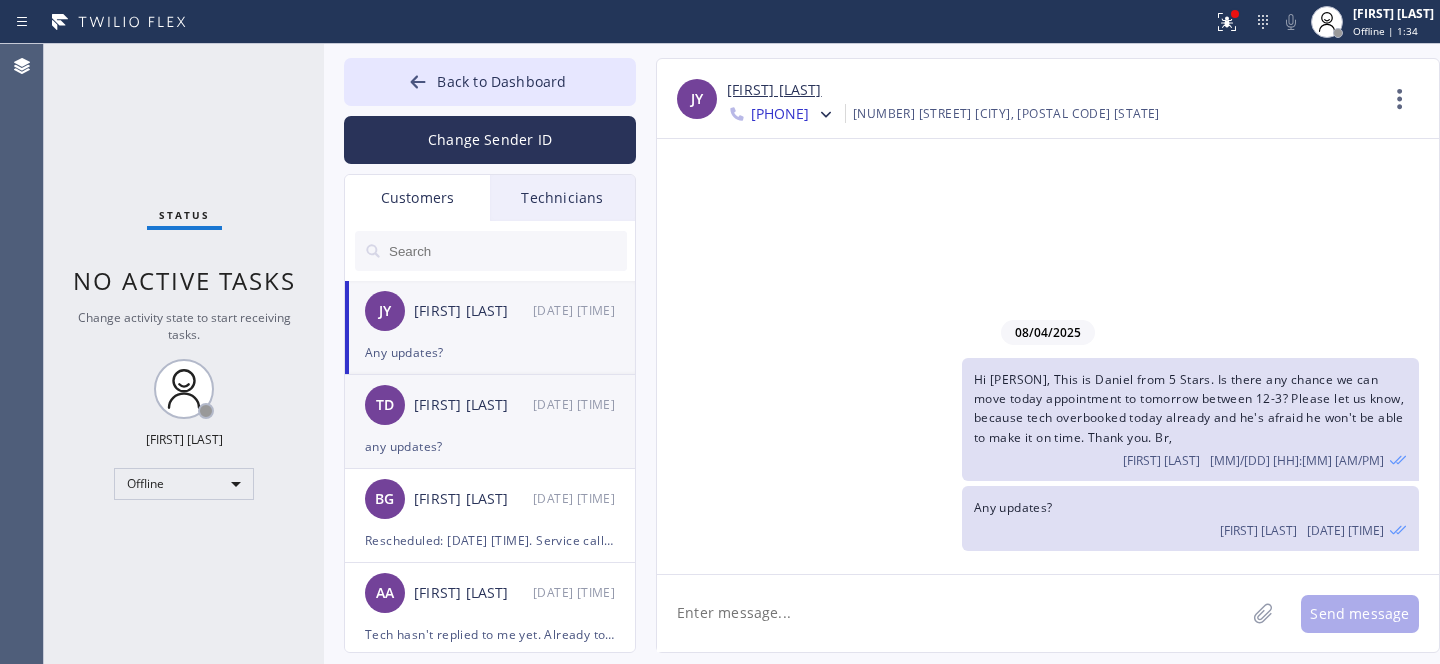 click on "TD [FIRST] [LAST] [DATE]" at bounding box center (491, 405) 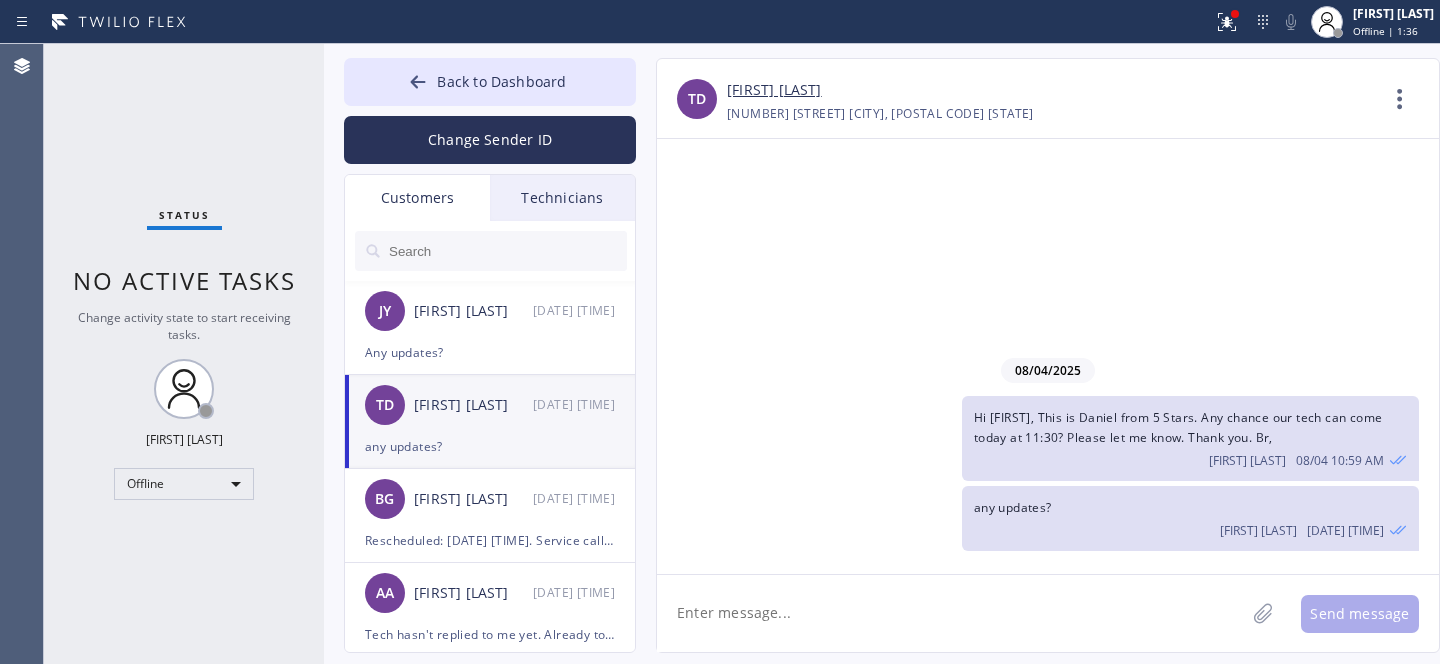 click on "[FIRST] [LAST]" at bounding box center [774, 90] 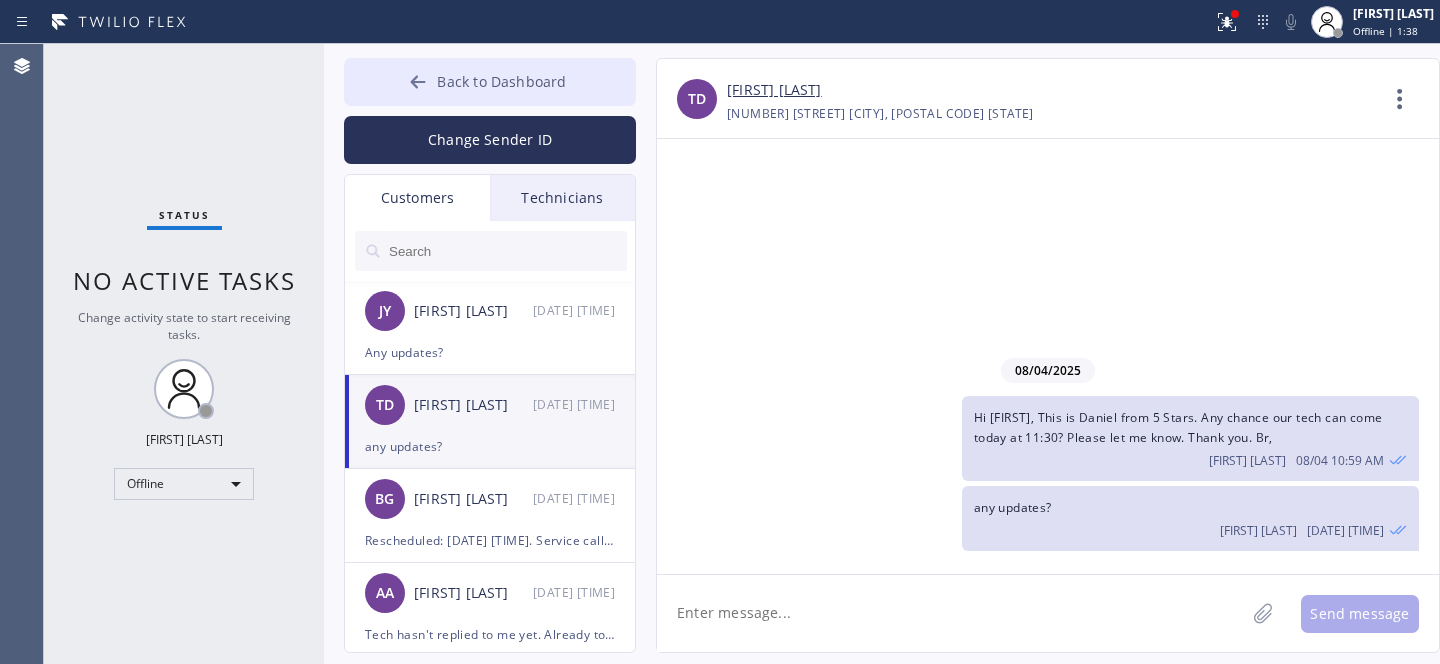click on "Back to Dashboard" at bounding box center (490, 82) 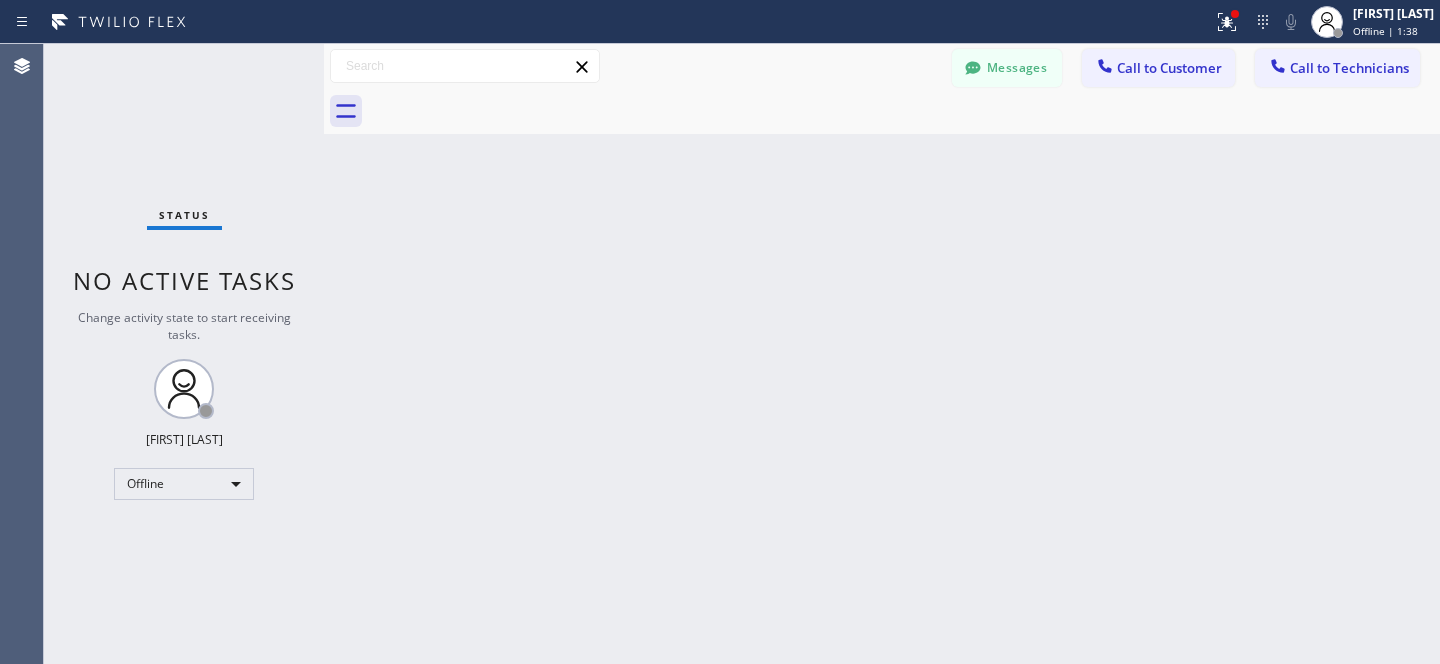 drag, startPoint x: 427, startPoint y: 65, endPoint x: 418, endPoint y: 0, distance: 65.62012 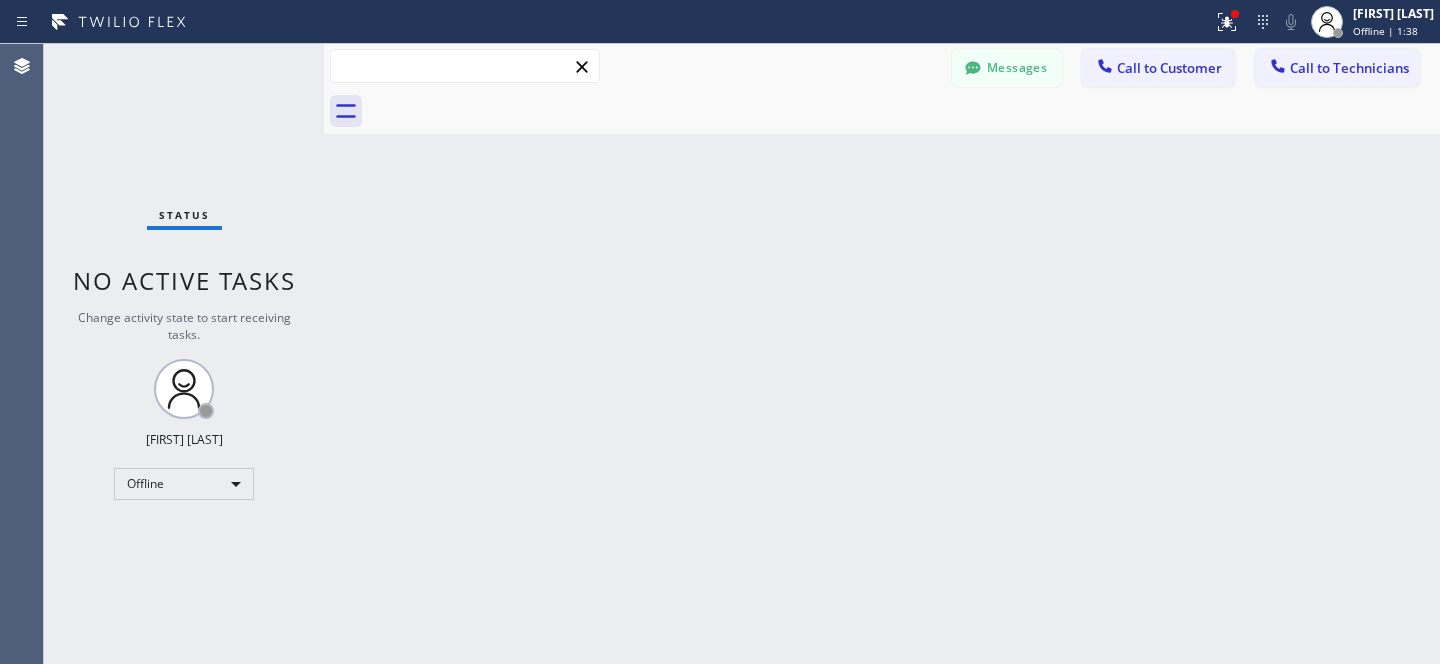 click at bounding box center [465, 66] 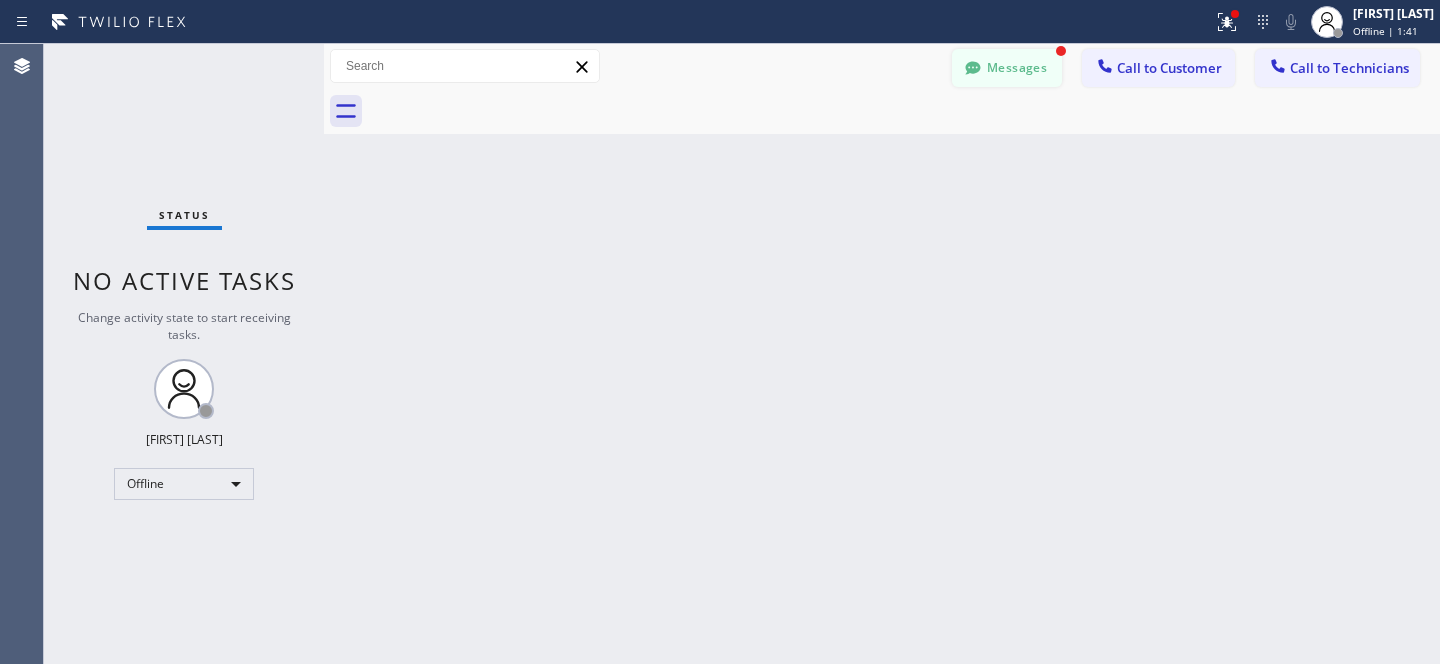 click on "Messages" at bounding box center [1007, 68] 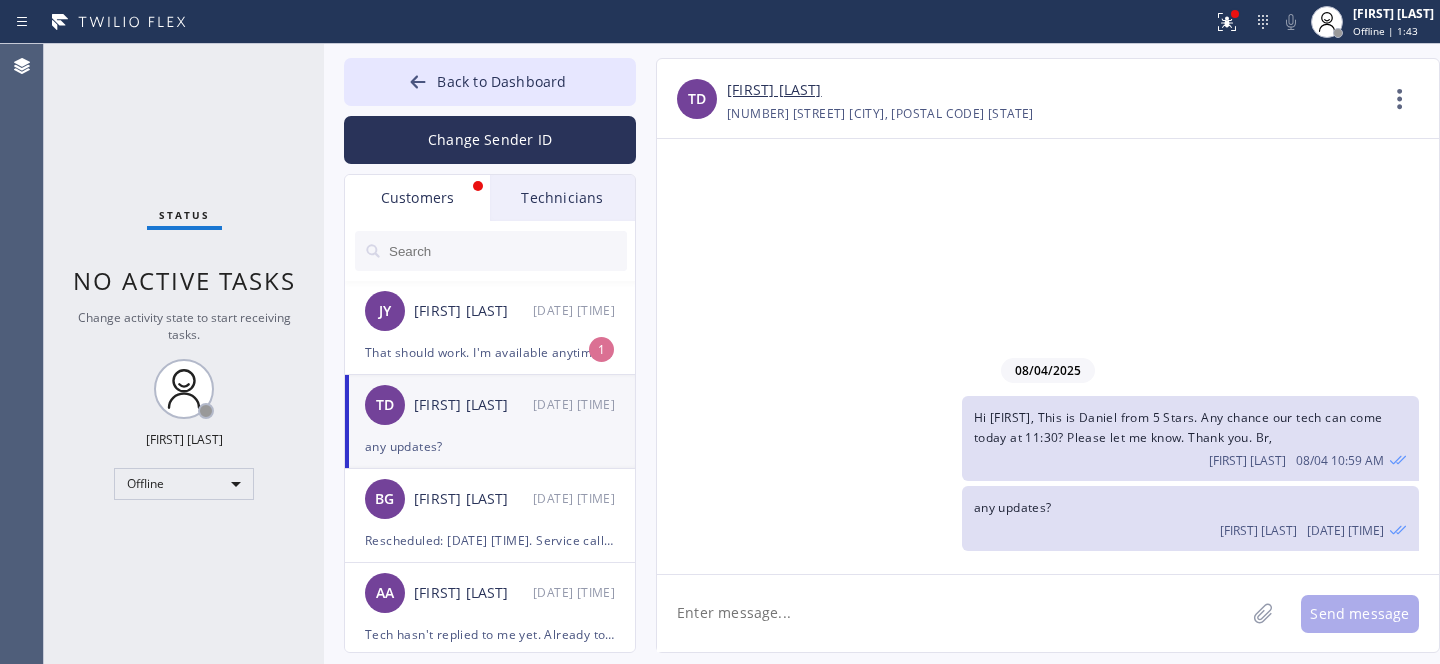 click on "[INITIALS] [FIRST] [LAST] [MONTH]/[DAY] [TIME] [AM/PM]" at bounding box center (491, 311) 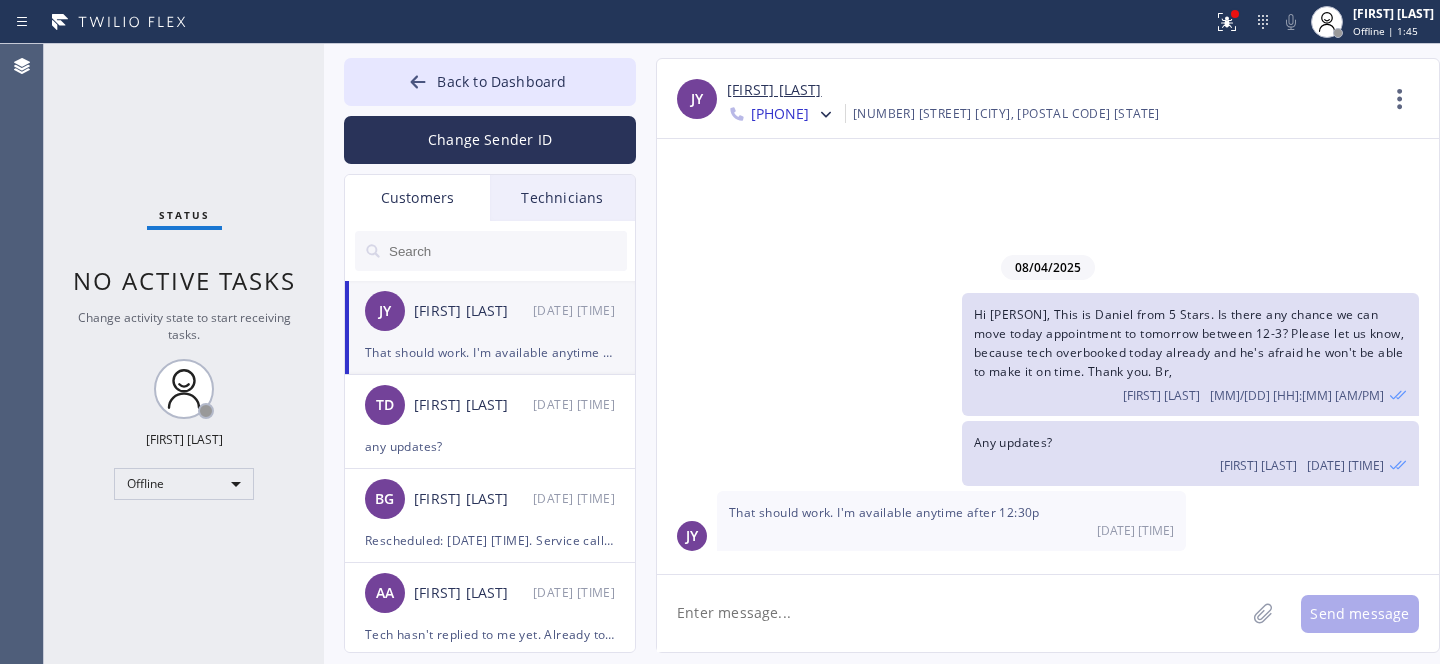 click 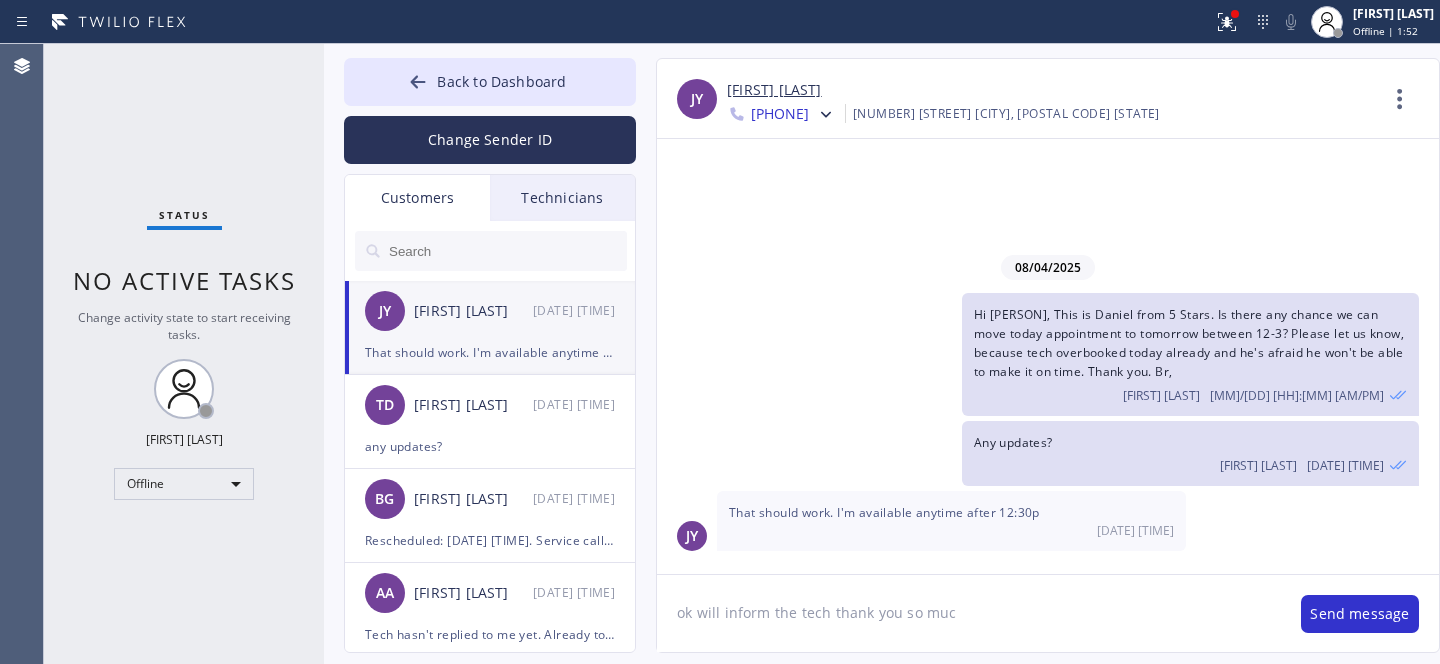type on "ok will inform the tech thank you so much" 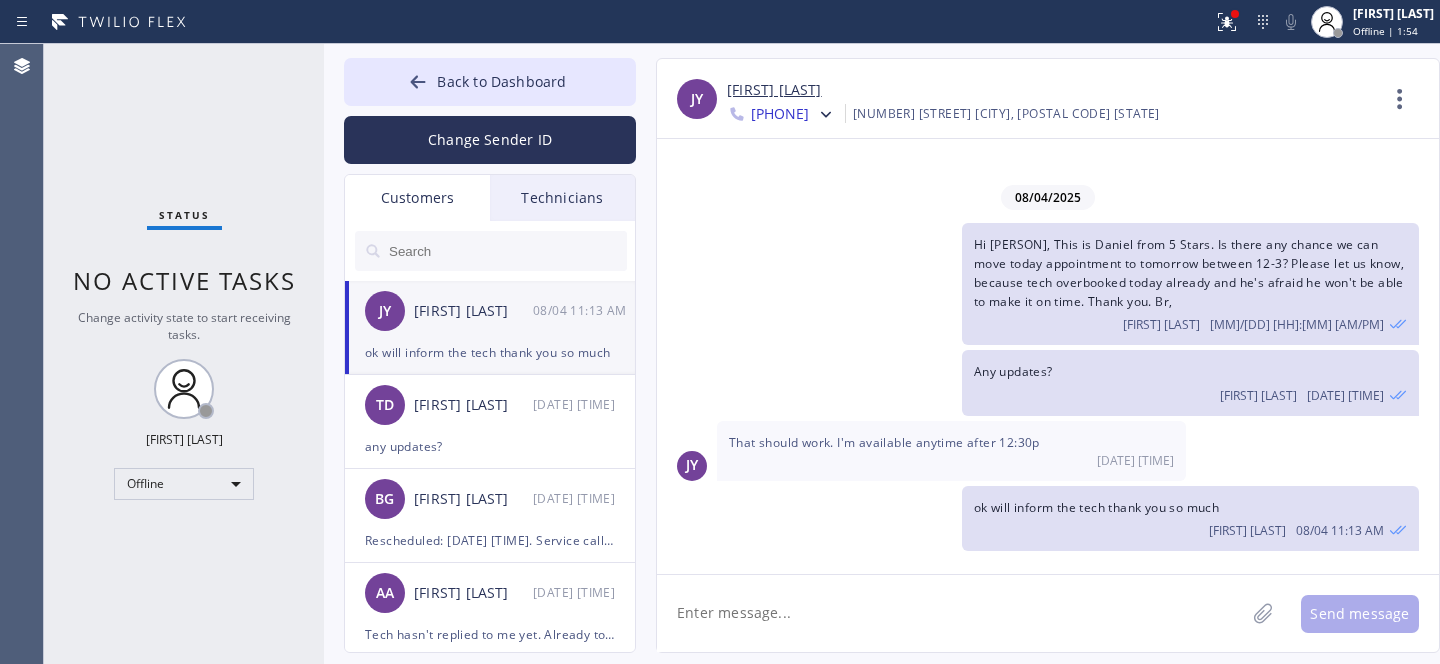 click on "[FIRST] [LAST]" at bounding box center [774, 90] 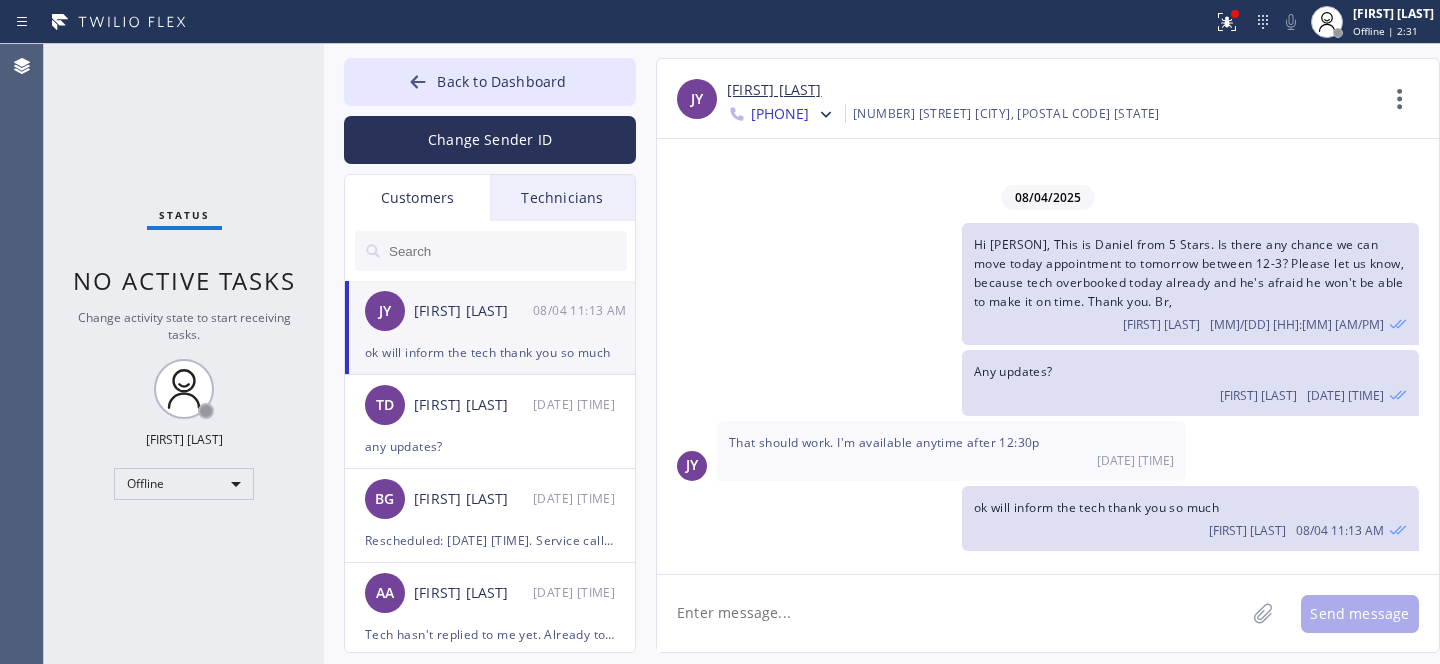 click 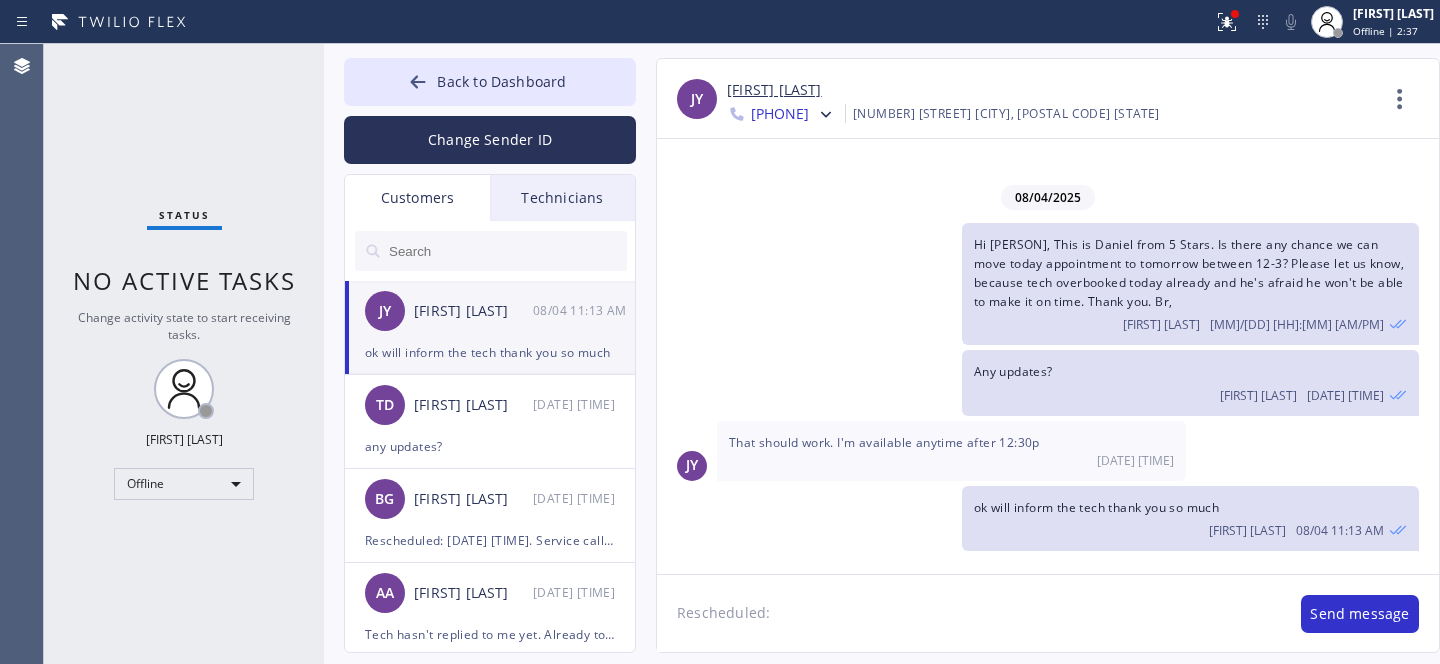 paste on "[MM]/[DD]/[YYYY]	[HH]pm - [HH]pm" 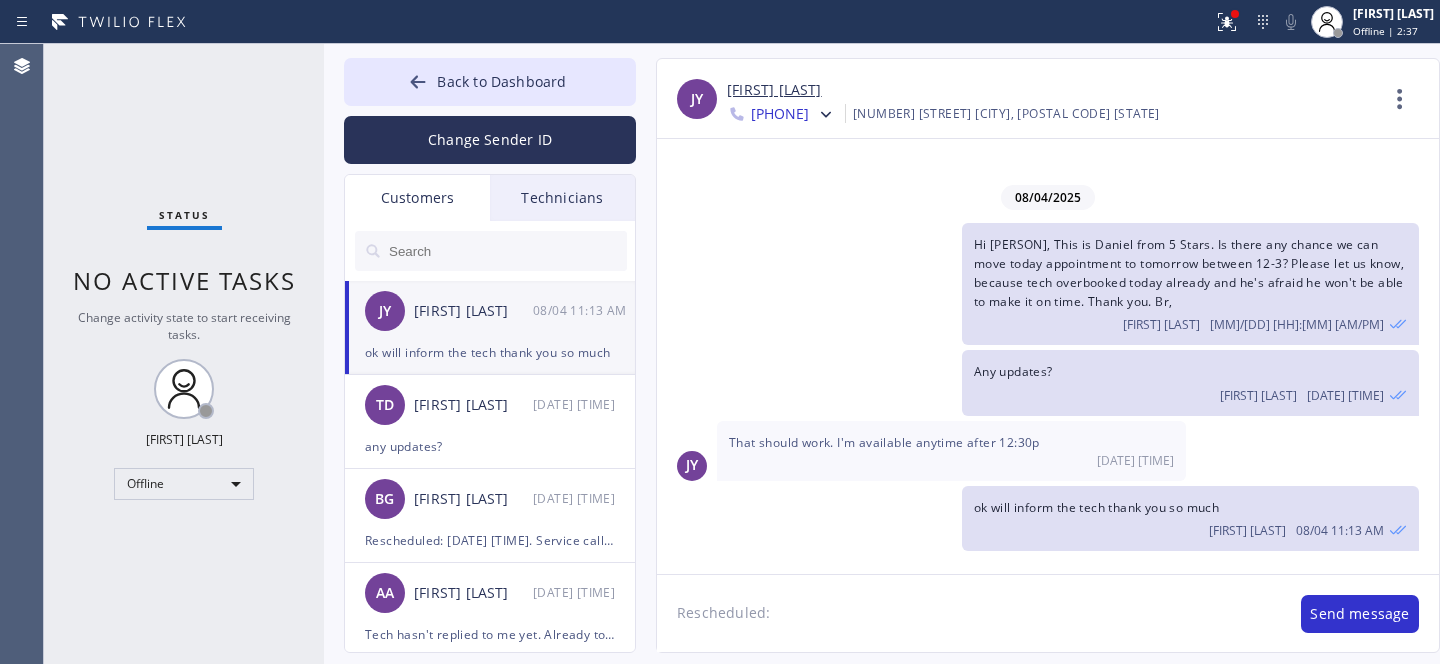 type on "Rescheduled: 08/05/2025	12pm - 3pm" 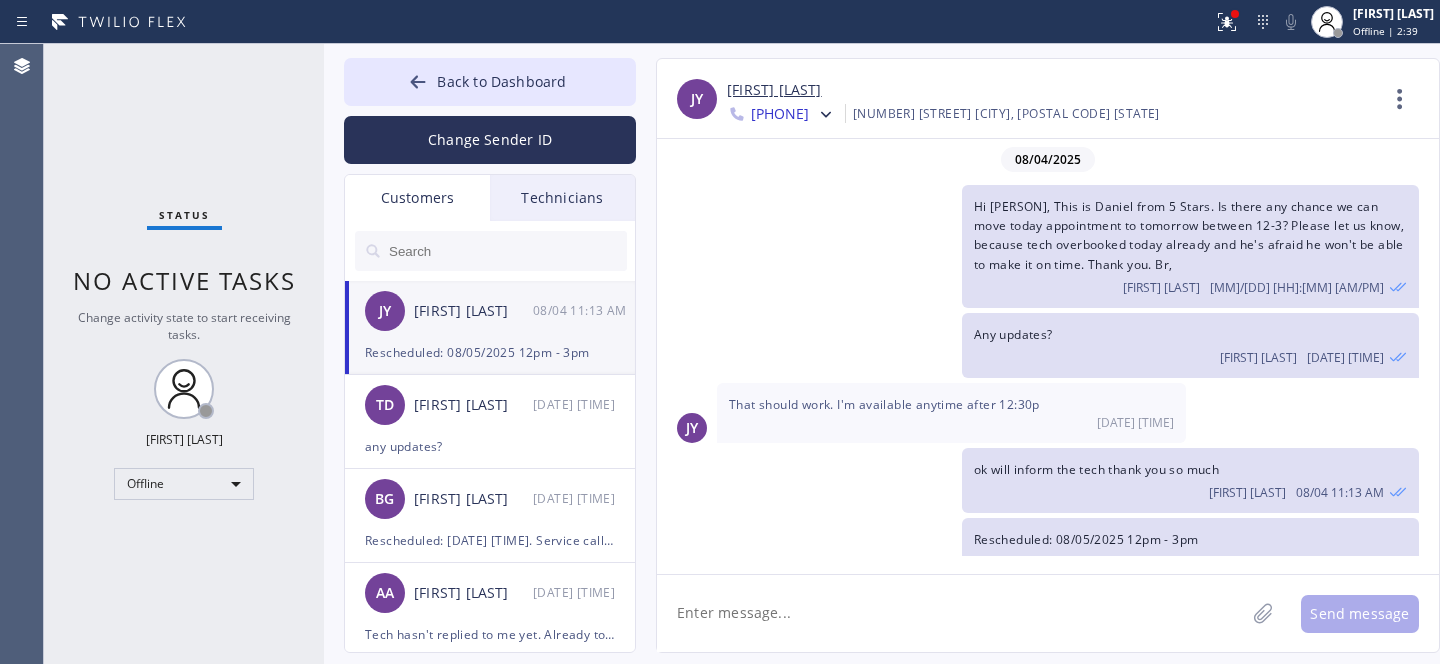 scroll, scrollTop: 29, scrollLeft: 0, axis: vertical 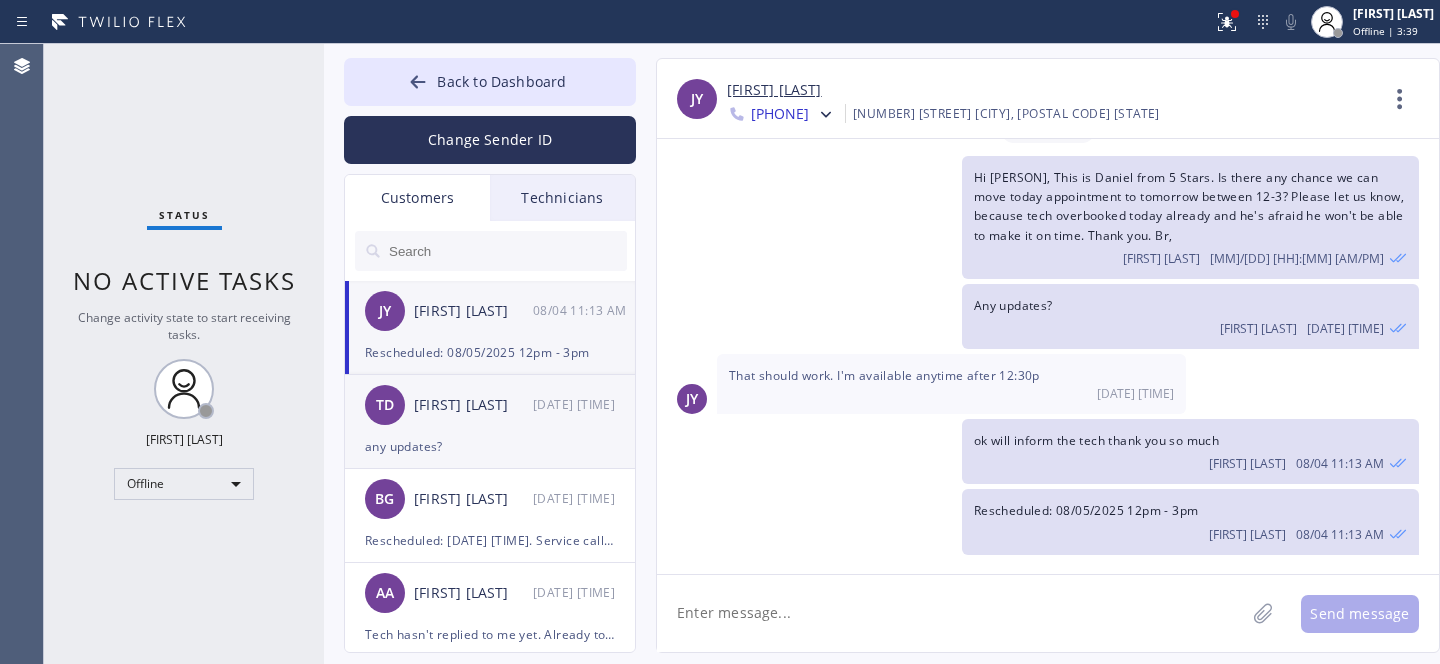 click on "any updates?" at bounding box center (490, 446) 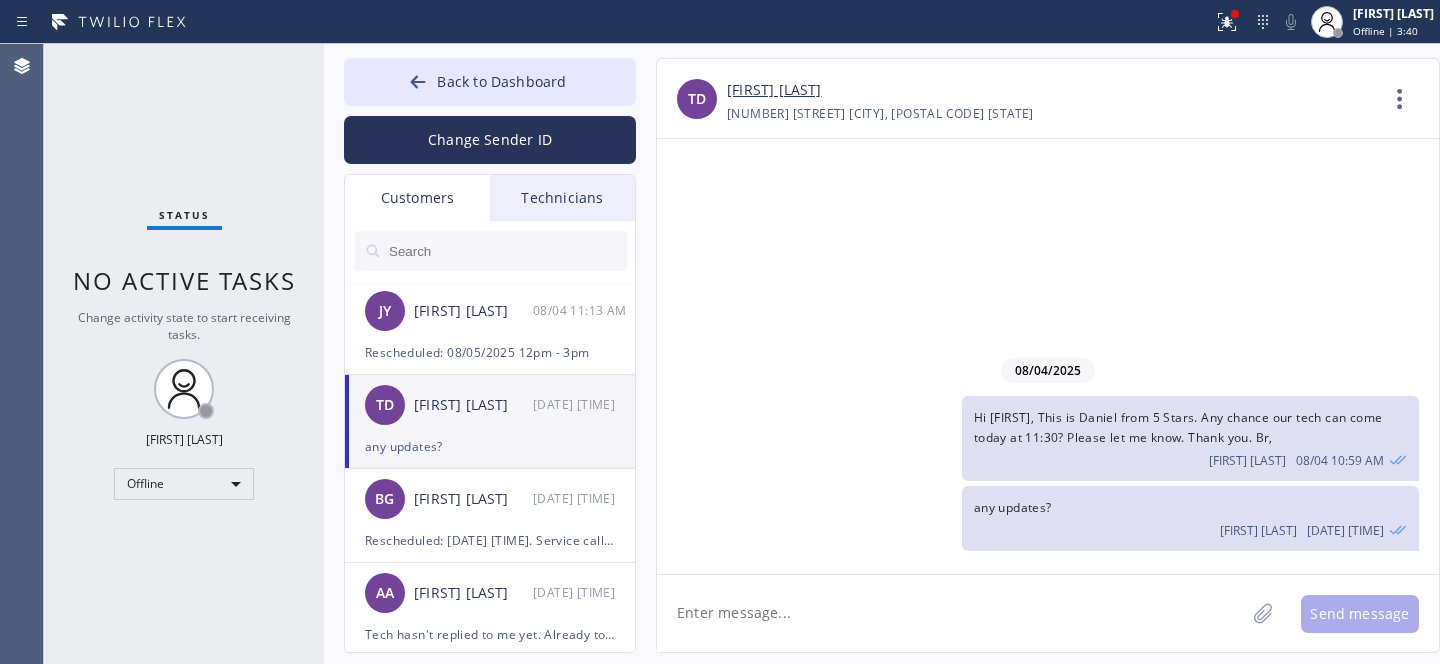 scroll, scrollTop: 0, scrollLeft: 0, axis: both 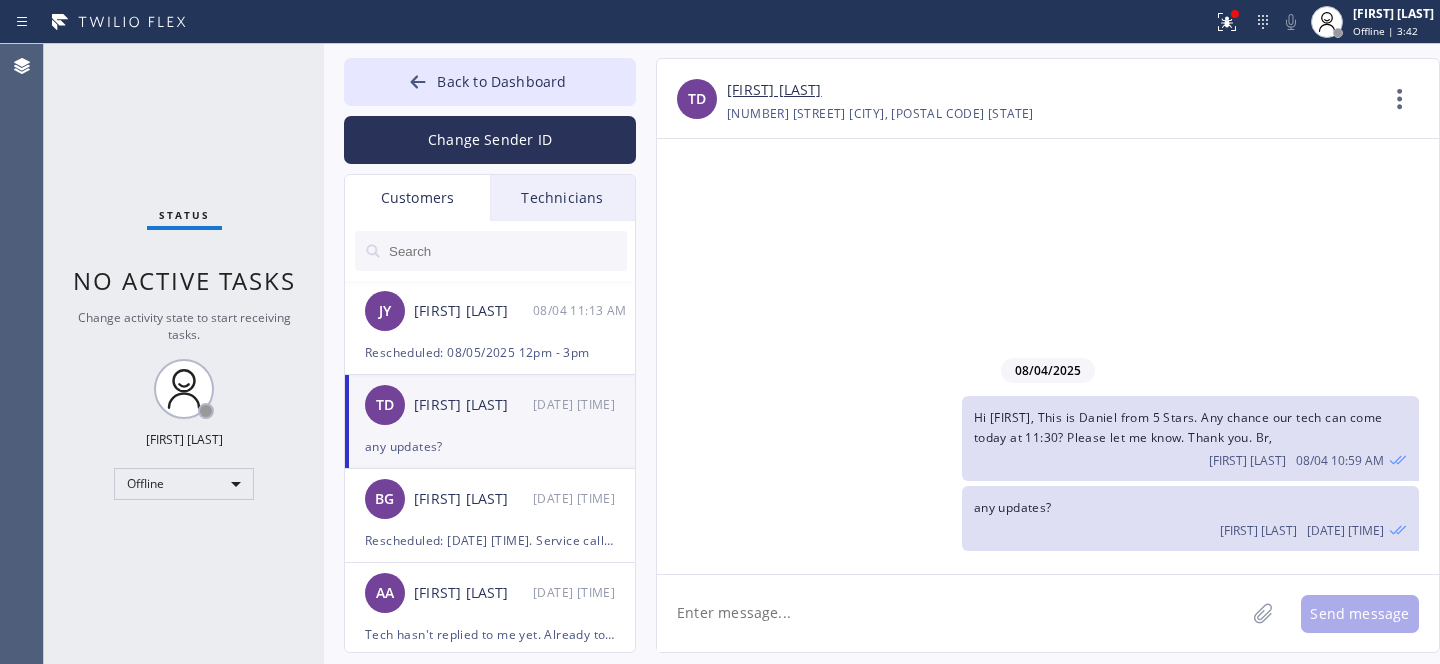 click 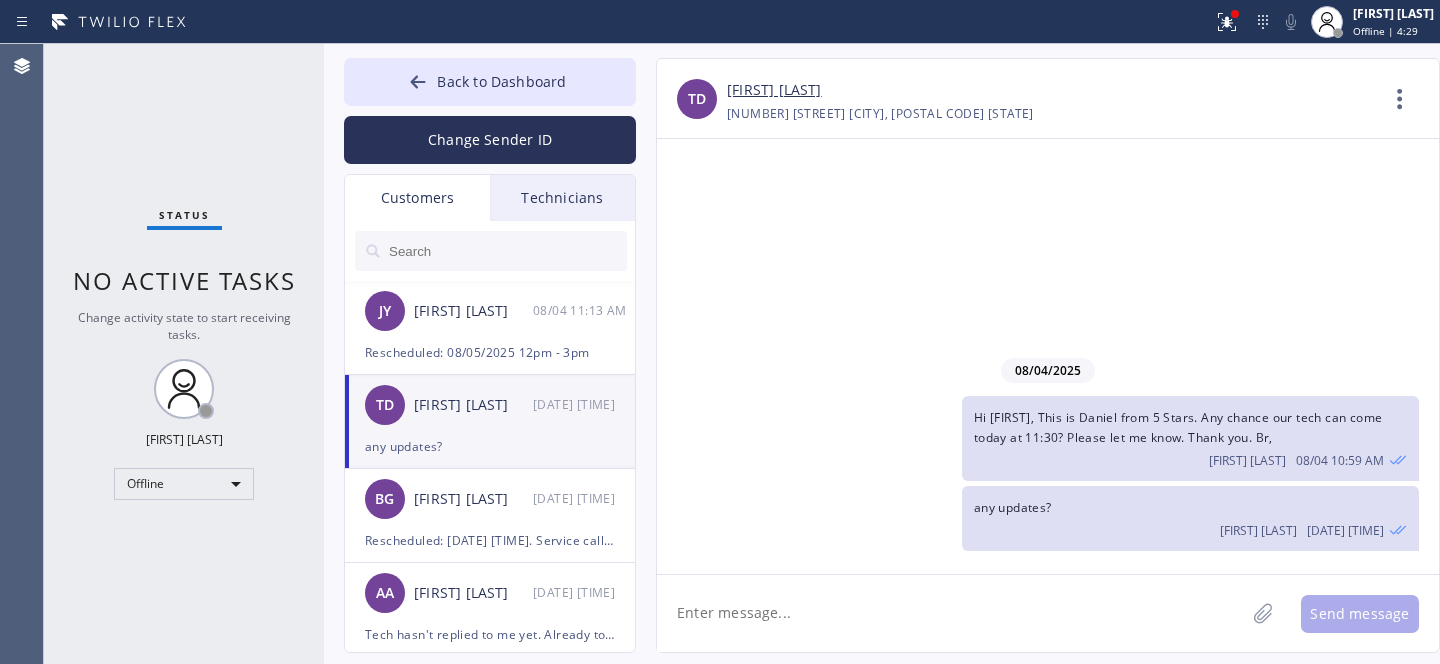 click on "any updates?" at bounding box center [490, 446] 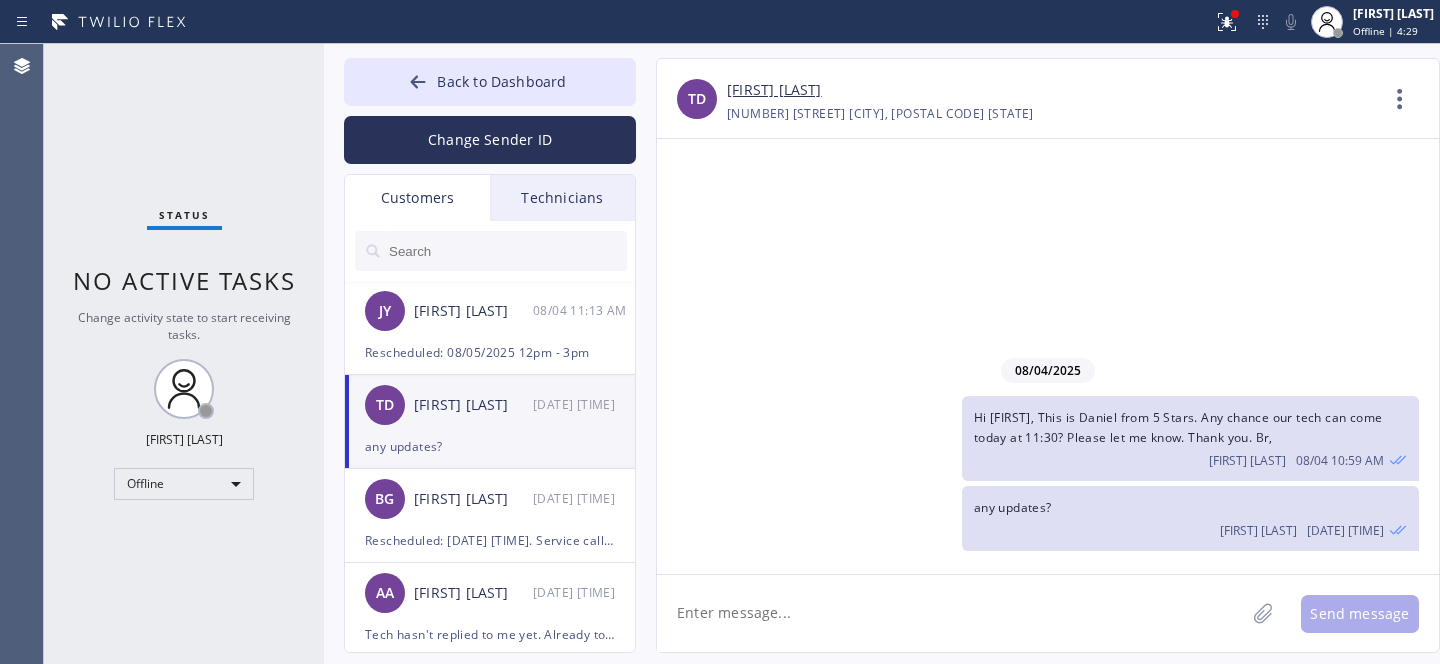 click 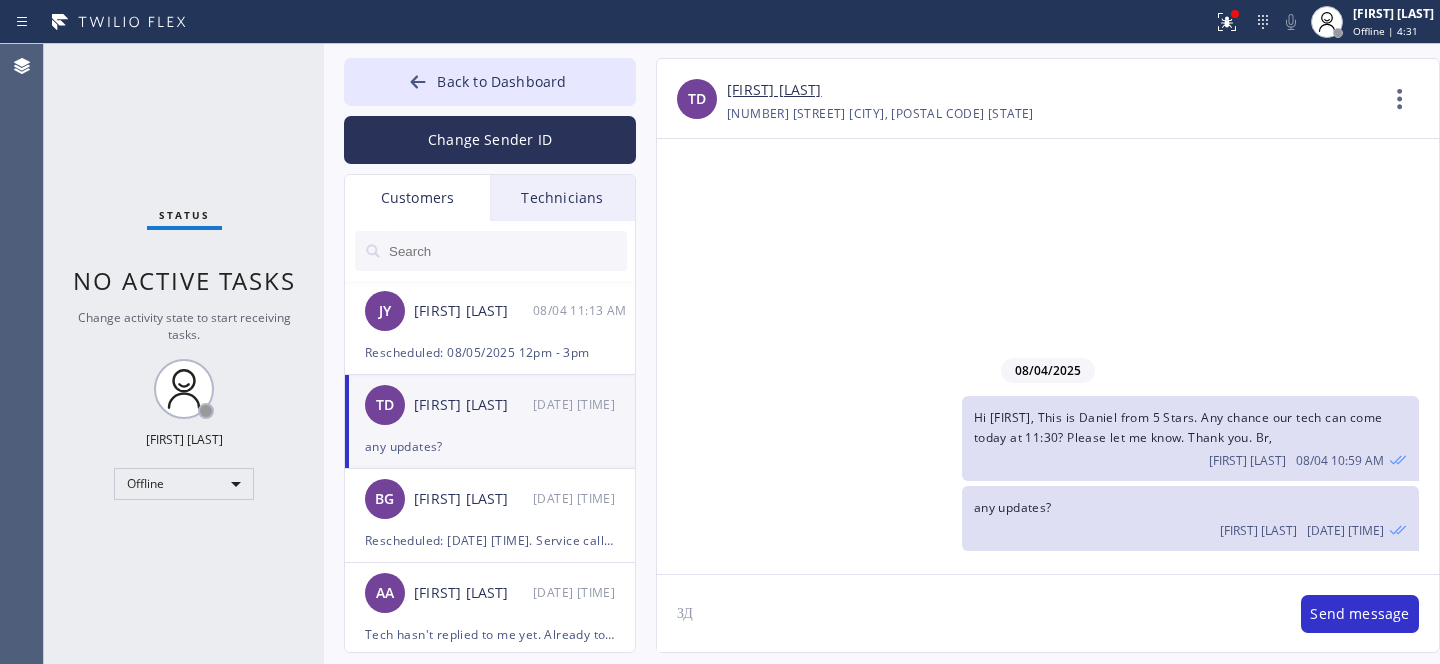 type on "З" 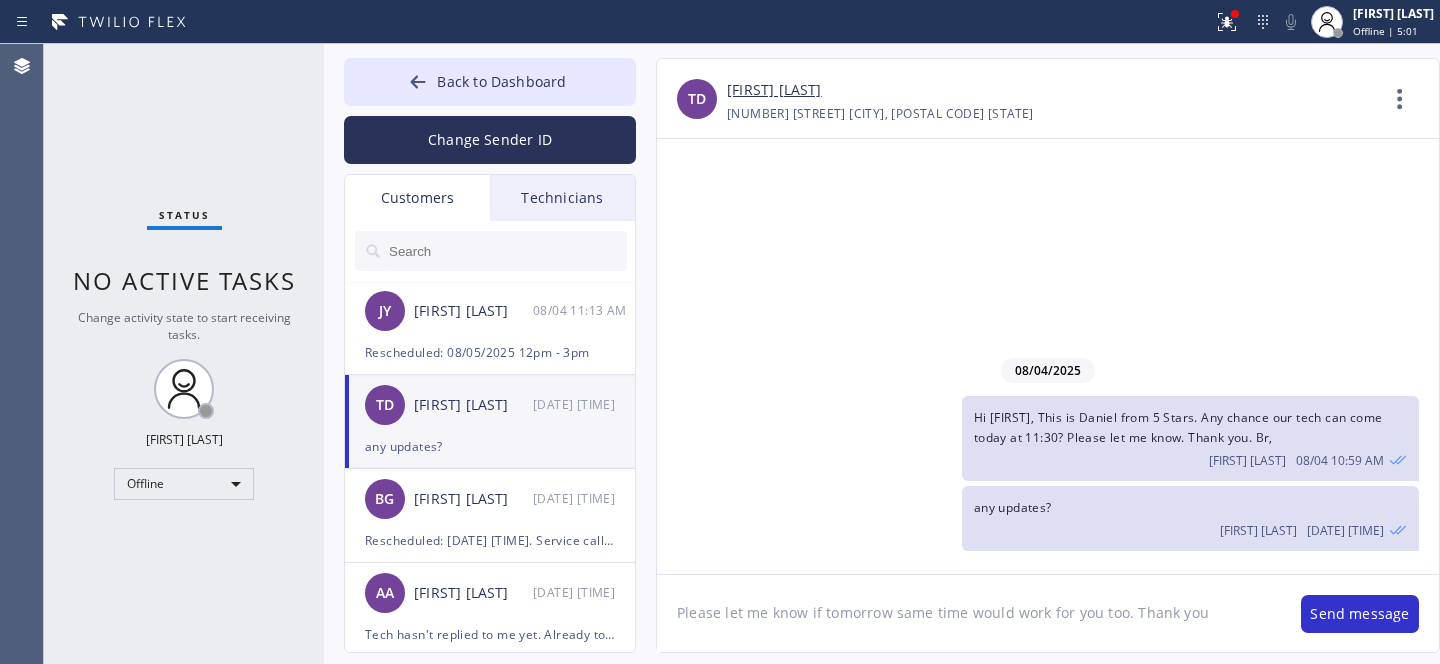type on "Please let me know if tomorrow same time would work for you too. Thank you." 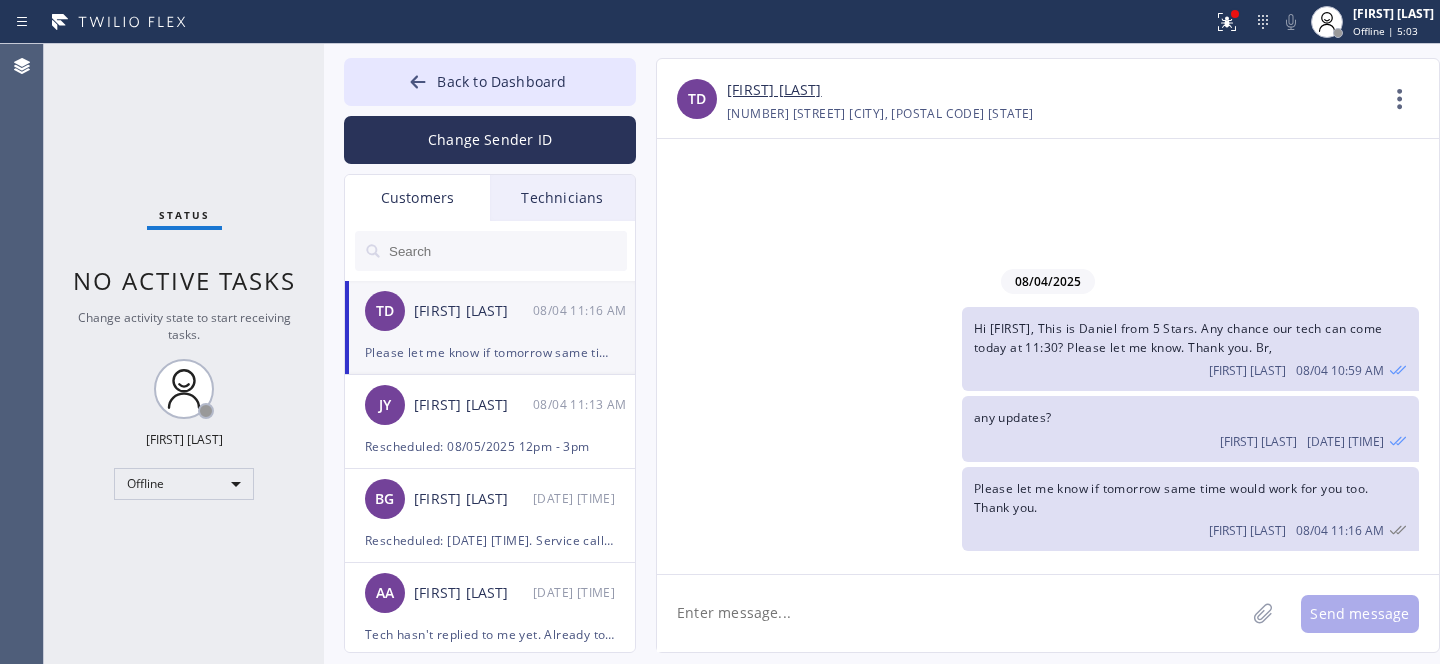 click on "[FIRST] [LAST]" at bounding box center [774, 90] 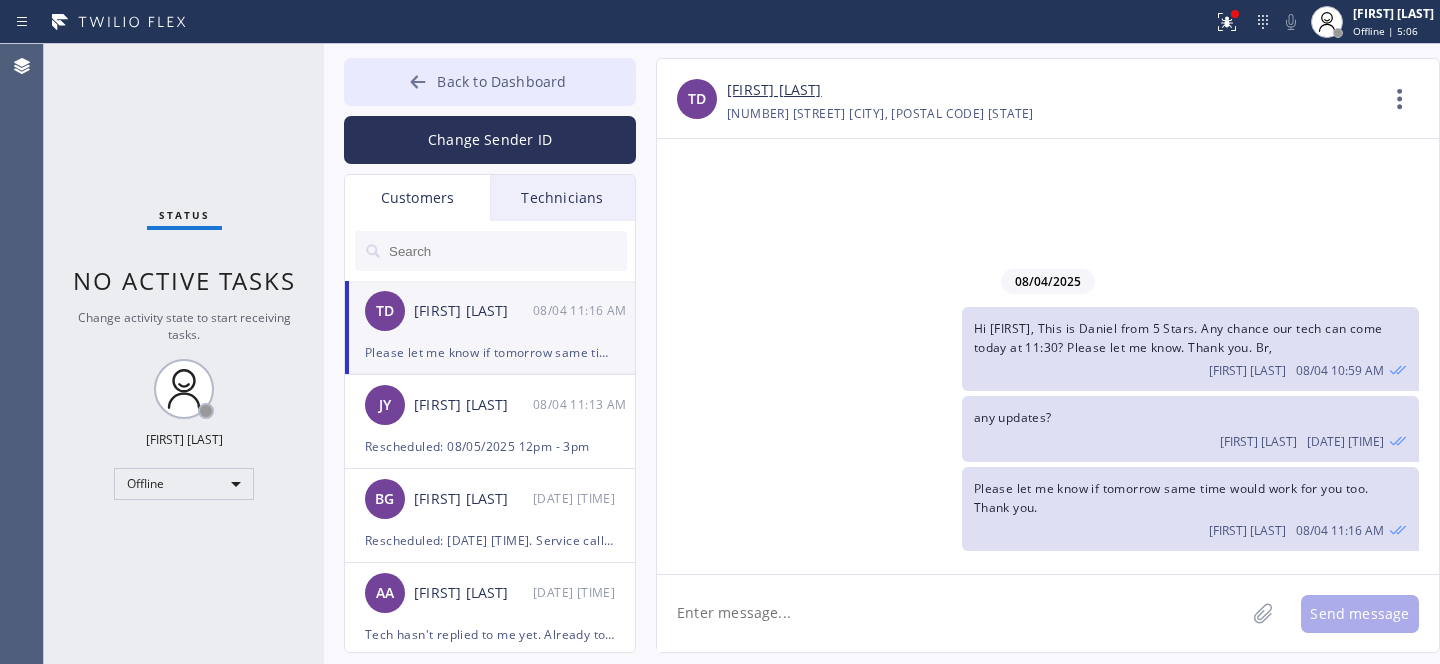 click 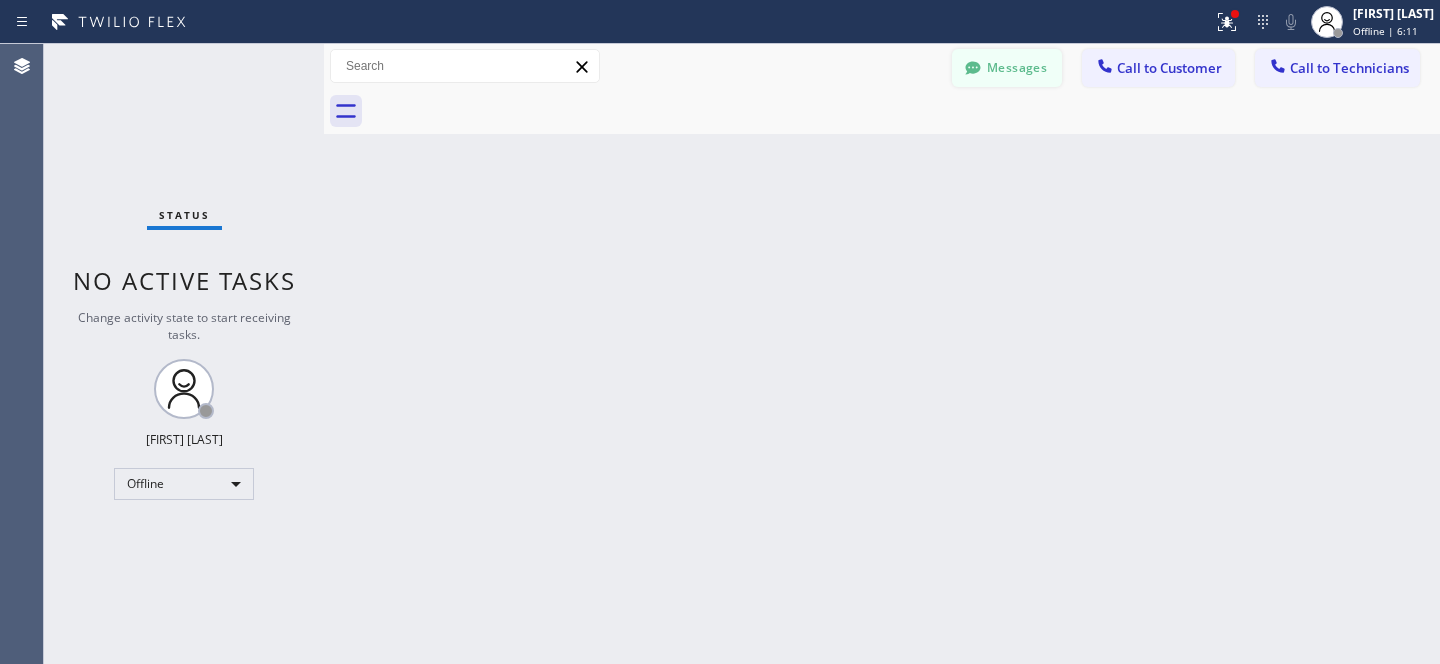 click on "Messages" at bounding box center [1007, 68] 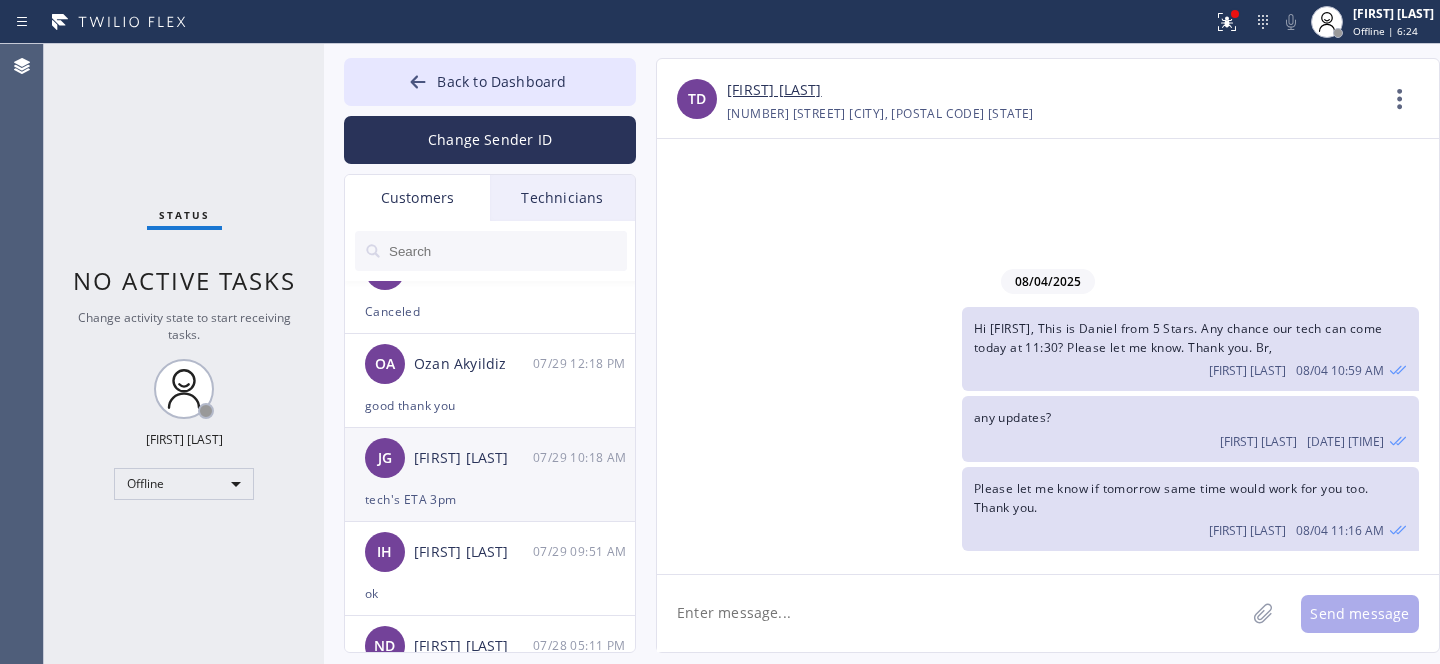 scroll, scrollTop: 3777, scrollLeft: 0, axis: vertical 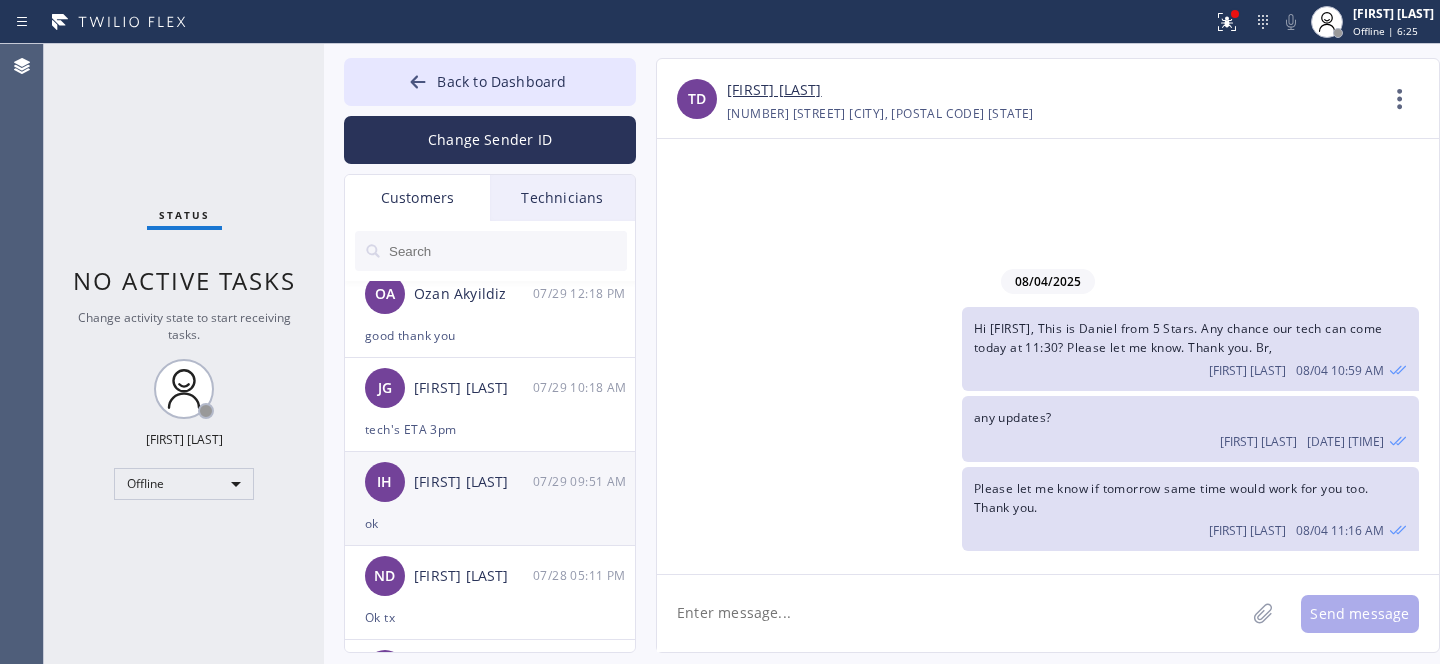 drag, startPoint x: 445, startPoint y: 510, endPoint x: 498, endPoint y: 509, distance: 53.009434 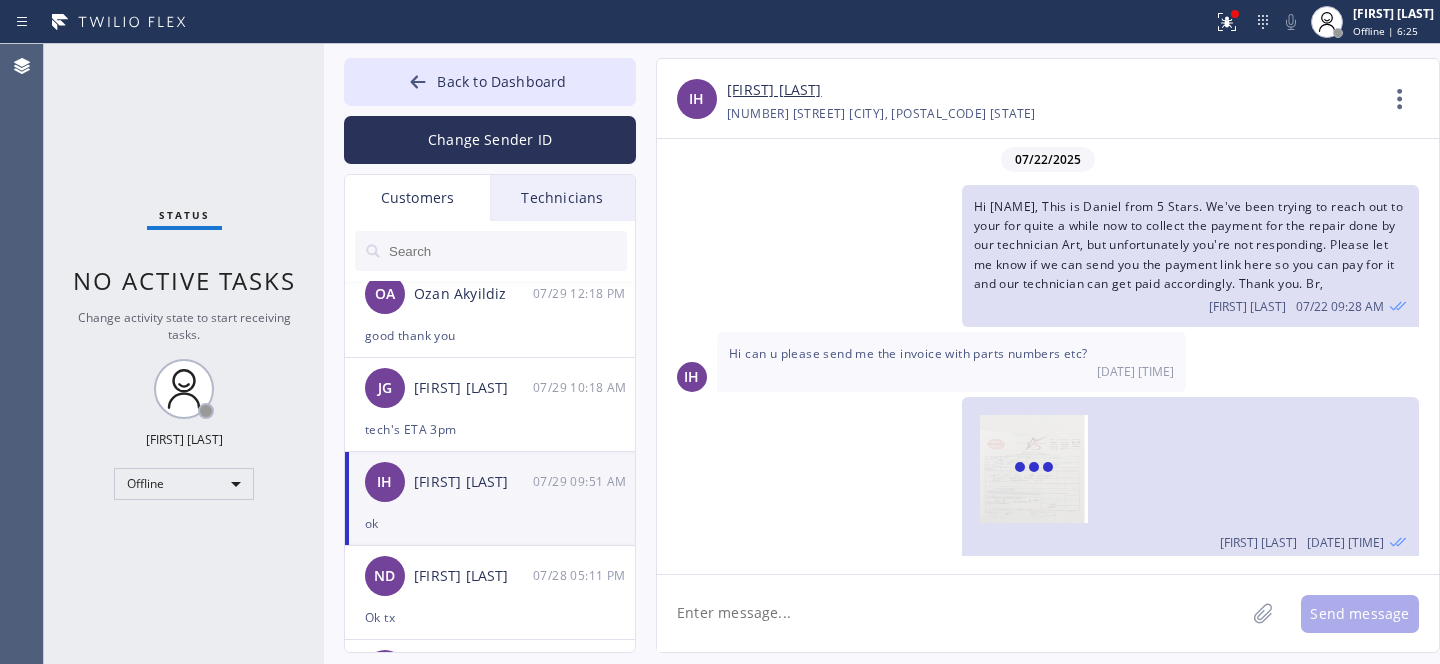 scroll, scrollTop: 1018, scrollLeft: 0, axis: vertical 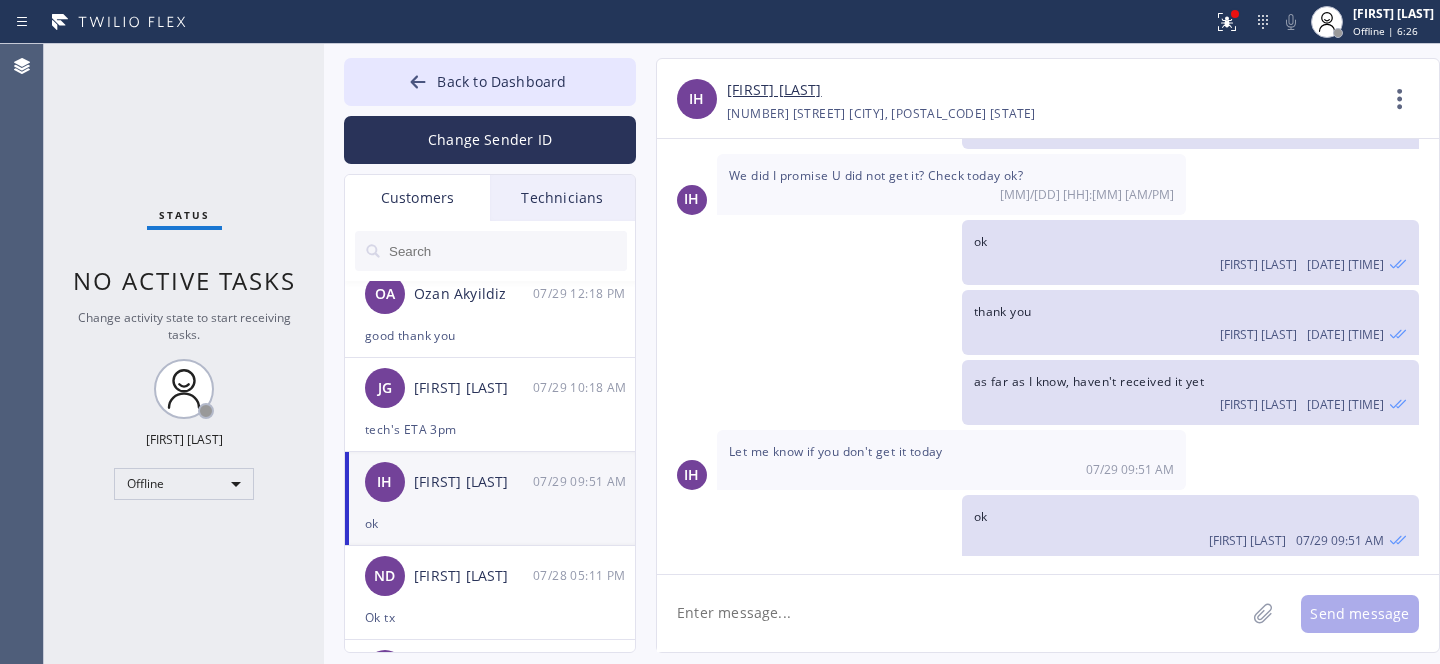 click 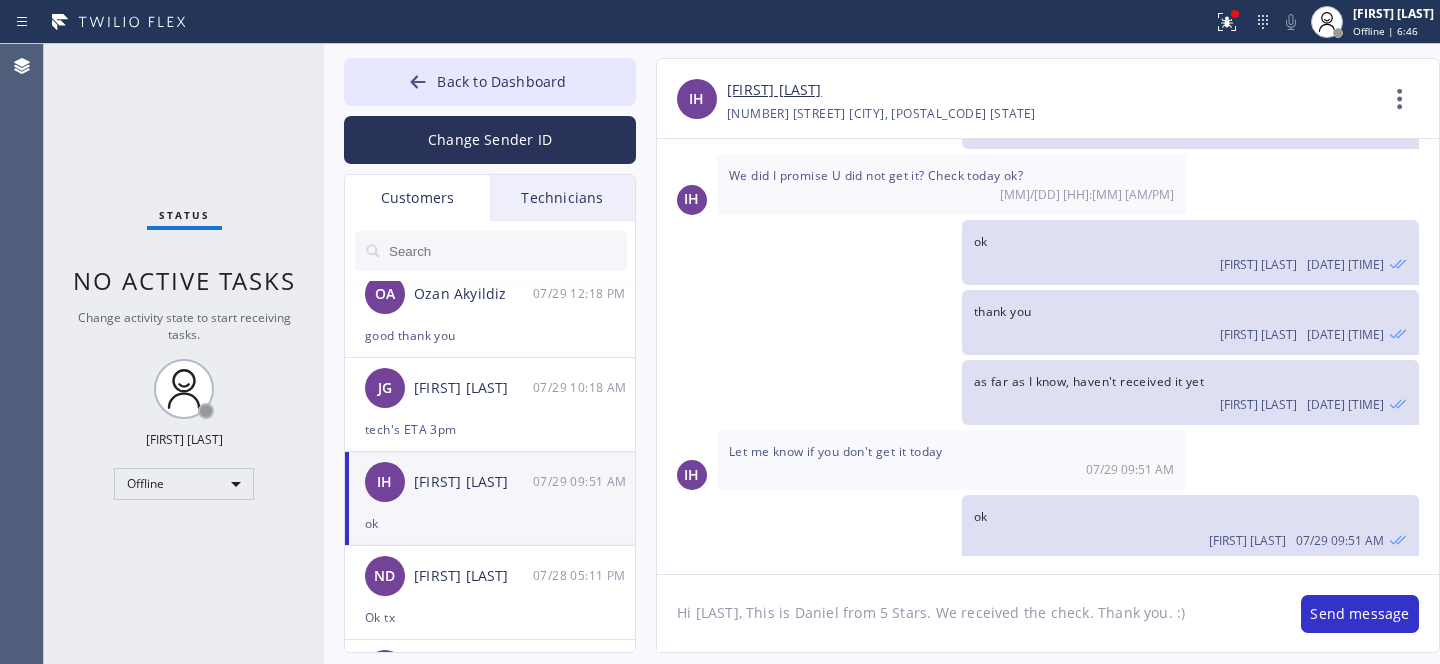 type on "Hi [LAST], This is Daniel from 5 Stars. We received the check. Thank you. :)" 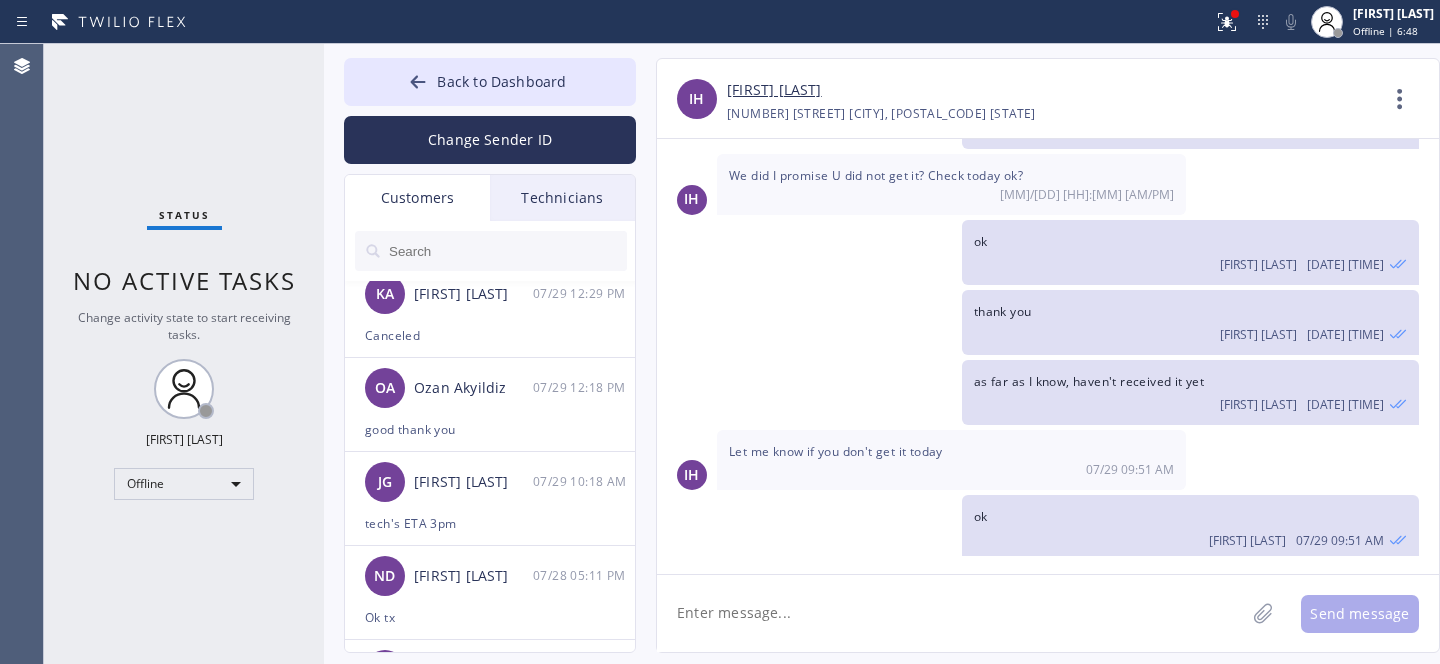 scroll, scrollTop: 1153, scrollLeft: 0, axis: vertical 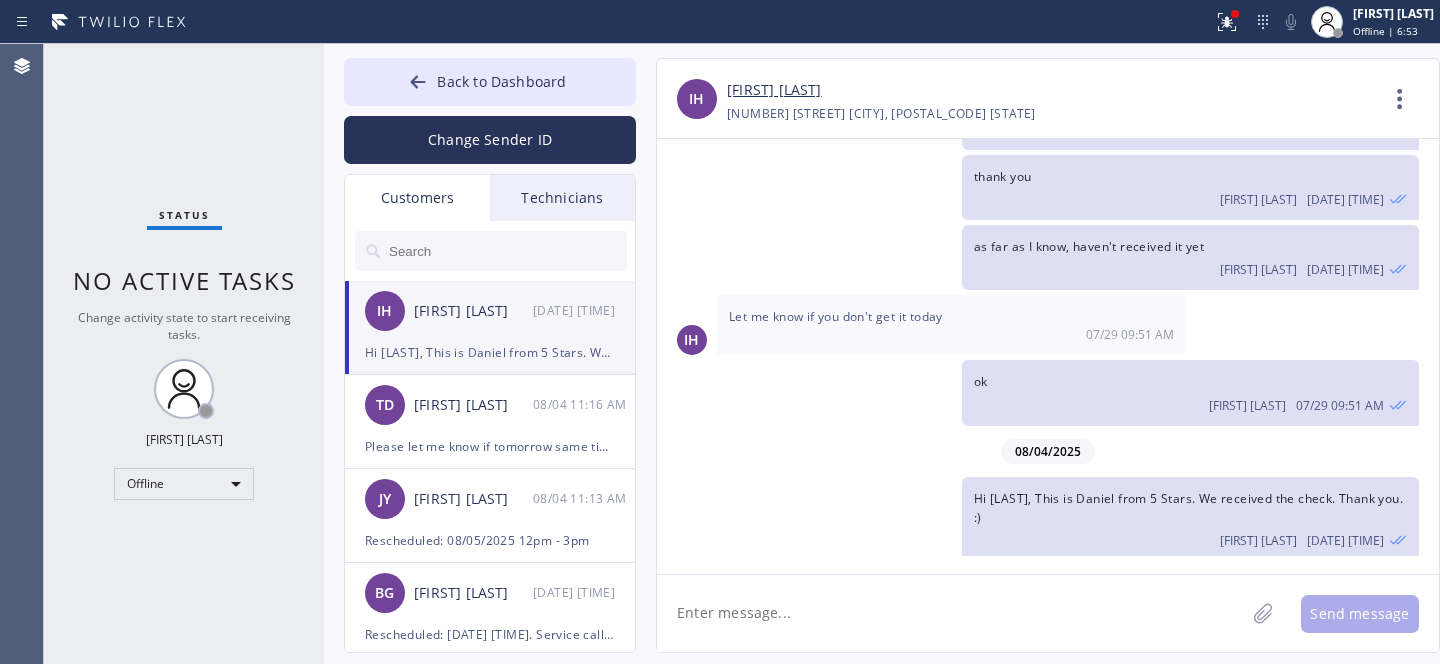 click on "Hi [LAST], This is Daniel from 5 Stars. We received the check. Thank you. :)" at bounding box center (490, 352) 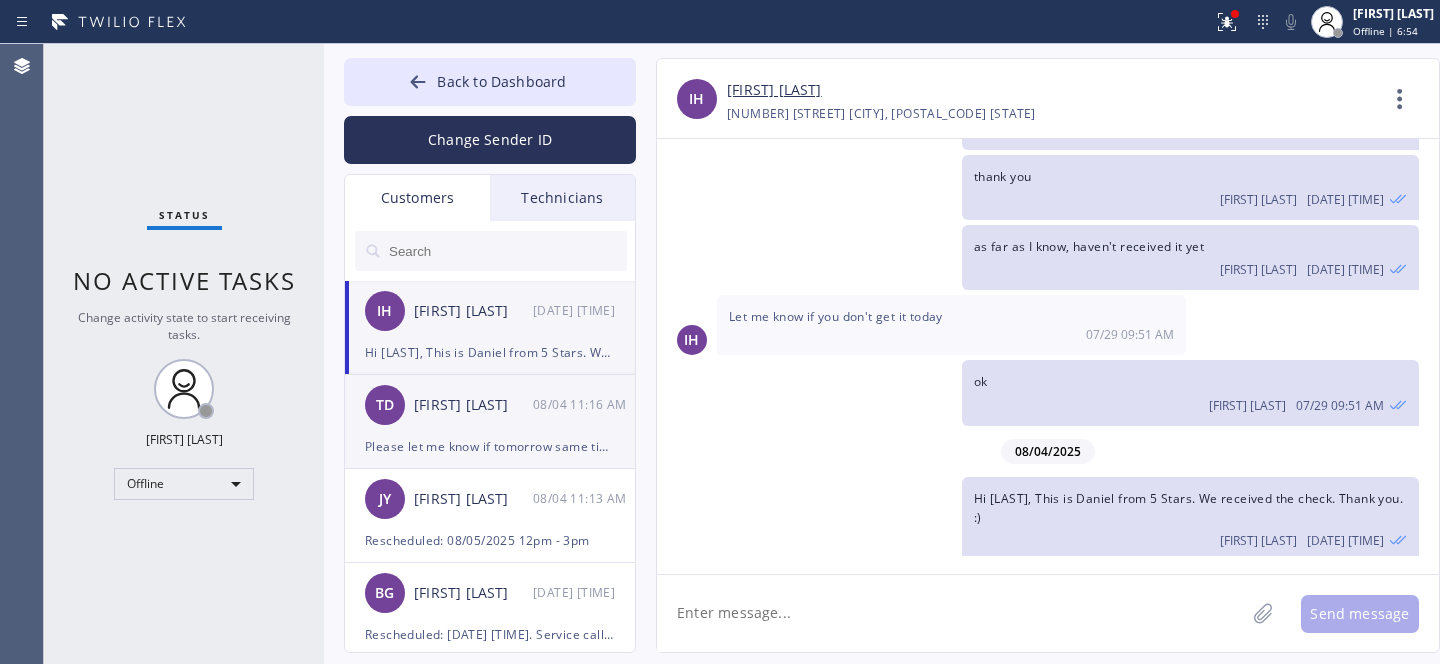 drag, startPoint x: 470, startPoint y: 438, endPoint x: 582, endPoint y: 407, distance: 116.21101 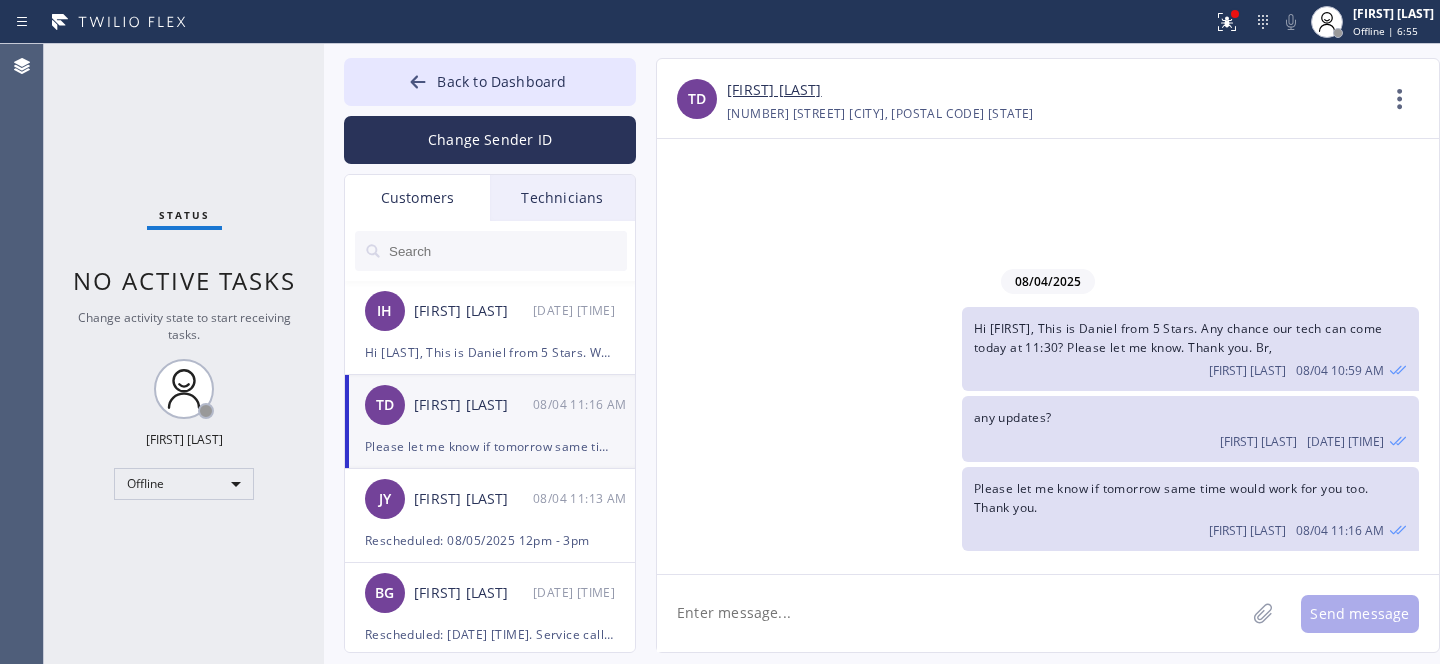 scroll, scrollTop: 0, scrollLeft: 0, axis: both 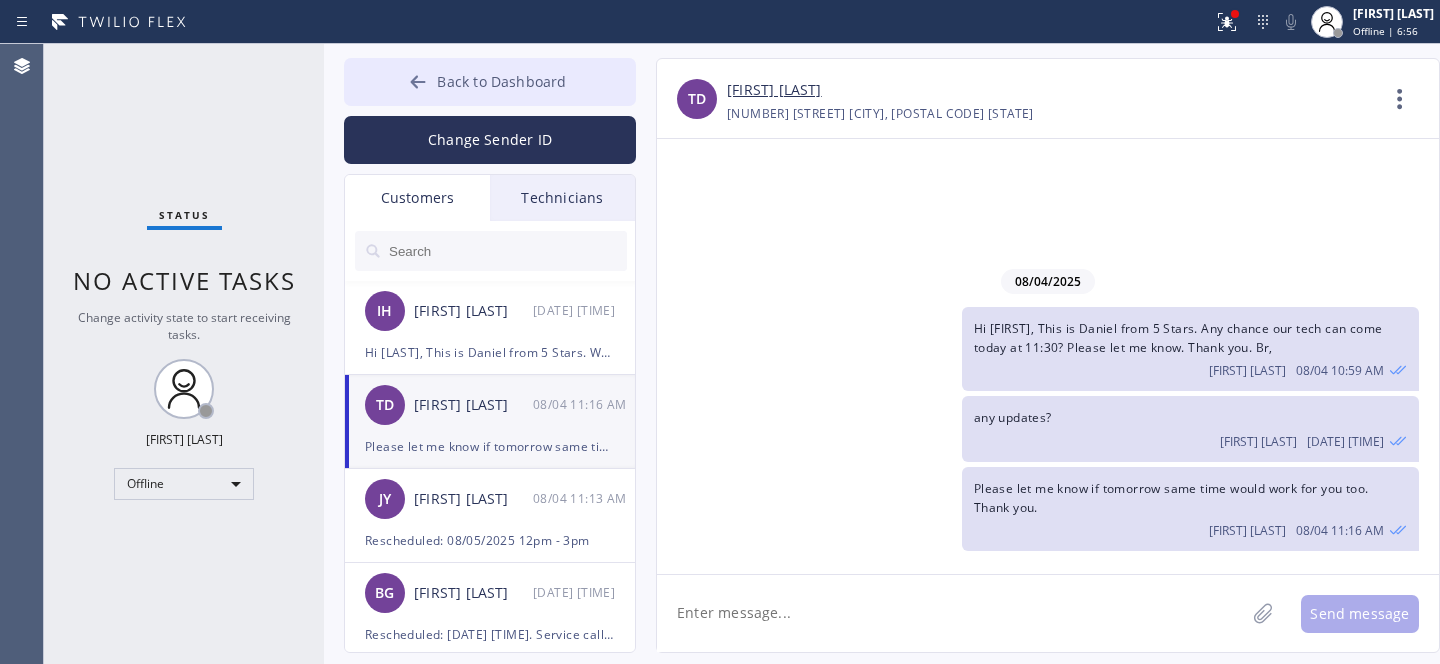 click on "Back to Dashboard" at bounding box center [501, 81] 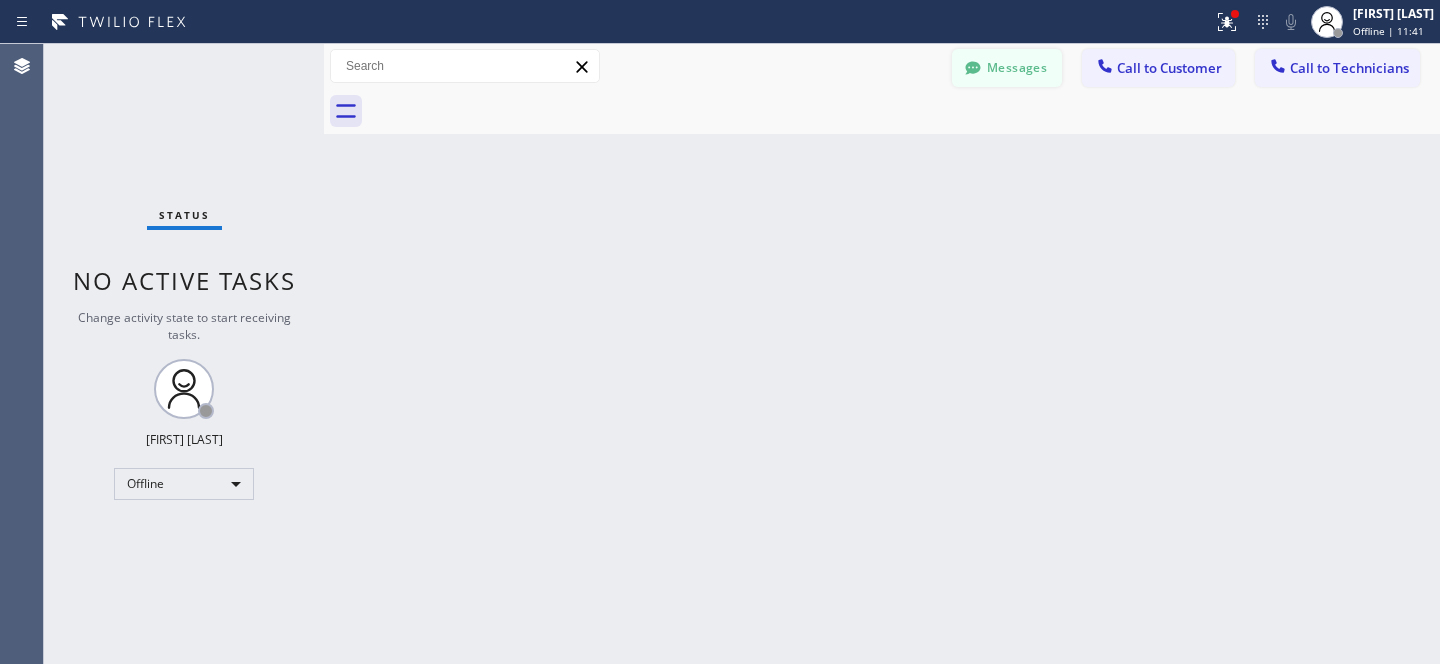 click on "Messages" at bounding box center (1007, 68) 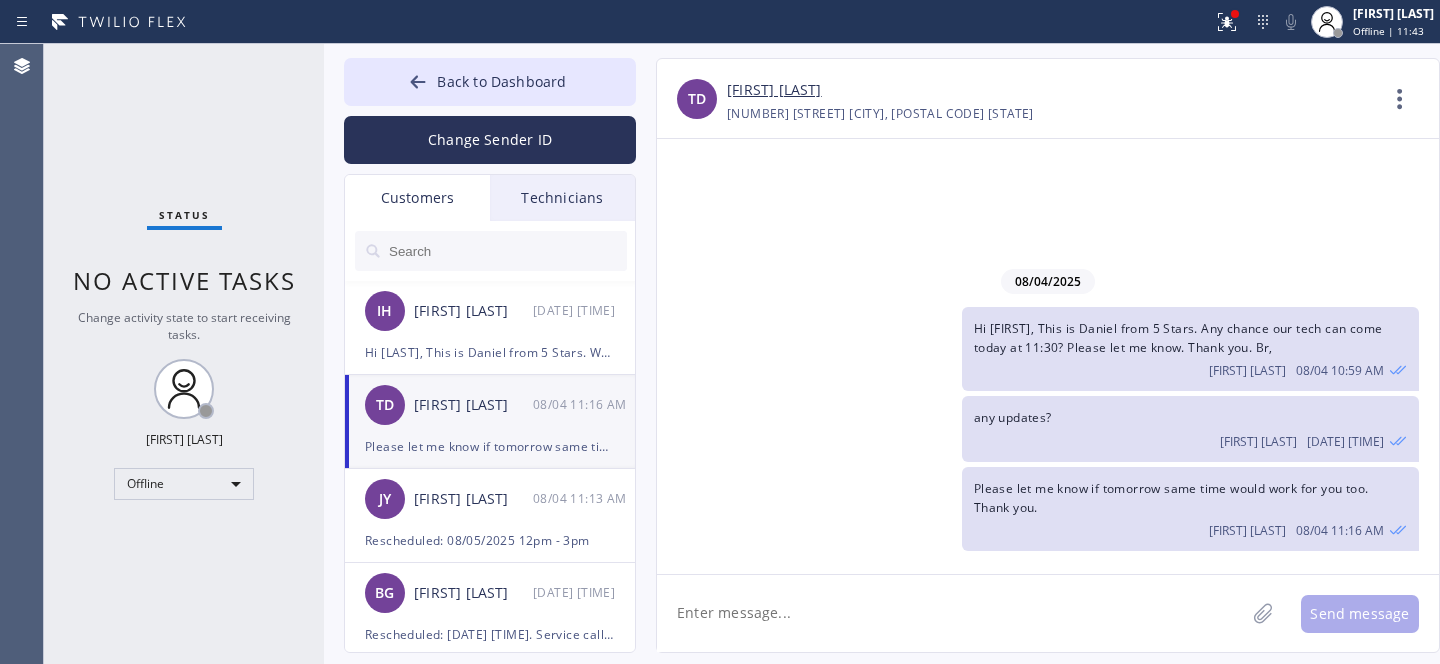 click on "TD [FIRST] [LAST] [DATE] [TIME]" at bounding box center (491, 405) 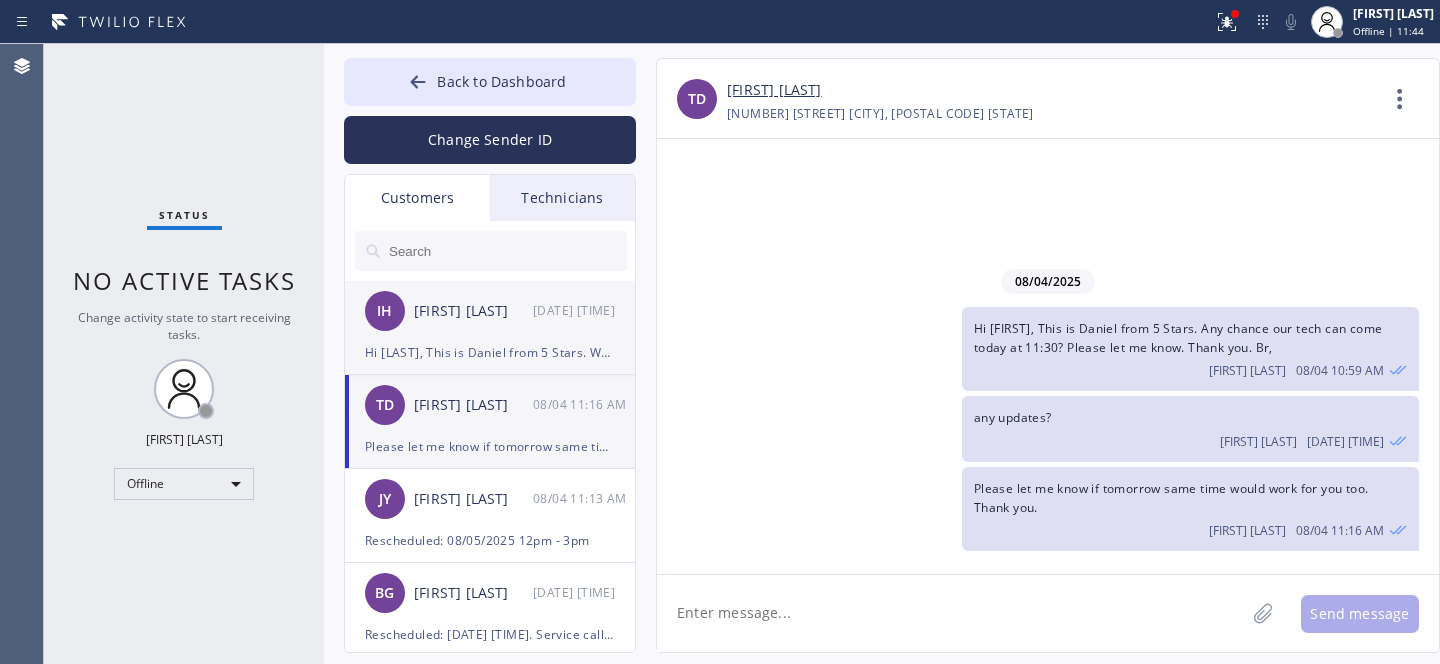 click on "[INITIALS] [FIRST] [LAST] [DATE] [TIME]" at bounding box center [491, 311] 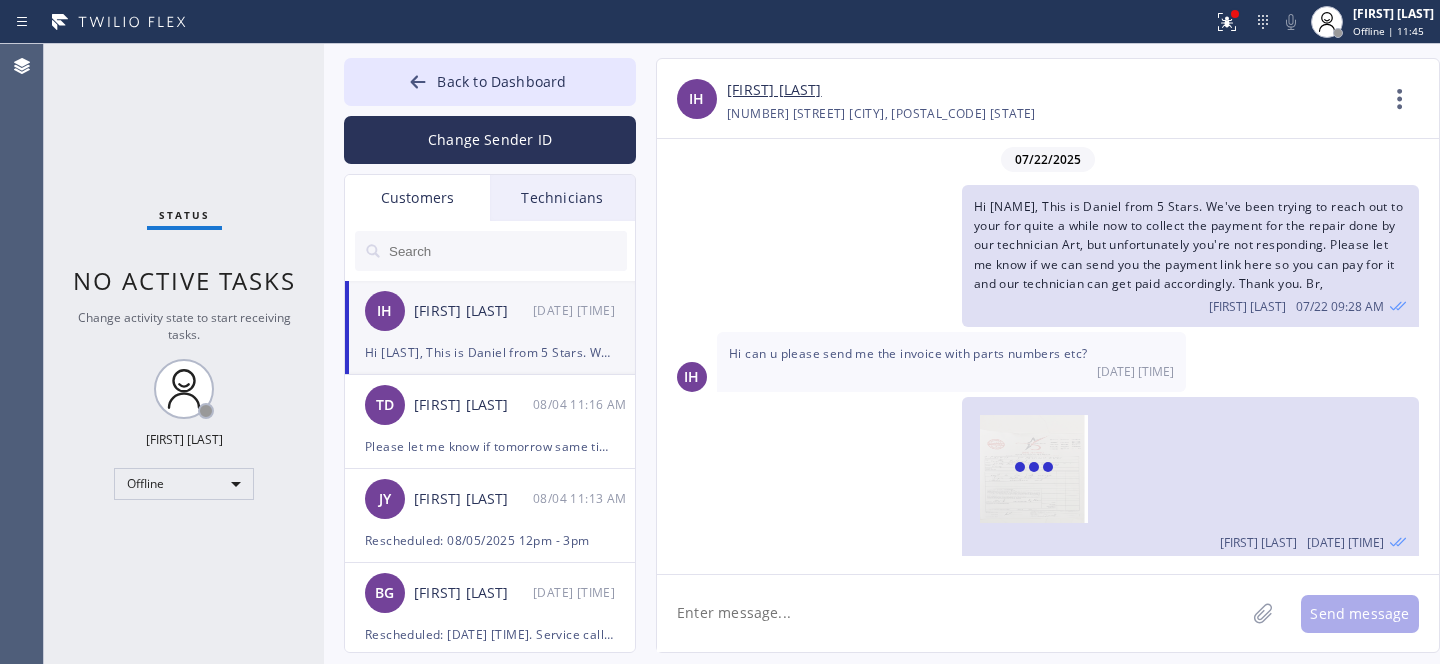scroll, scrollTop: 1153, scrollLeft: 0, axis: vertical 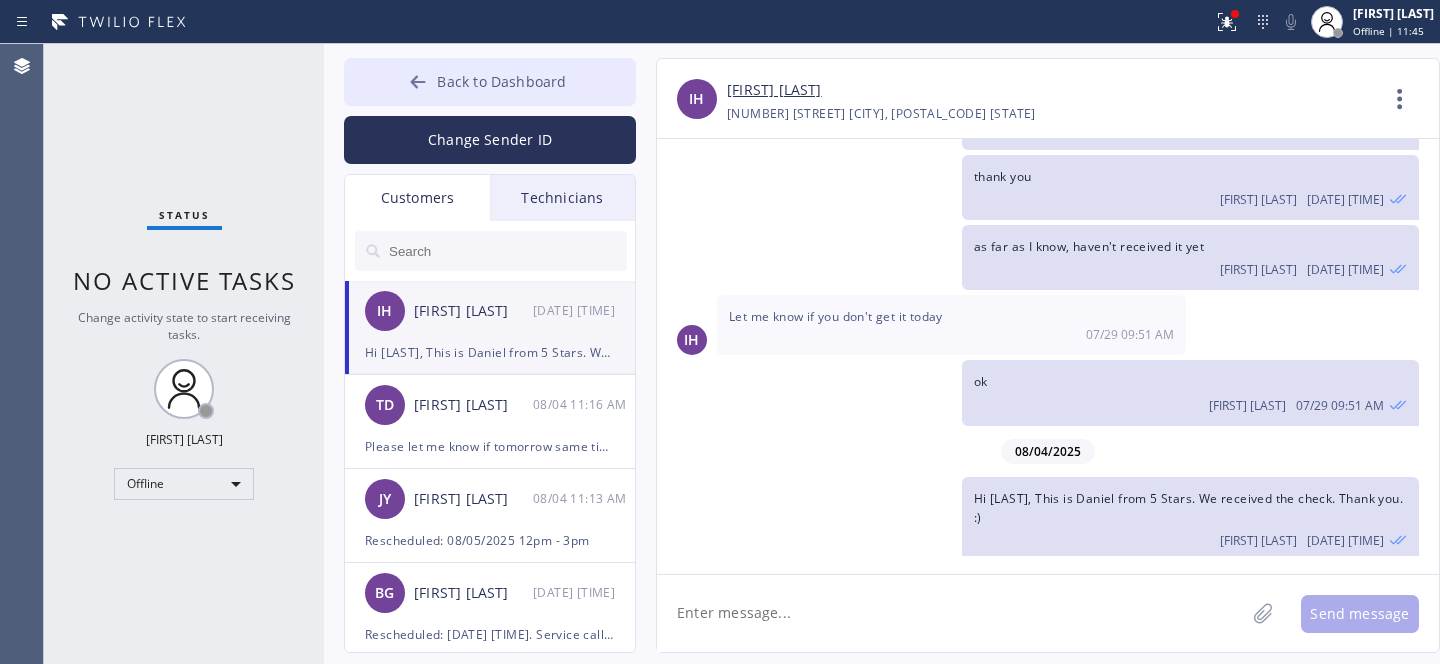 click on "Back to Dashboard" at bounding box center [501, 81] 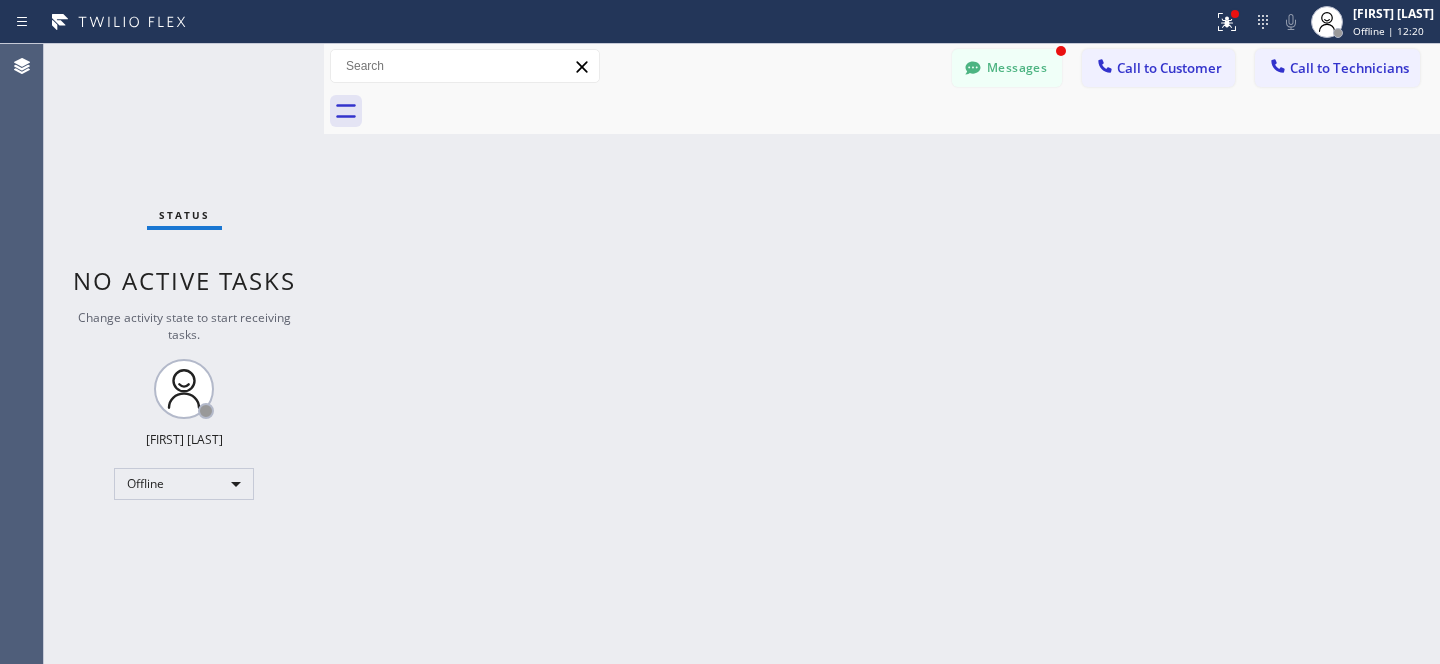 scroll, scrollTop: 1218, scrollLeft: 0, axis: vertical 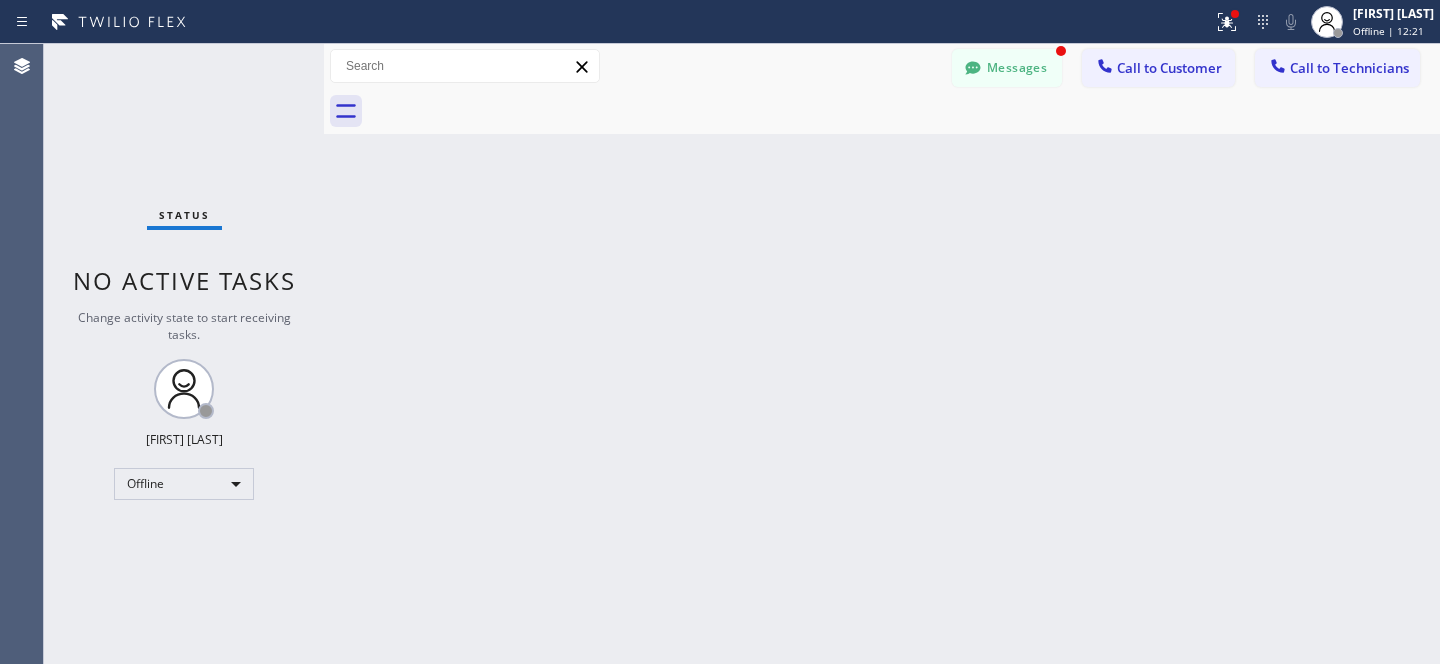click on "Messages" at bounding box center [1007, 68] 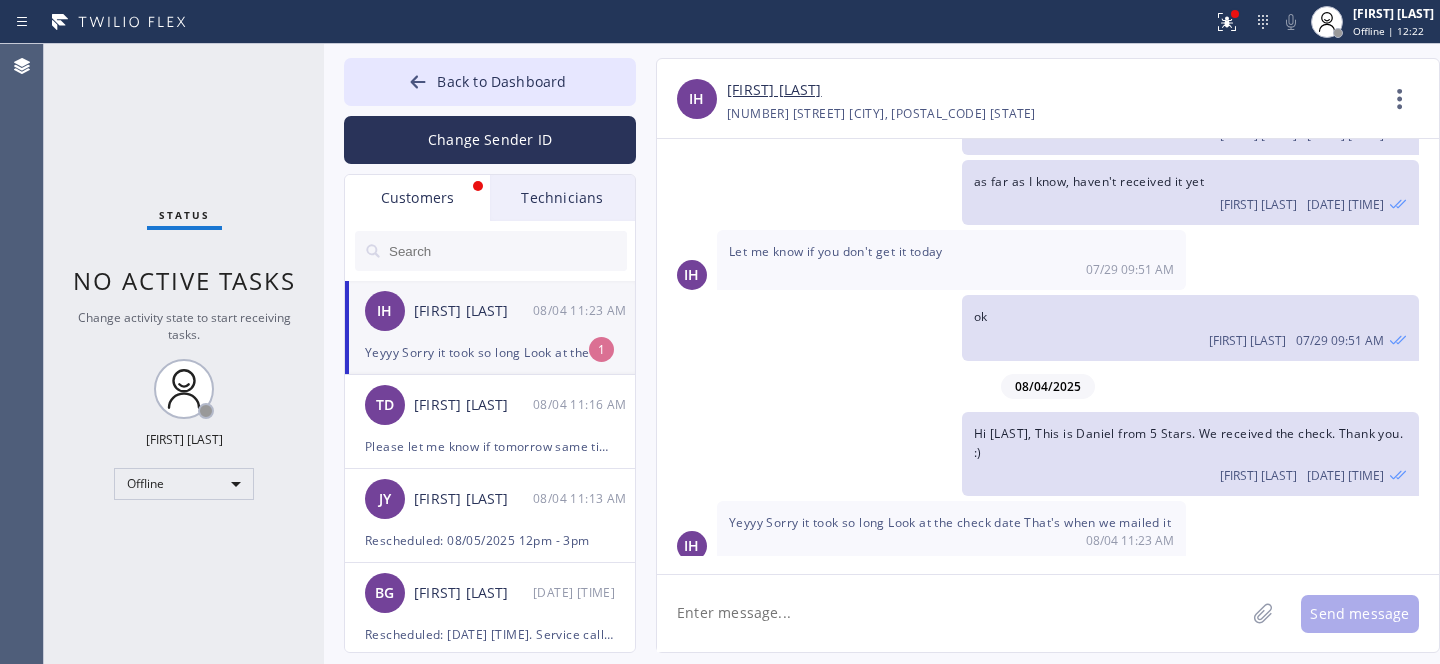 click on "Yeyyy
Sorry it took so long
Look at the check date
That's when we mailed it" at bounding box center (490, 352) 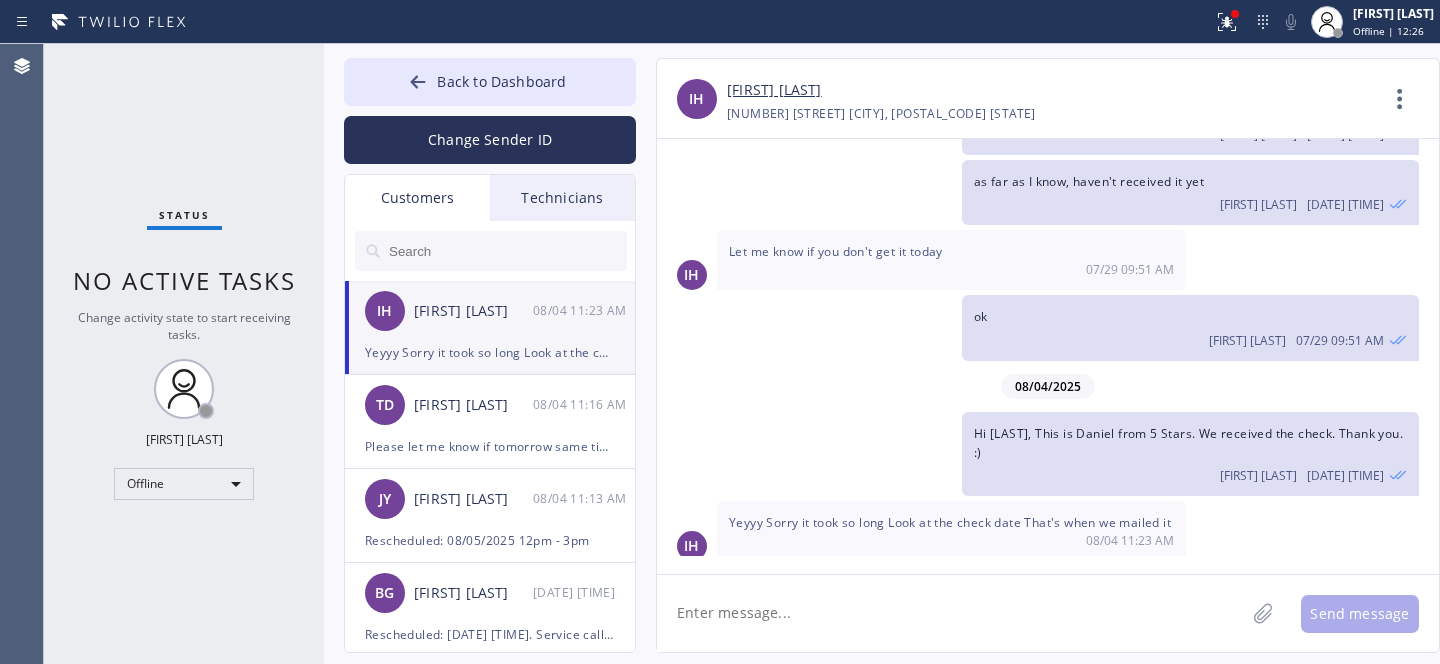 drag, startPoint x: 841, startPoint y: 628, endPoint x: 855, endPoint y: 625, distance: 14.3178215 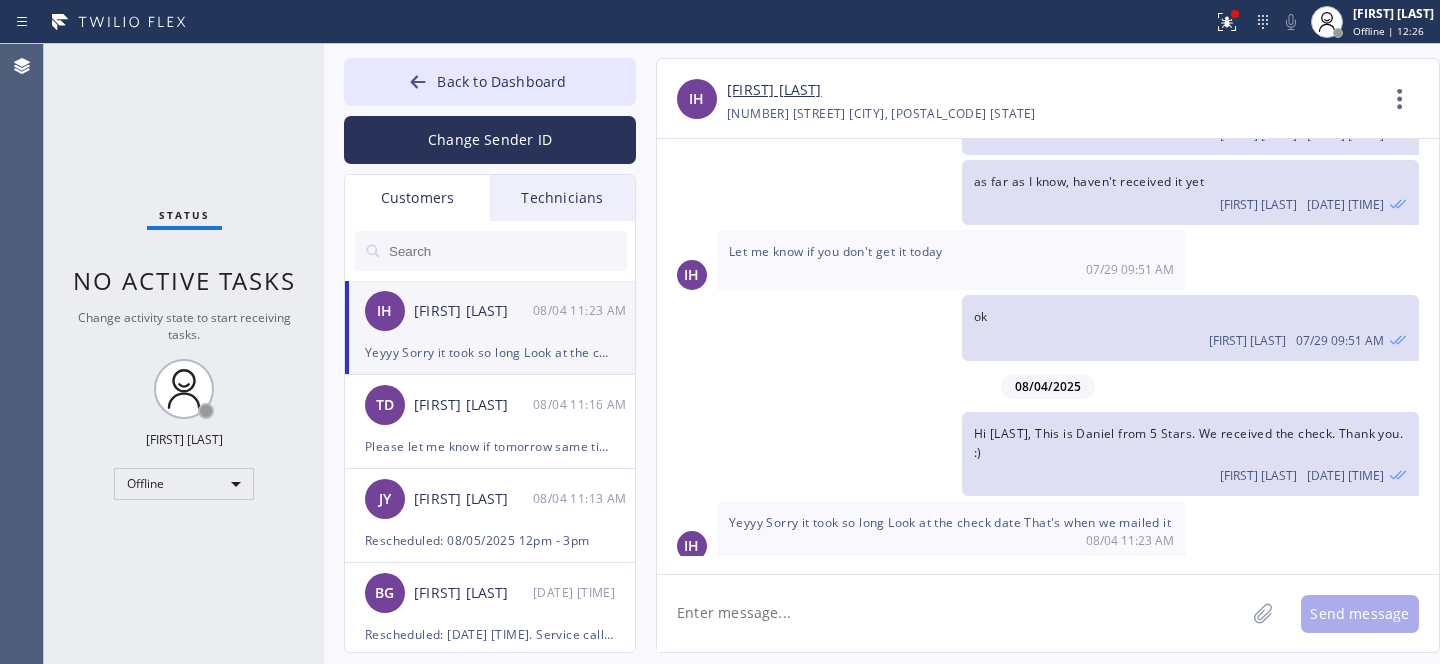 click 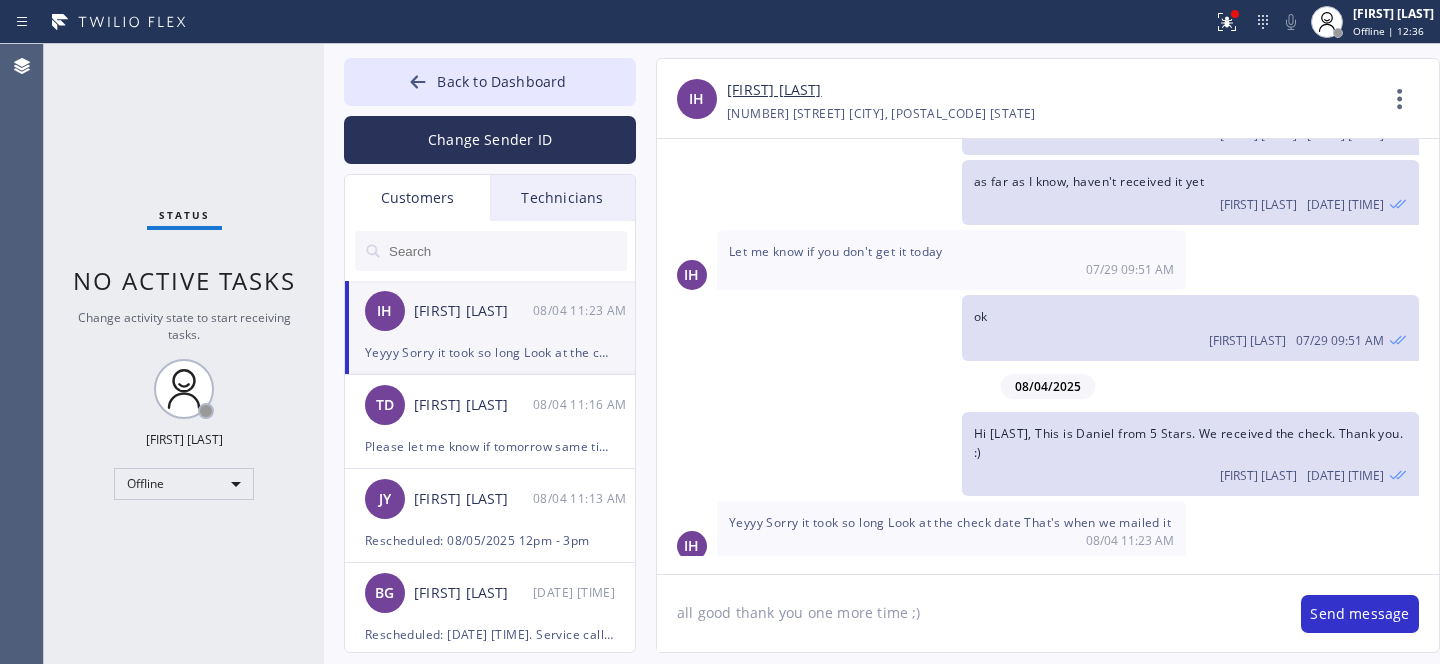 type on "all good thank you one more time ;)" 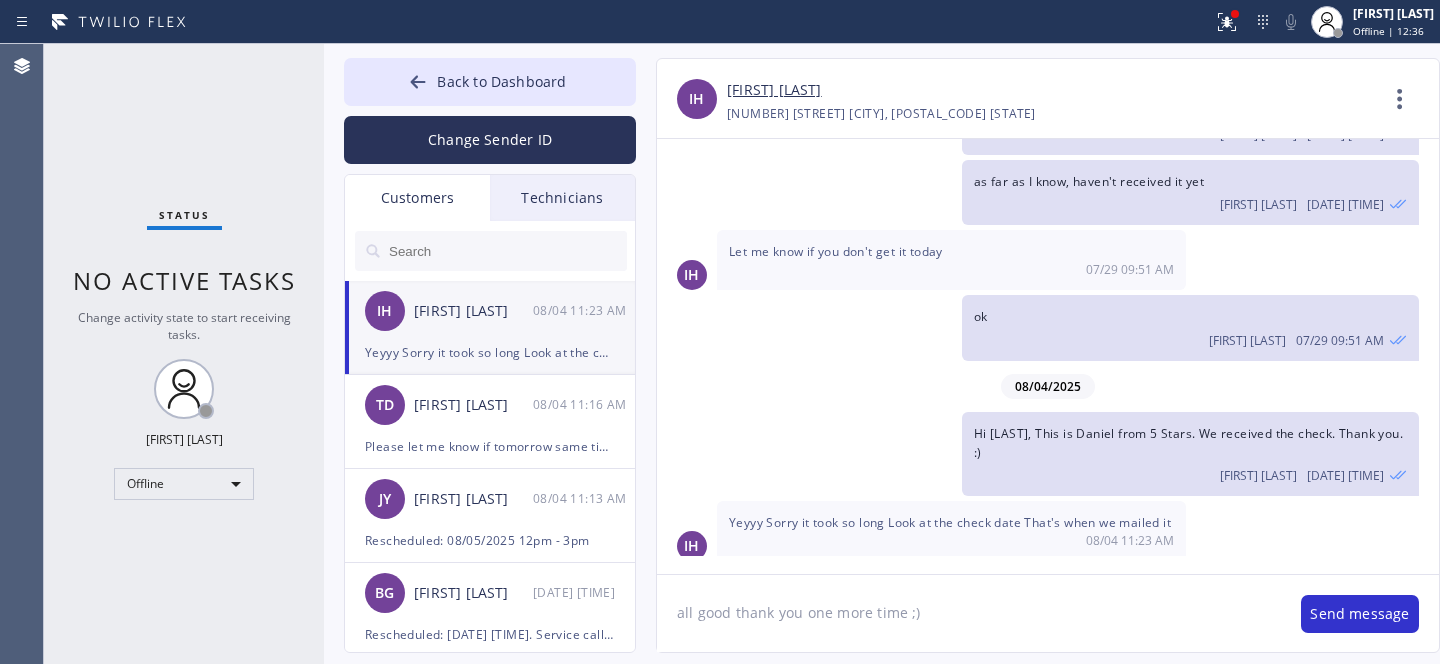 type 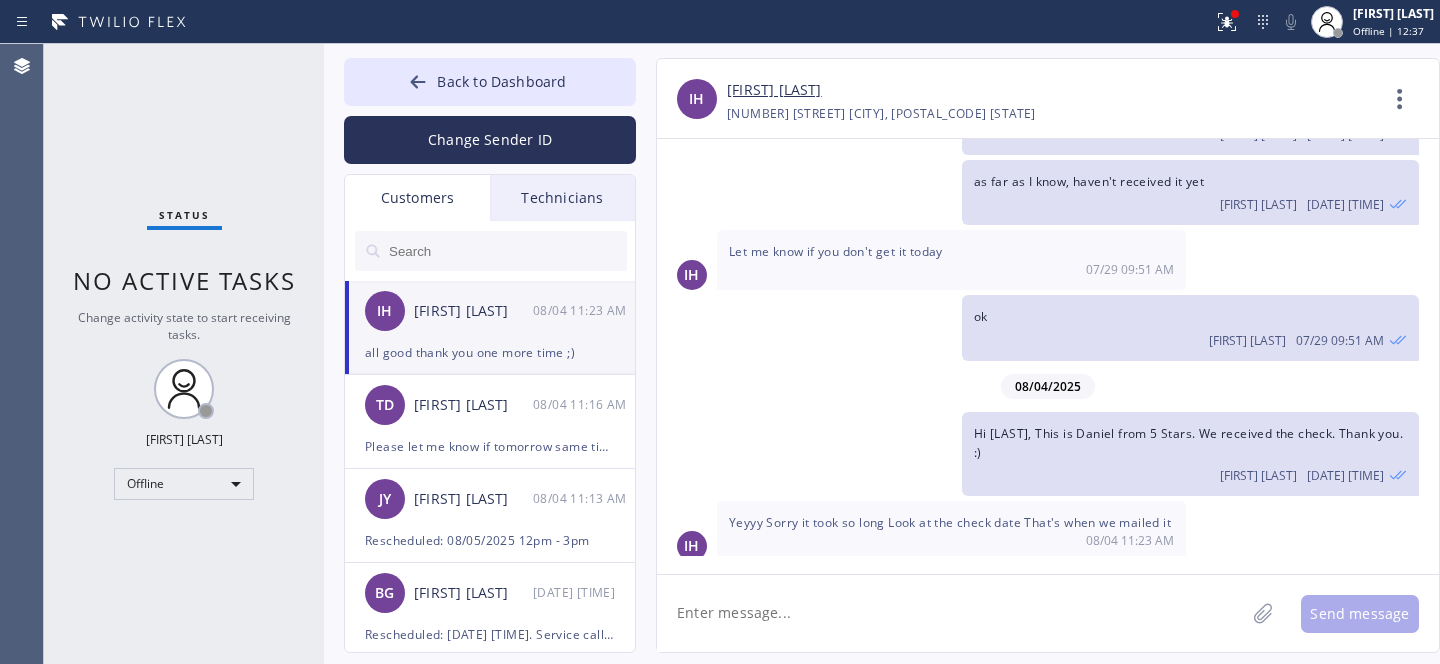 scroll, scrollTop: 1287, scrollLeft: 0, axis: vertical 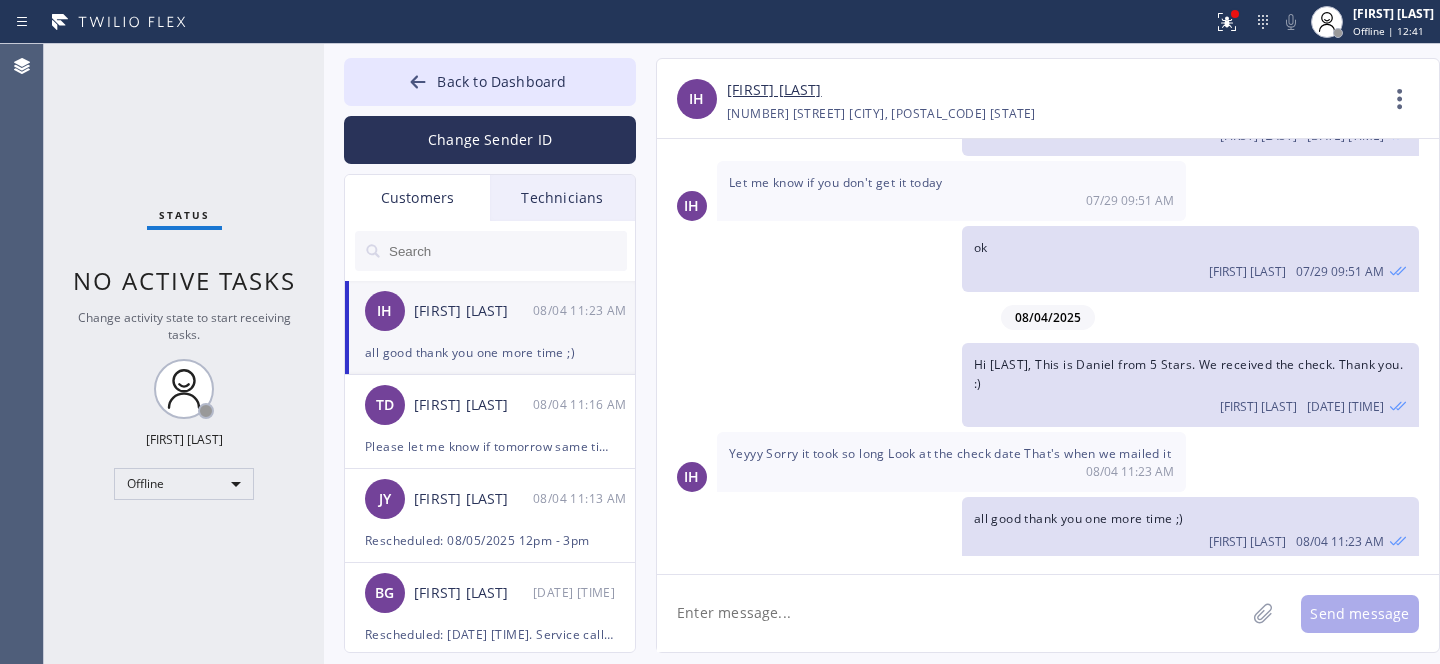 drag, startPoint x: 470, startPoint y: 74, endPoint x: 612, endPoint y: 228, distance: 209.47554 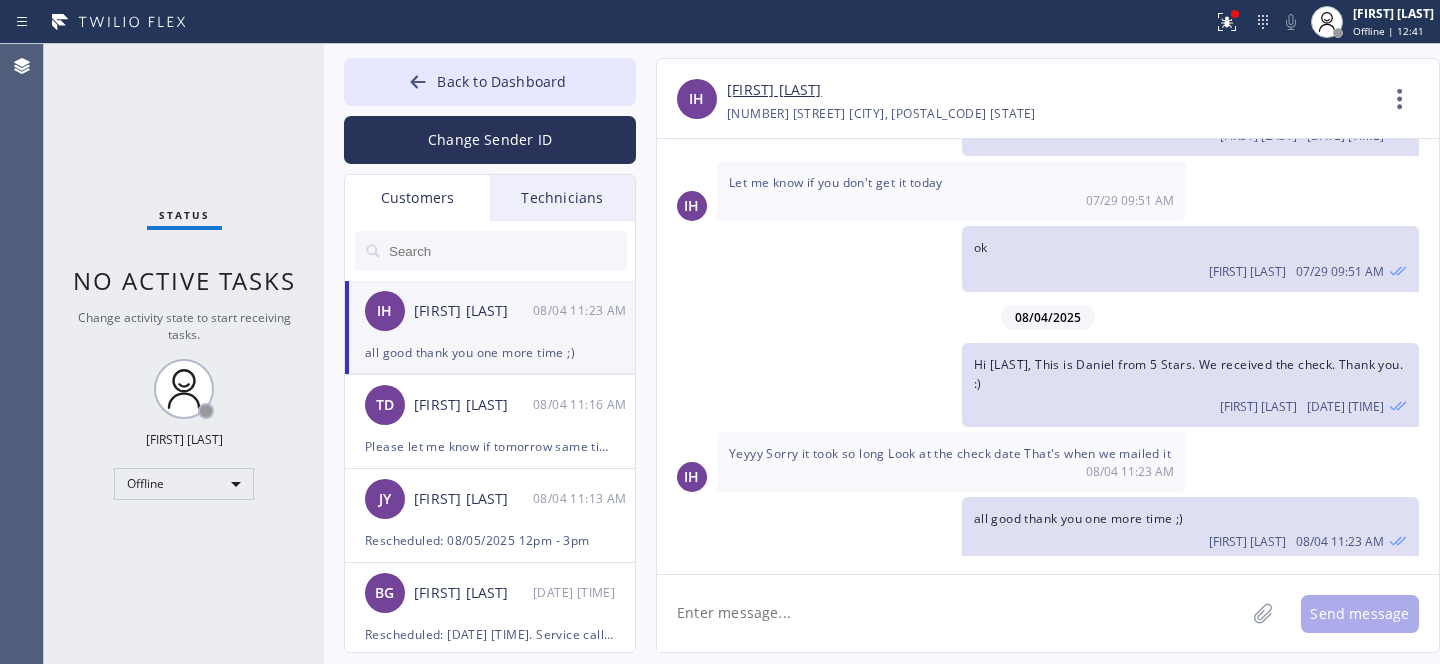 click on "Back to Dashboard" at bounding box center (501, 81) 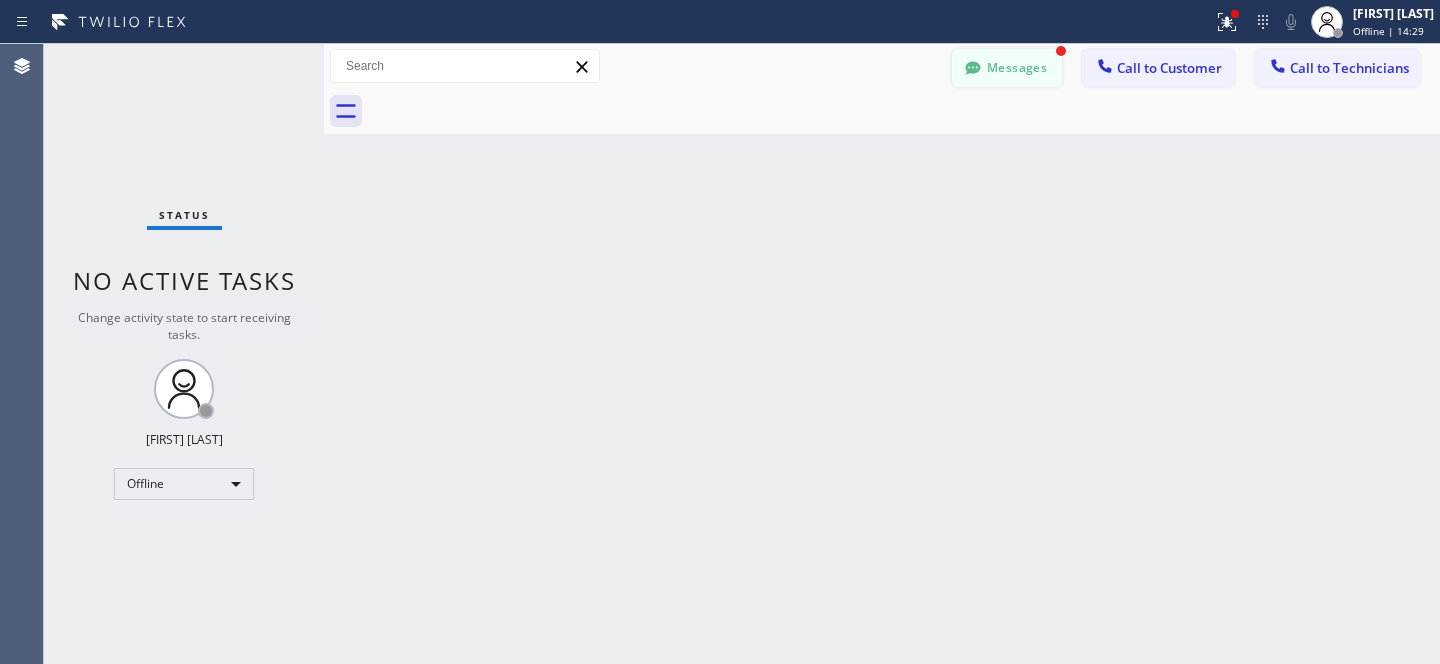 click on "Messages" at bounding box center [1007, 68] 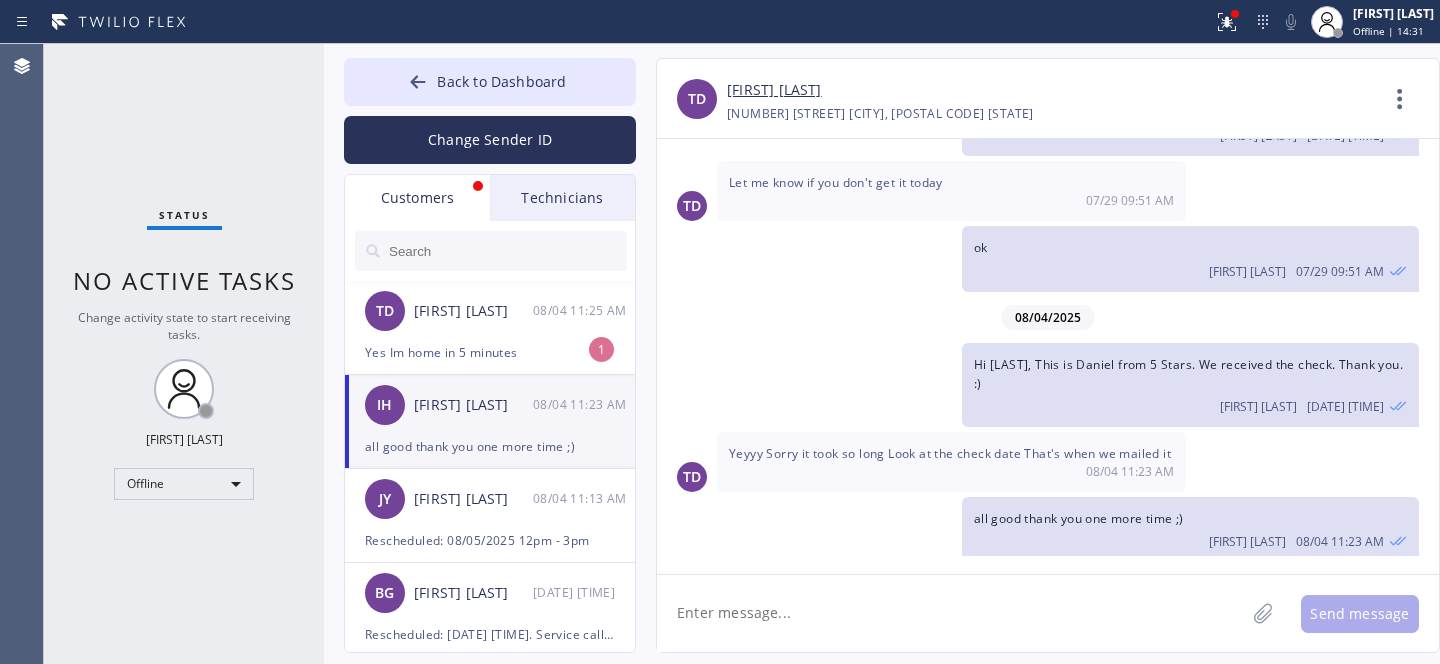 click on "Yes Im home in 5 minutes" at bounding box center [490, 352] 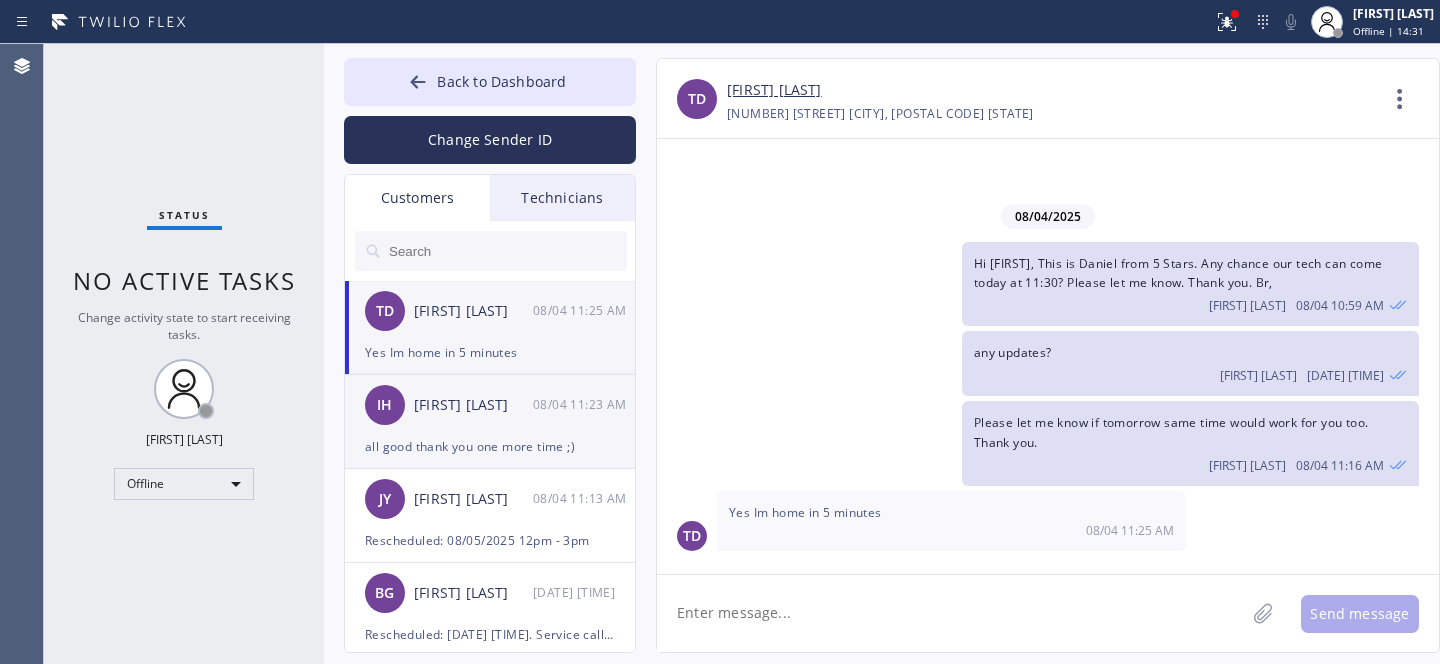 scroll, scrollTop: 0, scrollLeft: 0, axis: both 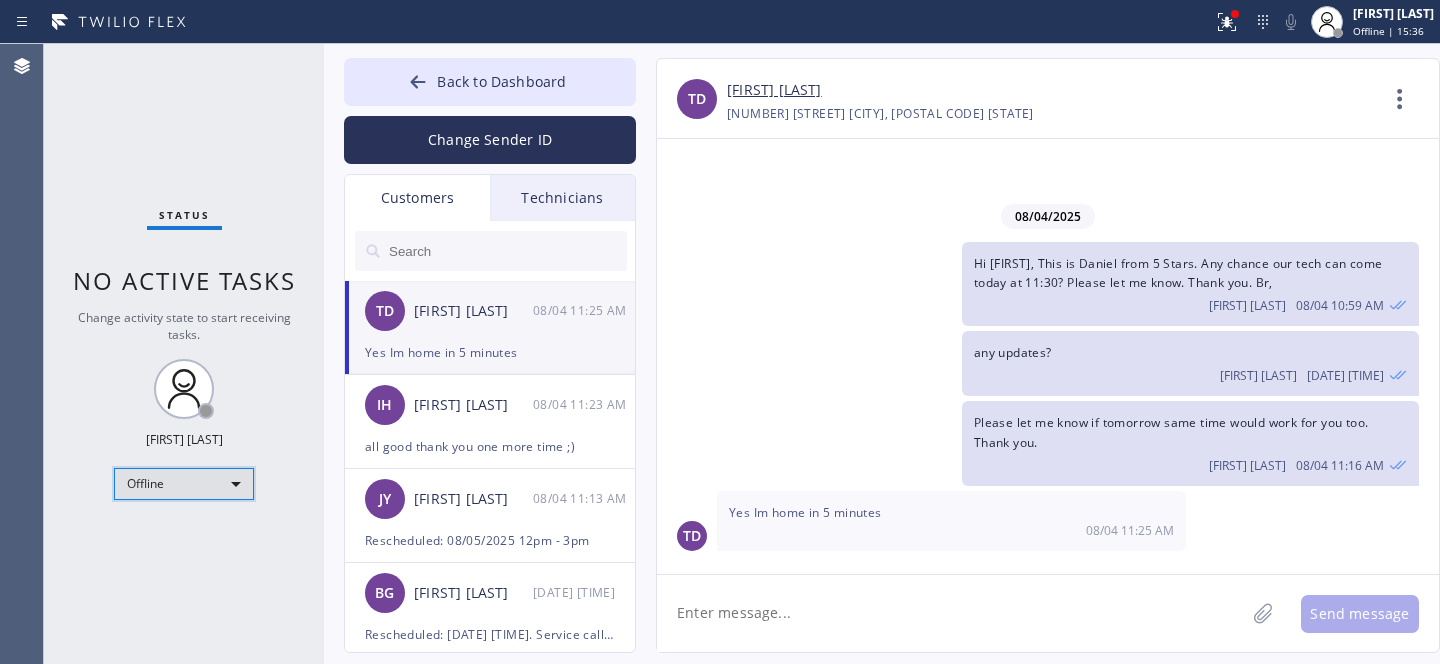 click on "Offline" at bounding box center (184, 484) 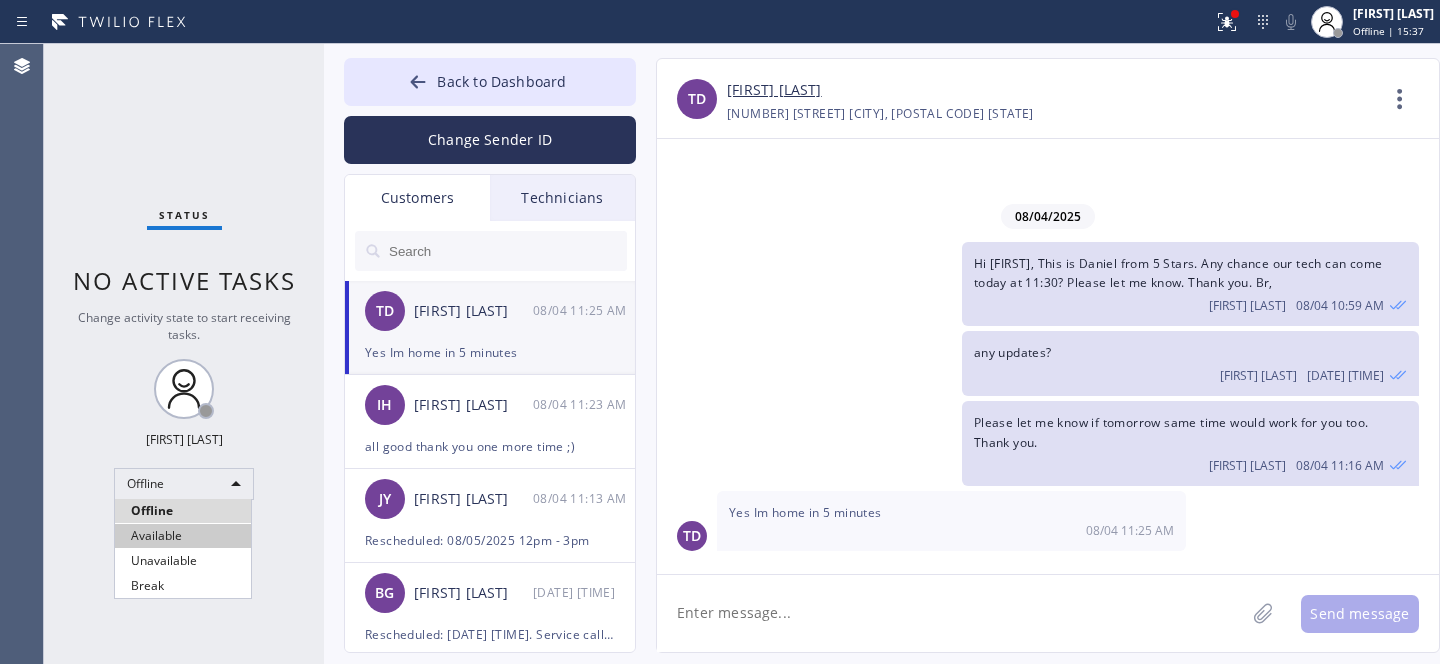click on "Available" at bounding box center (183, 536) 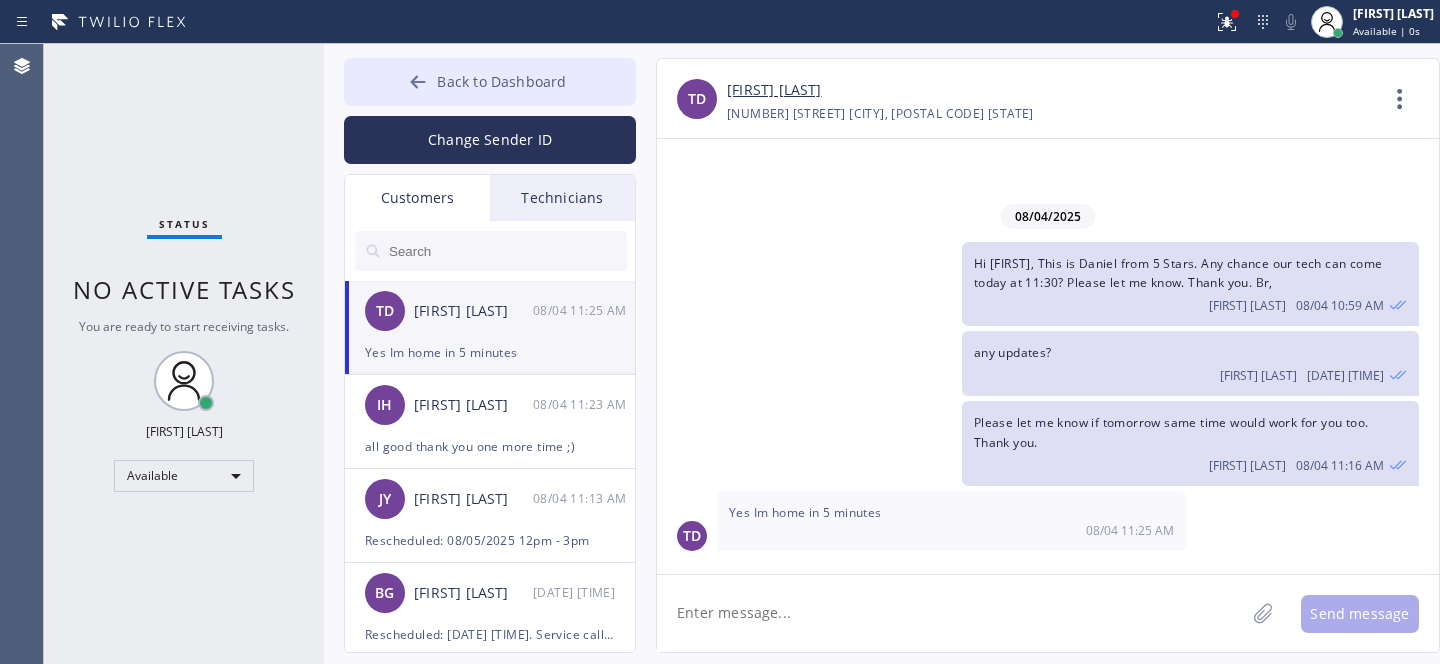 click on "Back to Dashboard" at bounding box center (490, 82) 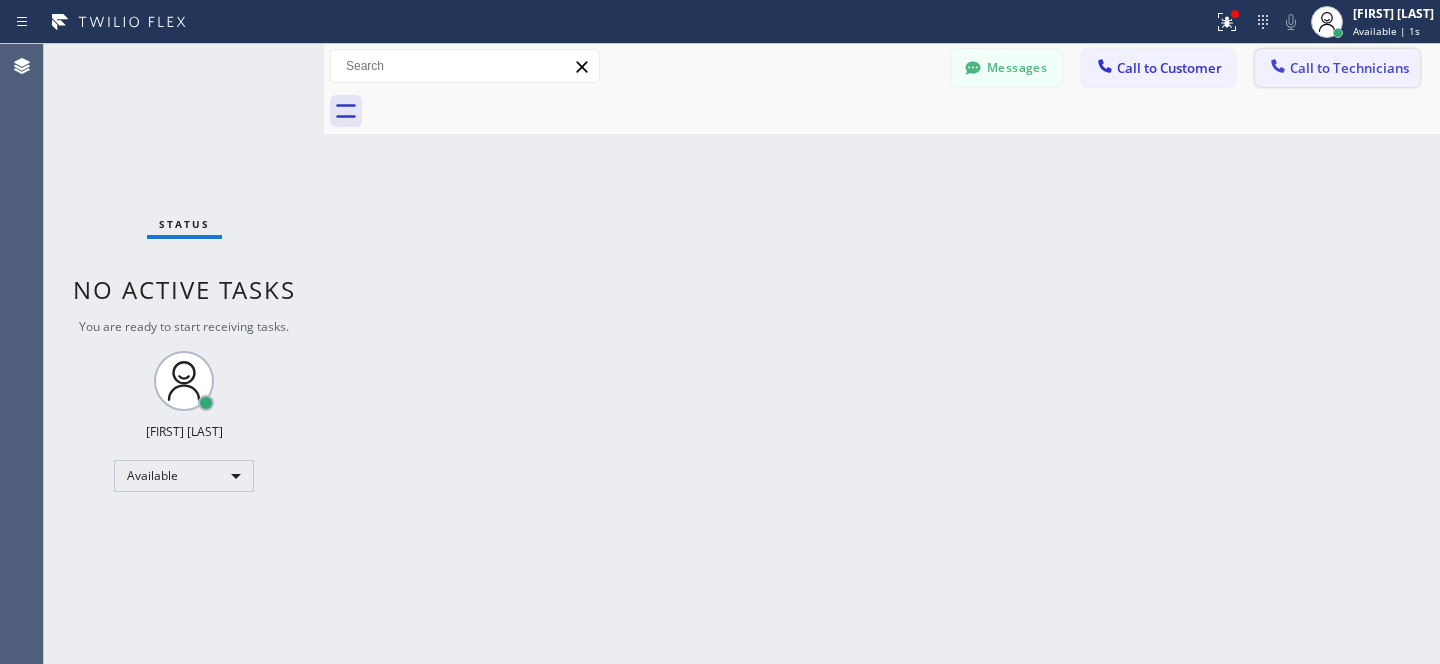 click on "Call to Technicians" at bounding box center (1337, 68) 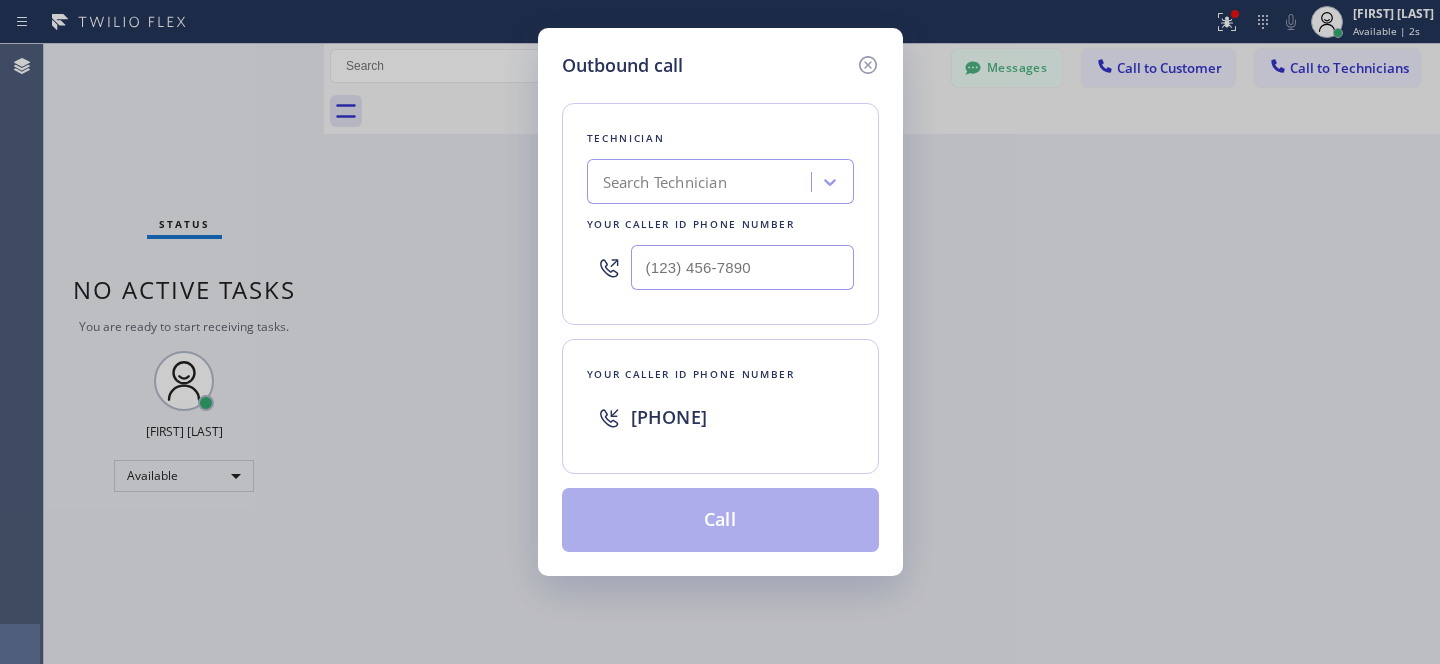 click on "Search Technician" at bounding box center [665, 182] 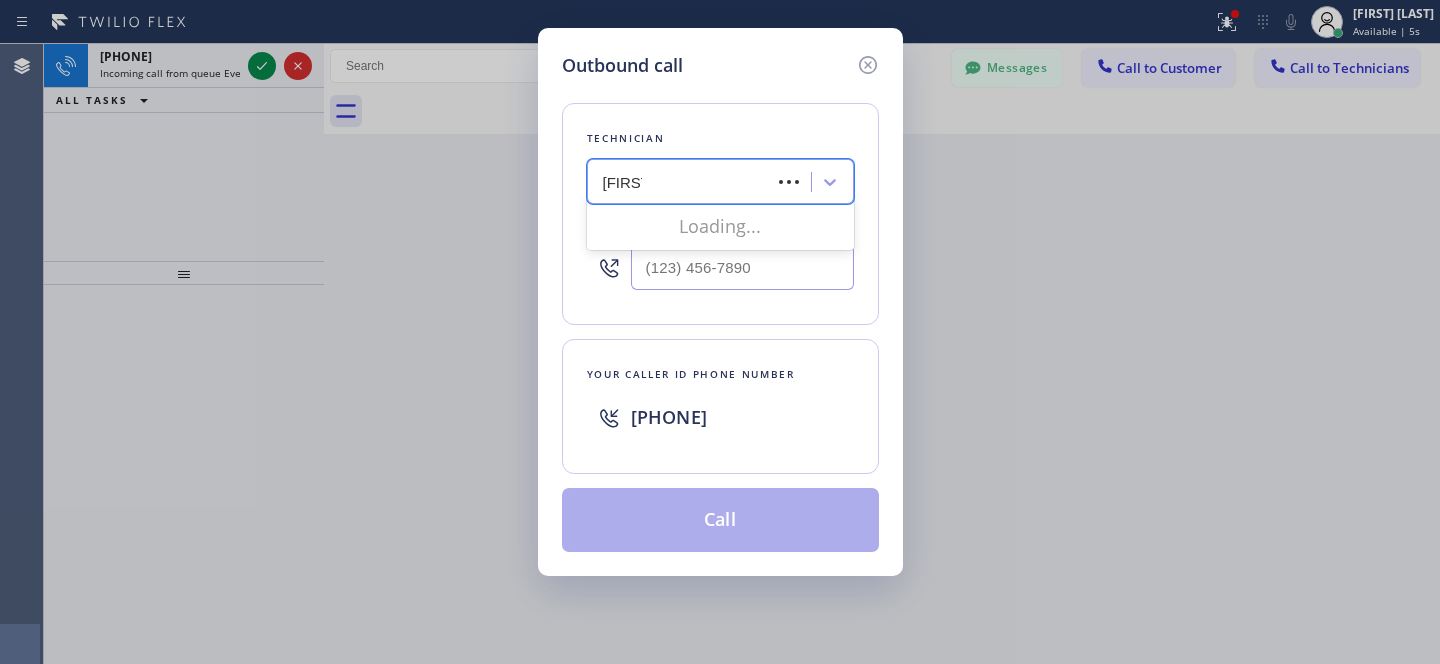 type on "sf anton" 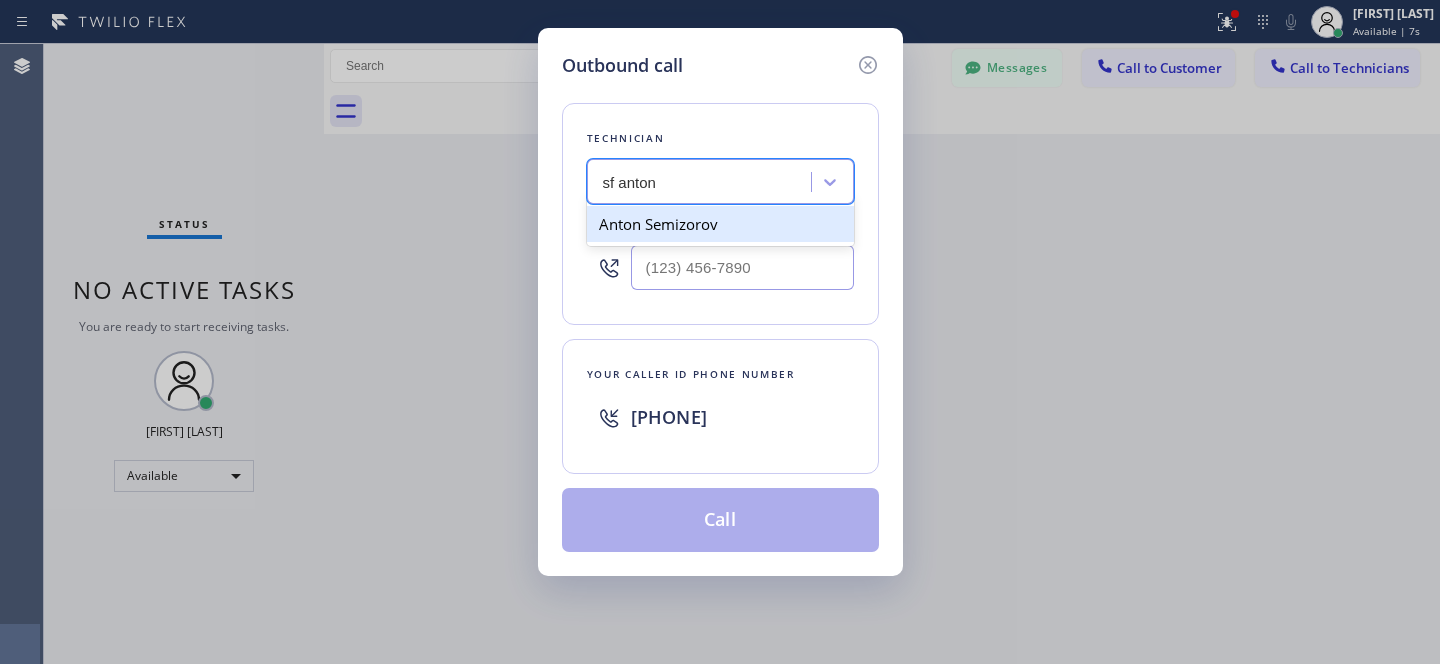click on "Anton Semizorov" at bounding box center (720, 224) 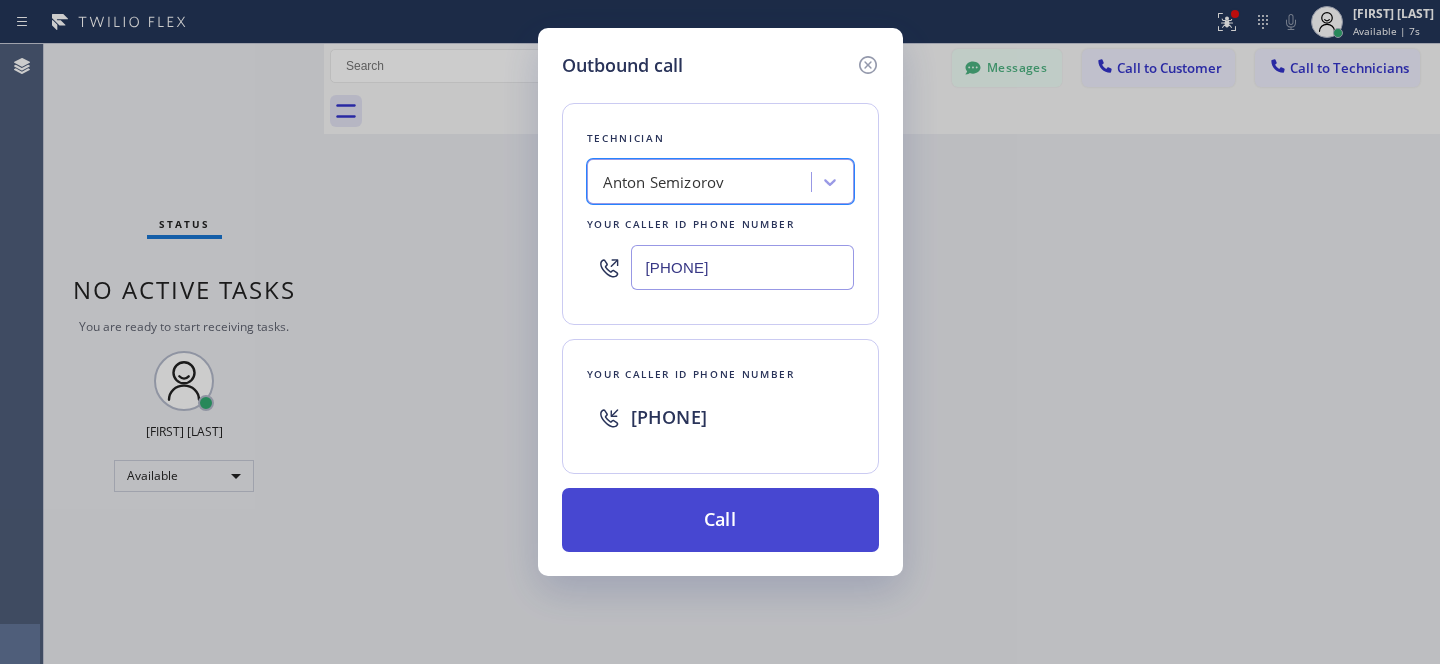 click on "Call" at bounding box center [720, 520] 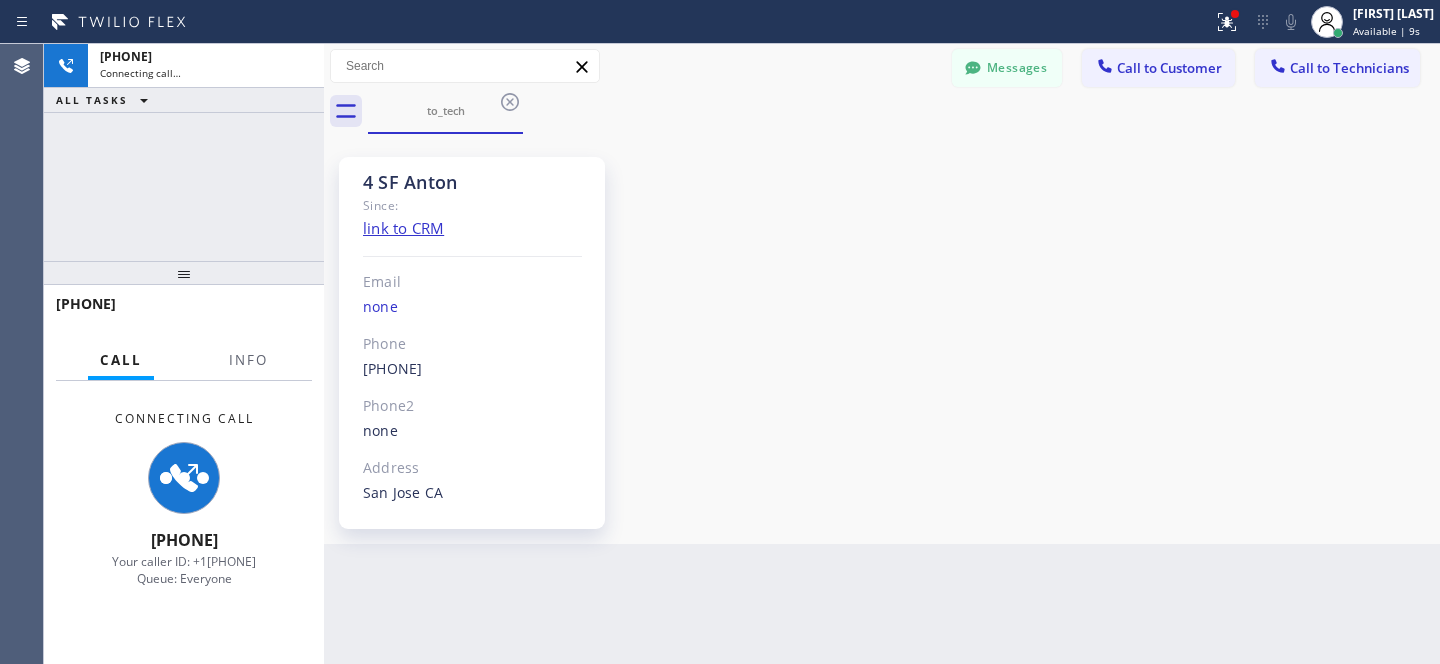 scroll, scrollTop: 111, scrollLeft: 0, axis: vertical 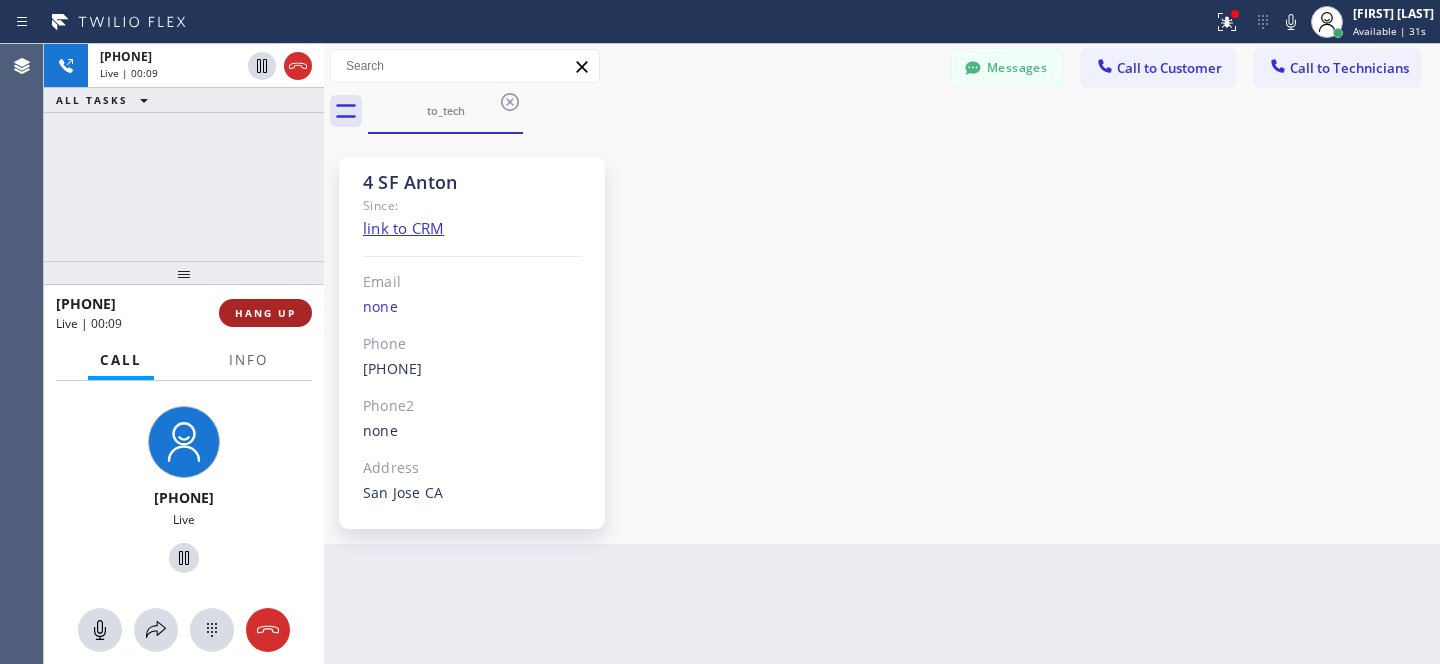 click on "HANG UP" at bounding box center [265, 313] 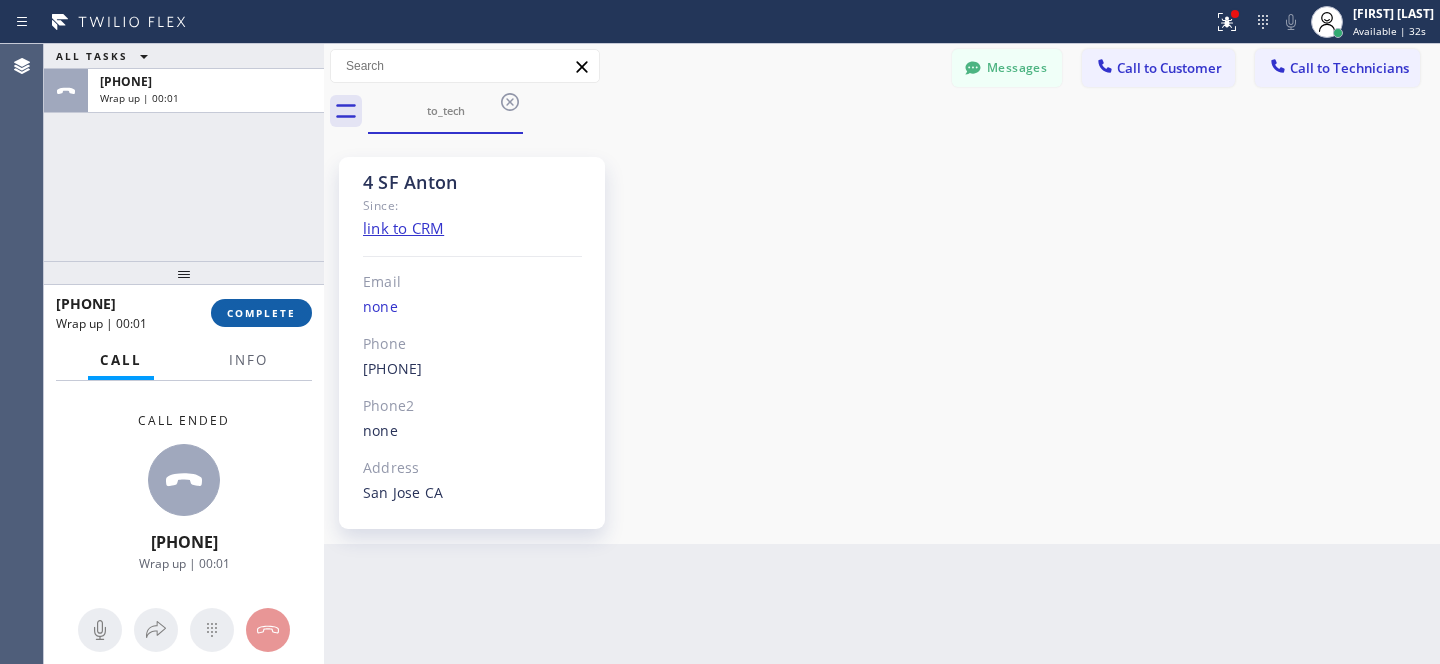 click on "COMPLETE" at bounding box center [261, 313] 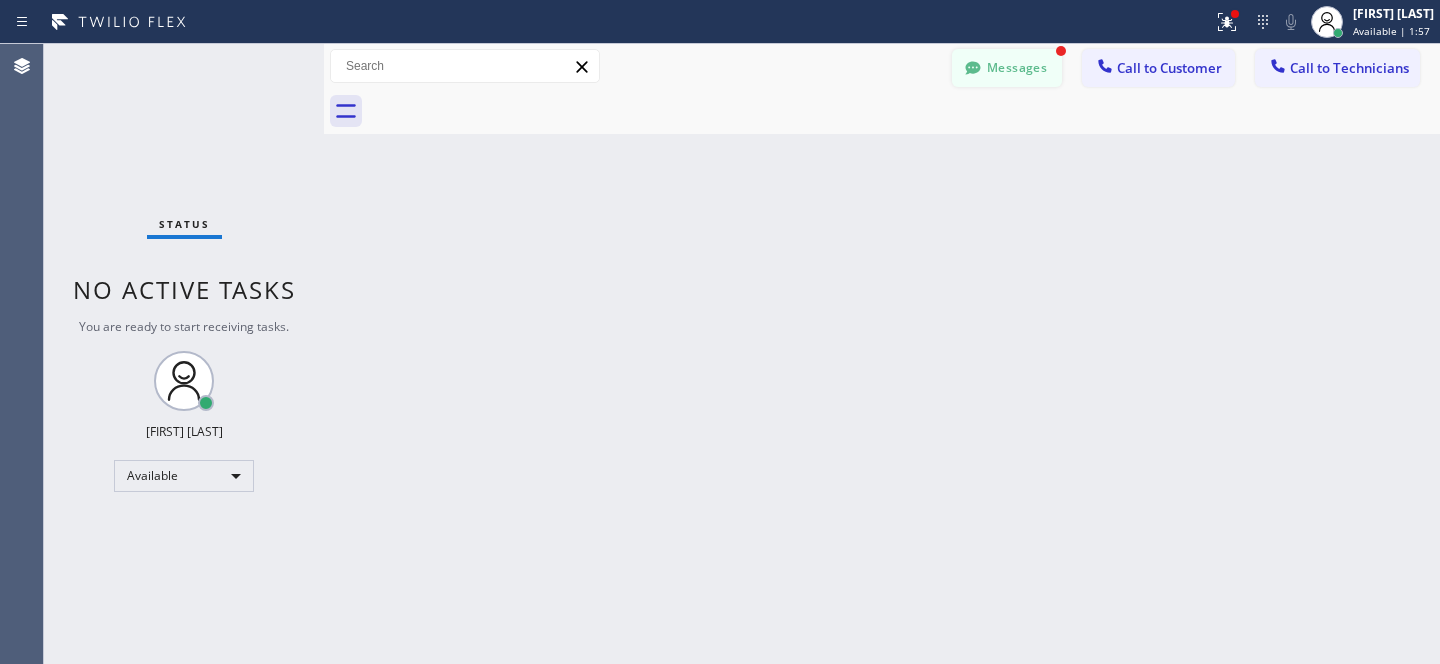 click on "Messages" at bounding box center [1007, 68] 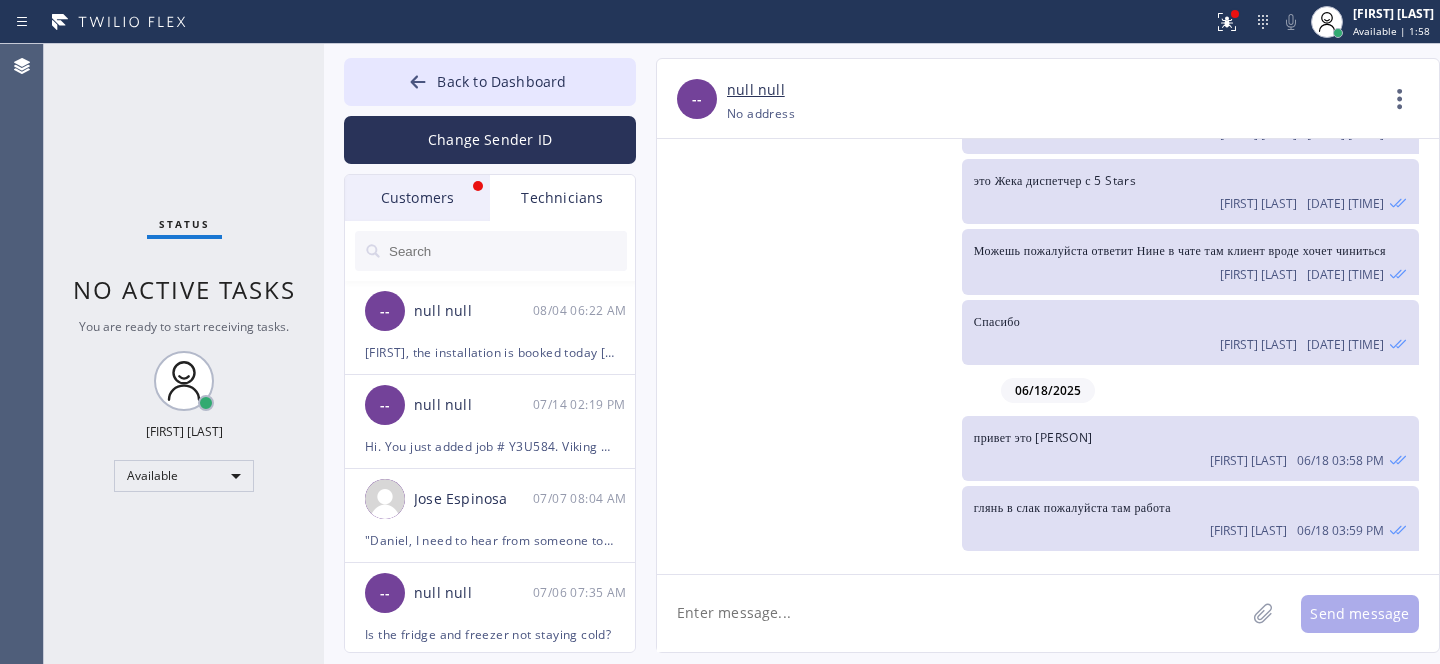 click on "Customers" at bounding box center [417, 198] 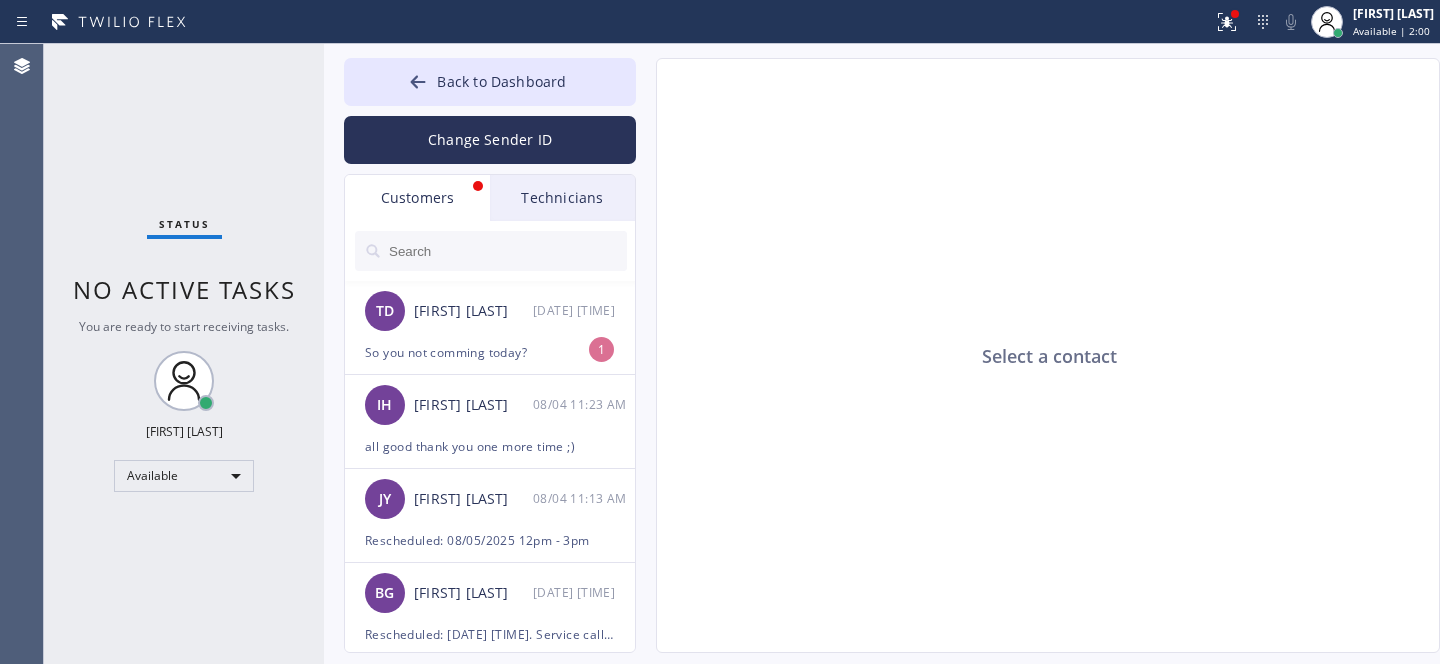 drag, startPoint x: 497, startPoint y: 331, endPoint x: 635, endPoint y: 321, distance: 138.36185 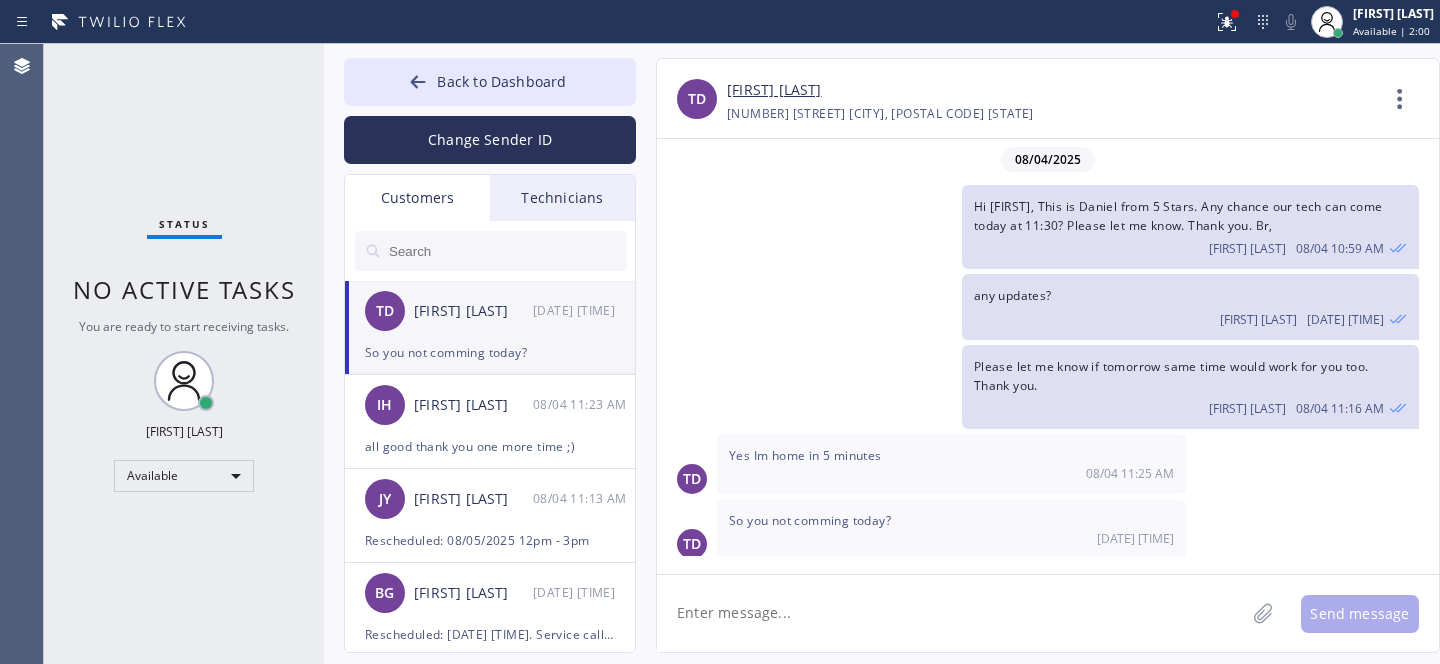 scroll, scrollTop: 5, scrollLeft: 0, axis: vertical 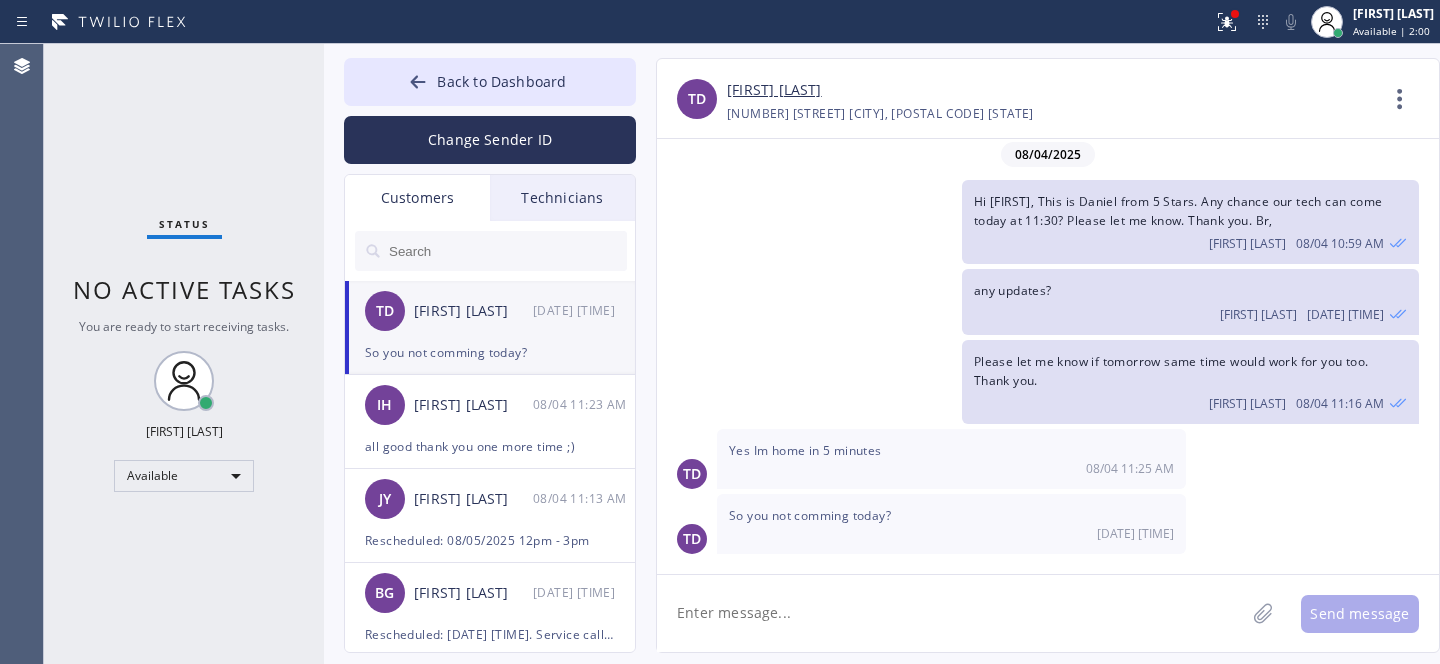 click 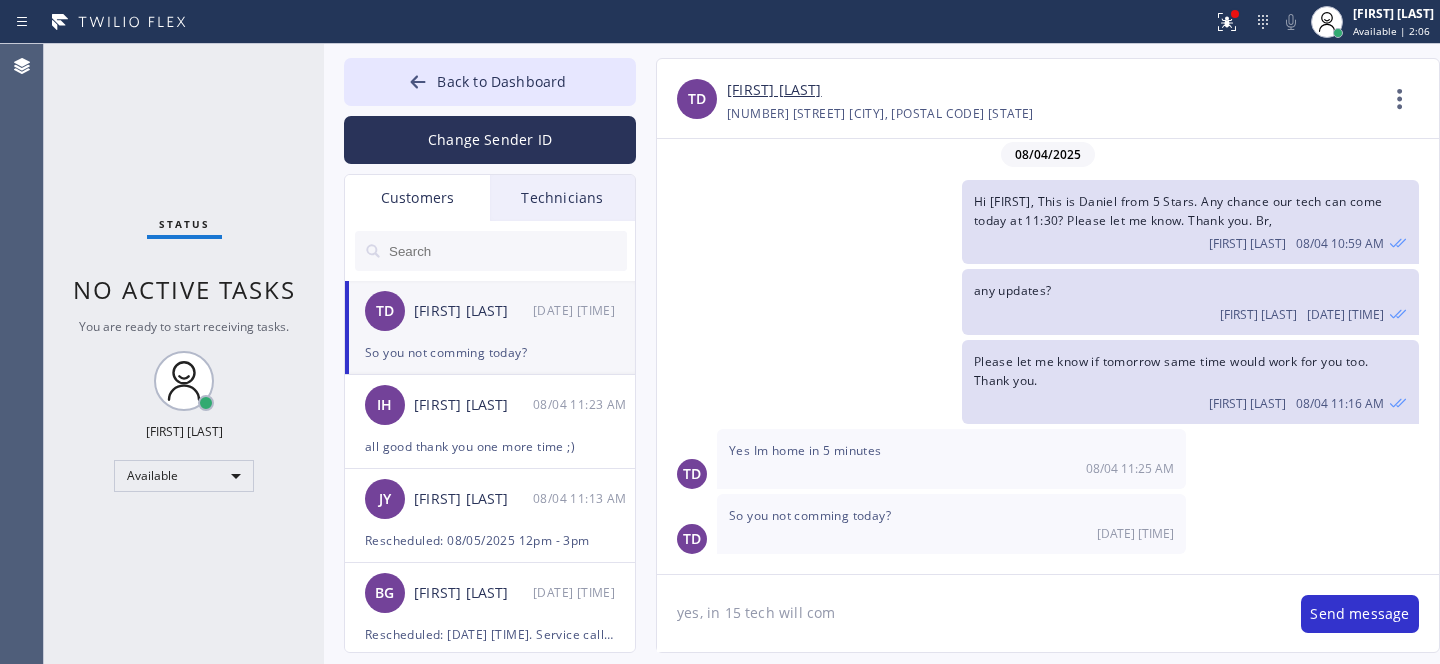 type on "yes, in 15 tech will come" 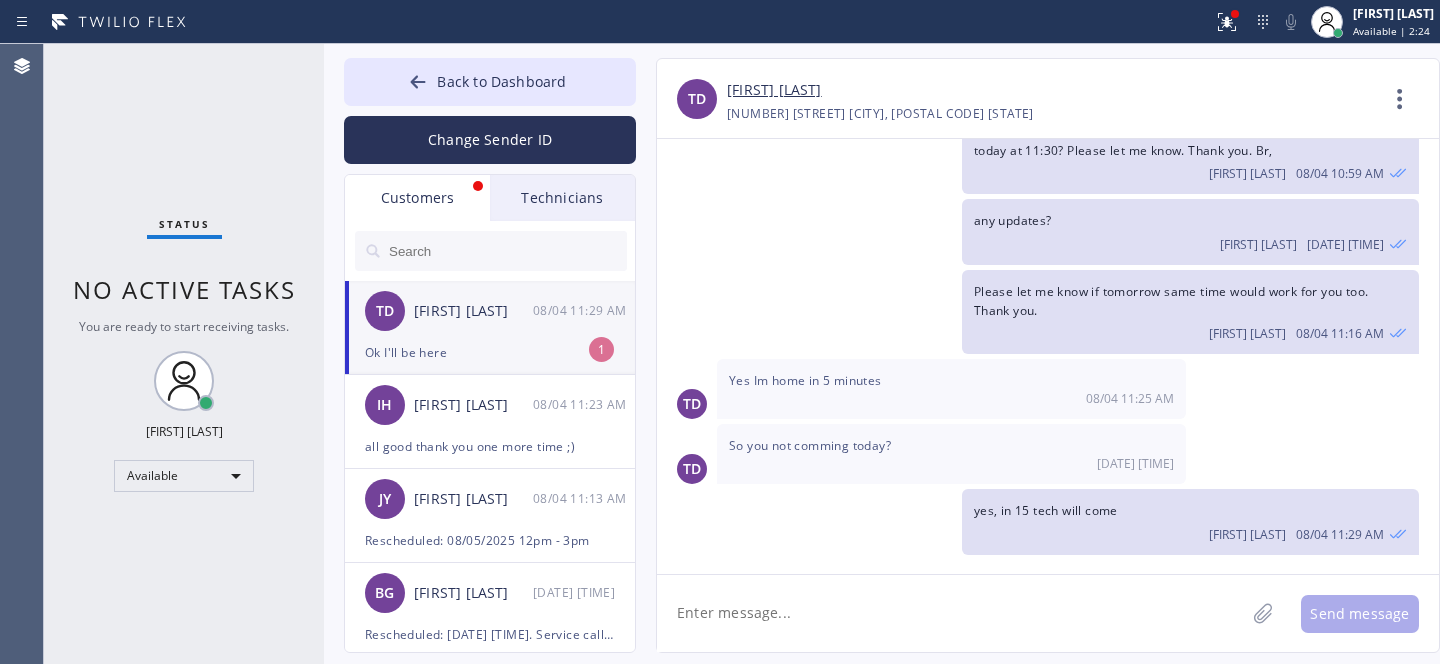 scroll, scrollTop: 140, scrollLeft: 0, axis: vertical 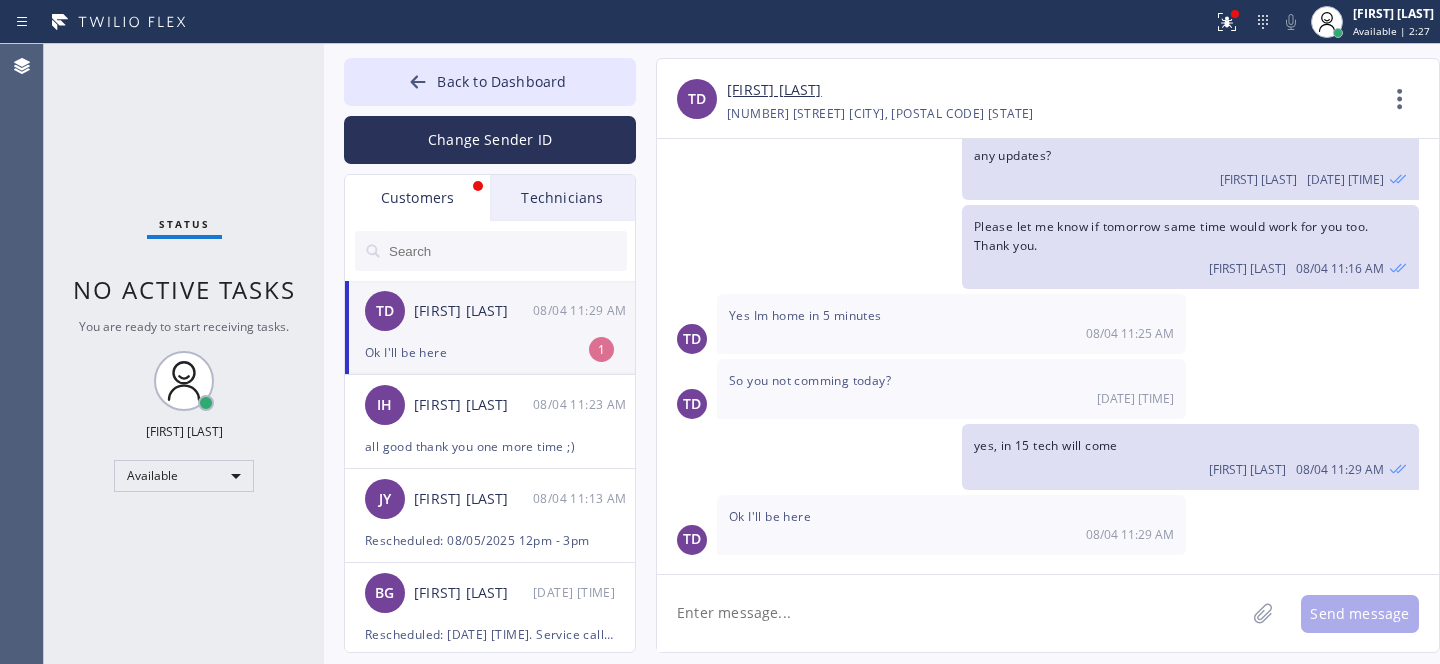 click on "Ok I'll be here" at bounding box center (490, 352) 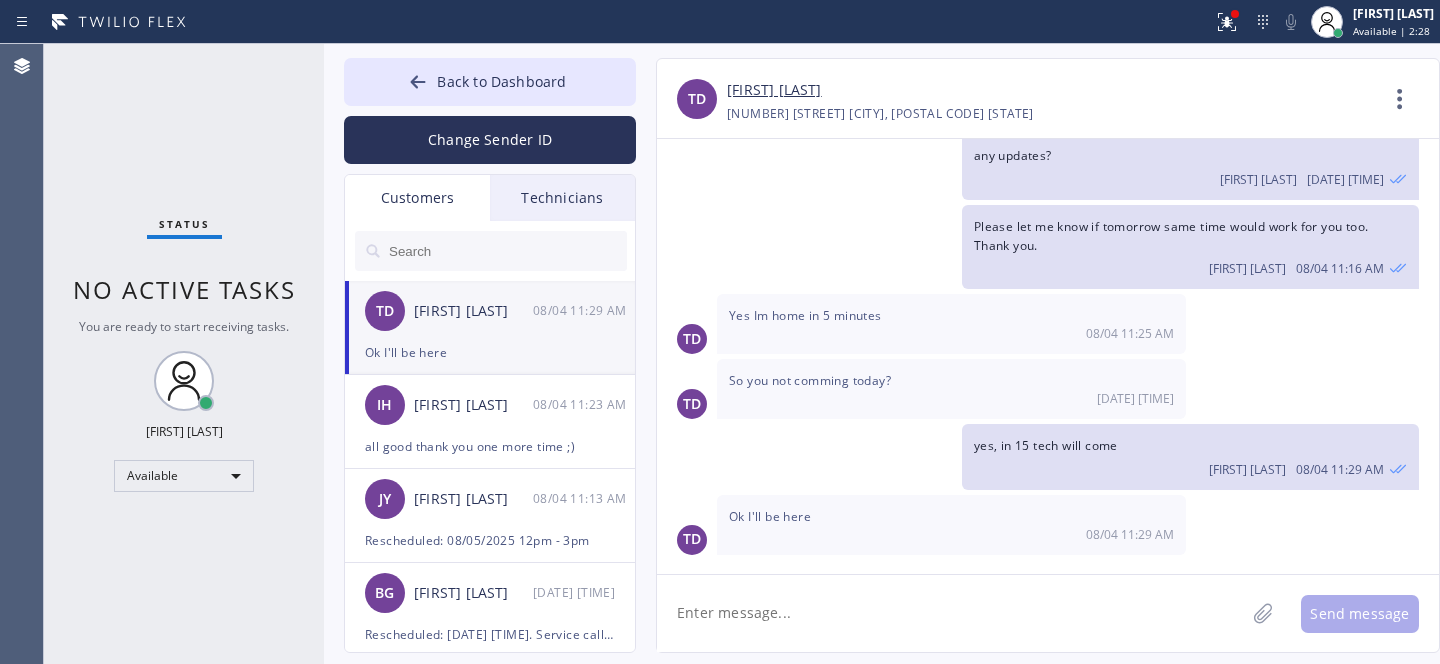 click 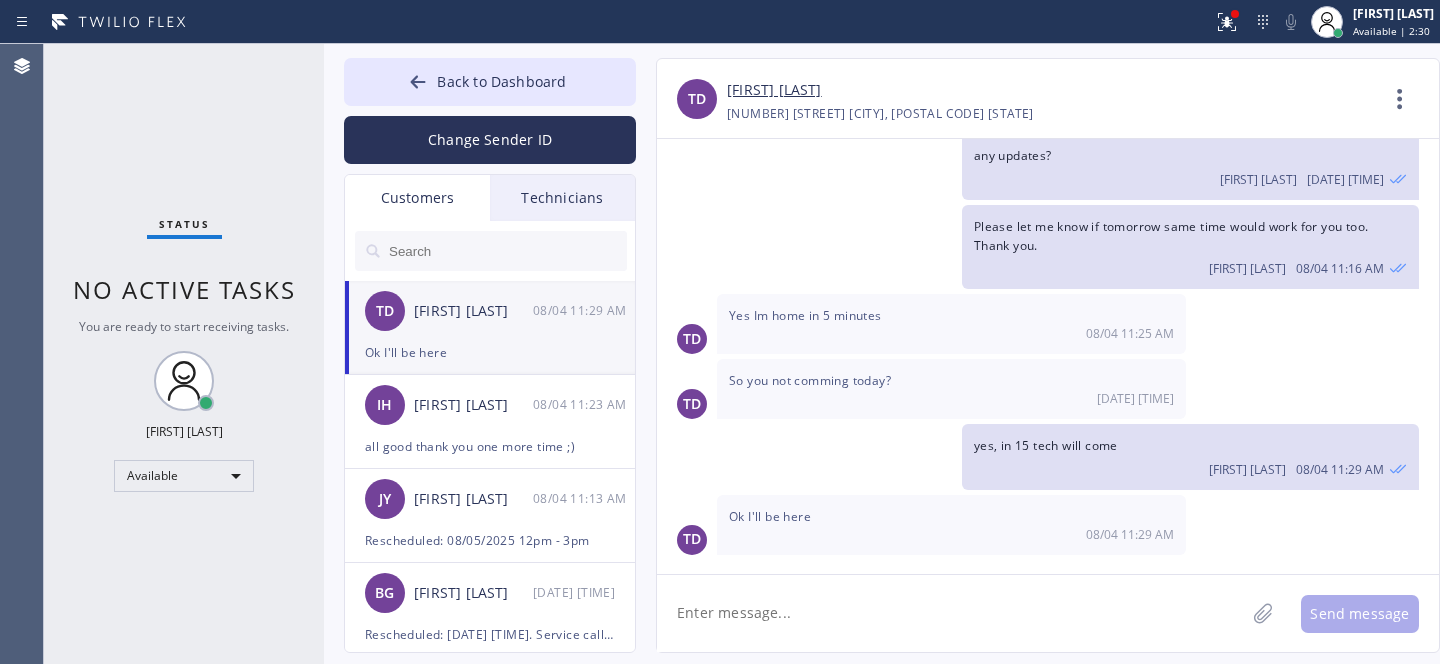 drag, startPoint x: 769, startPoint y: 619, endPoint x: 762, endPoint y: 589, distance: 30.805843 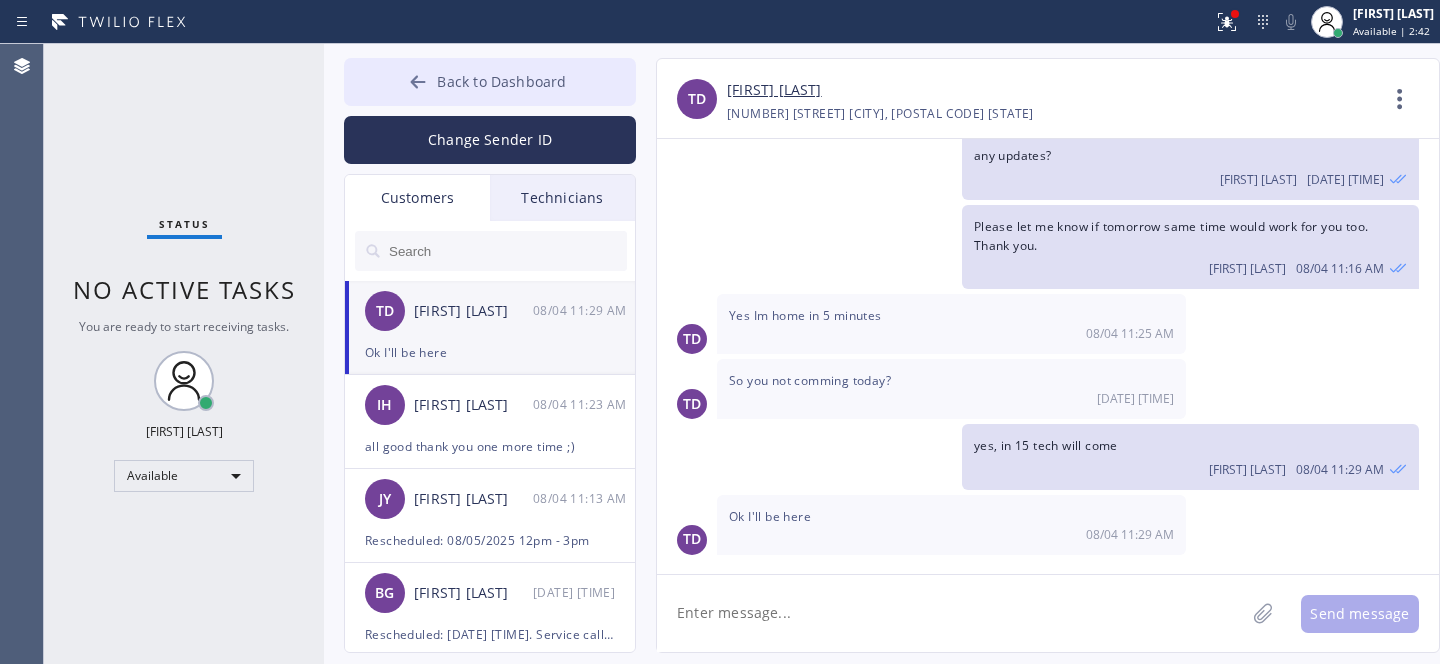 click on "Back to Dashboard" at bounding box center [490, 82] 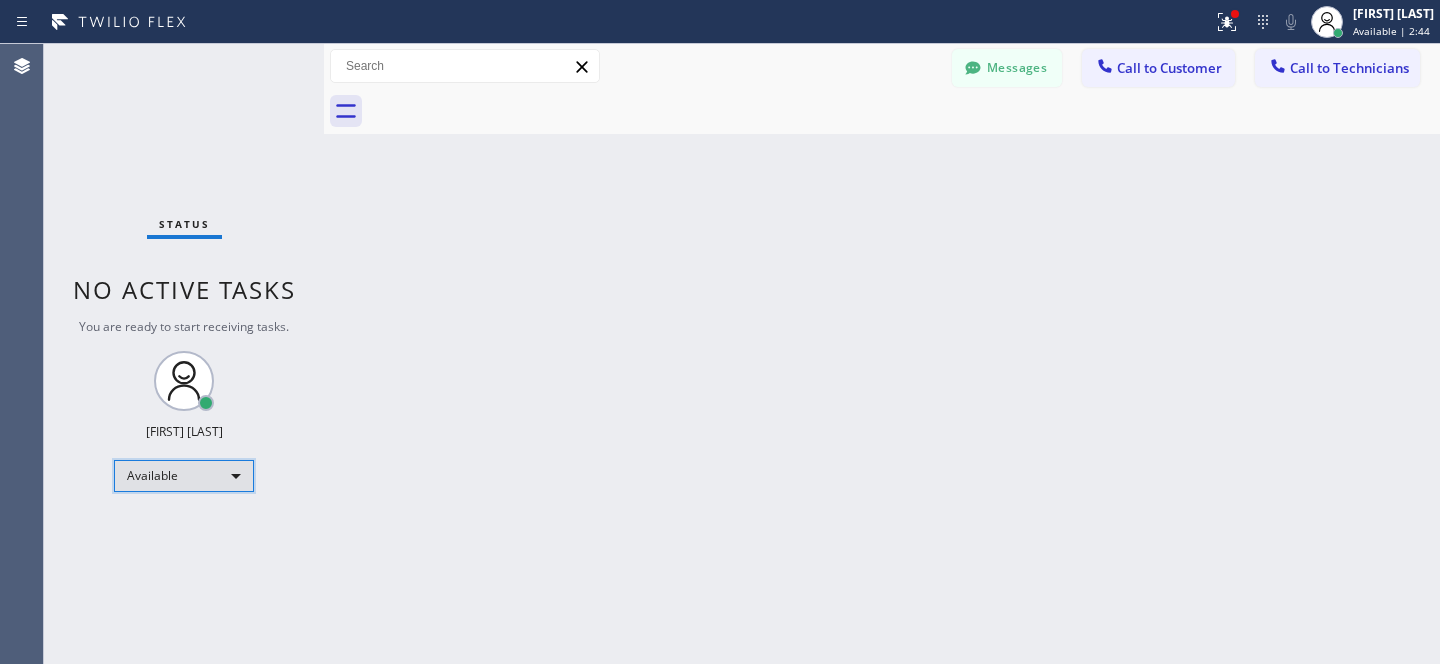 click on "Available" at bounding box center (184, 476) 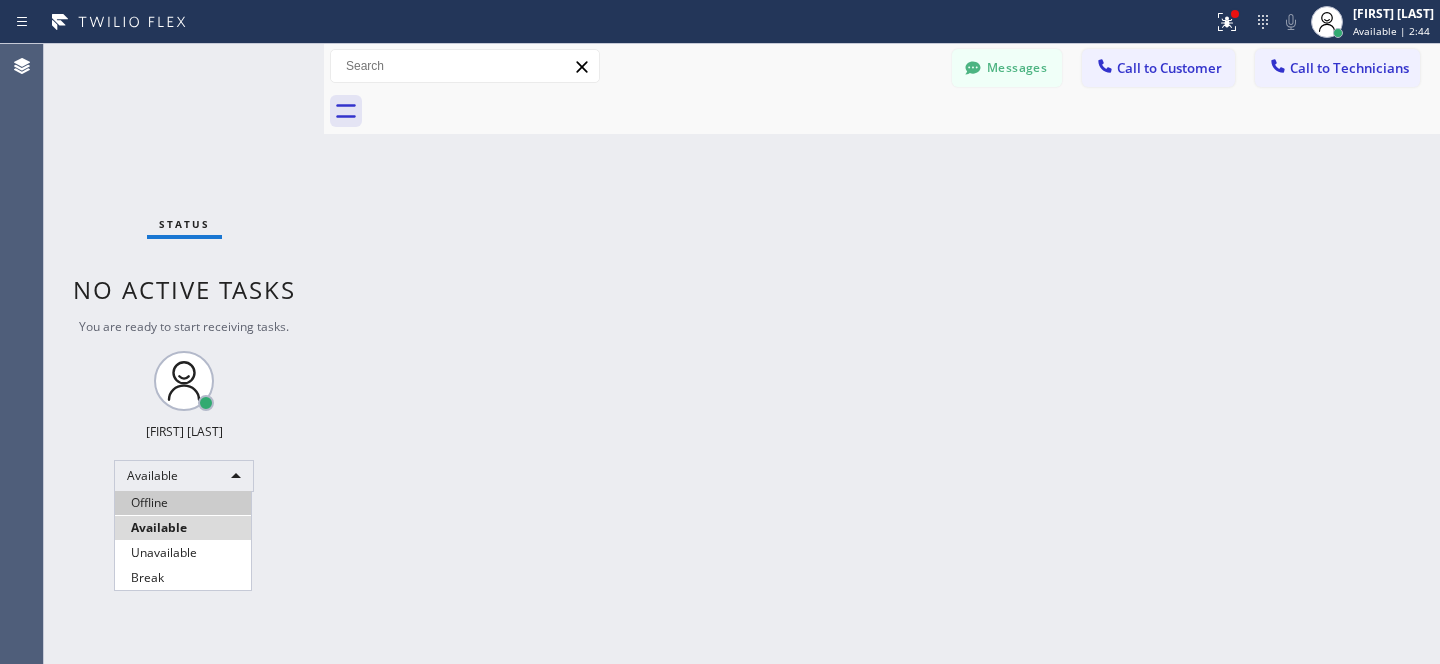 click on "Offline" at bounding box center [183, 503] 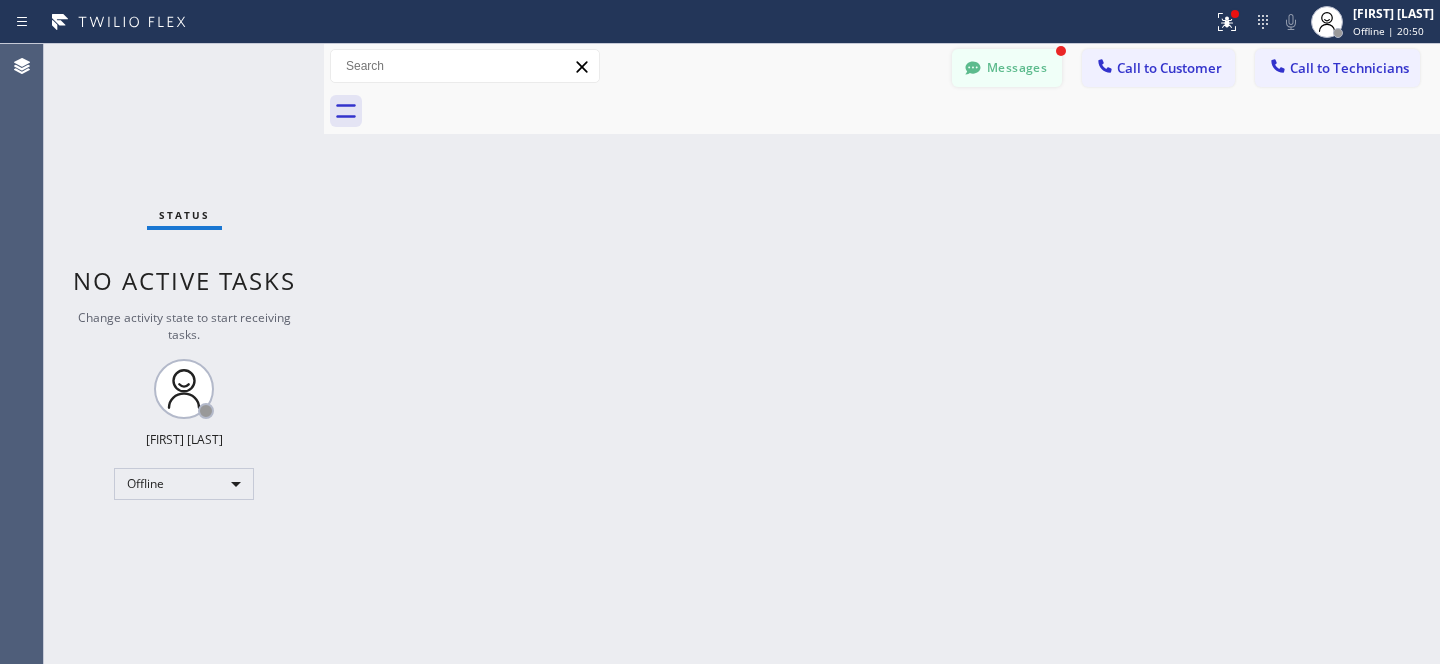 click on "Messages" at bounding box center [1007, 68] 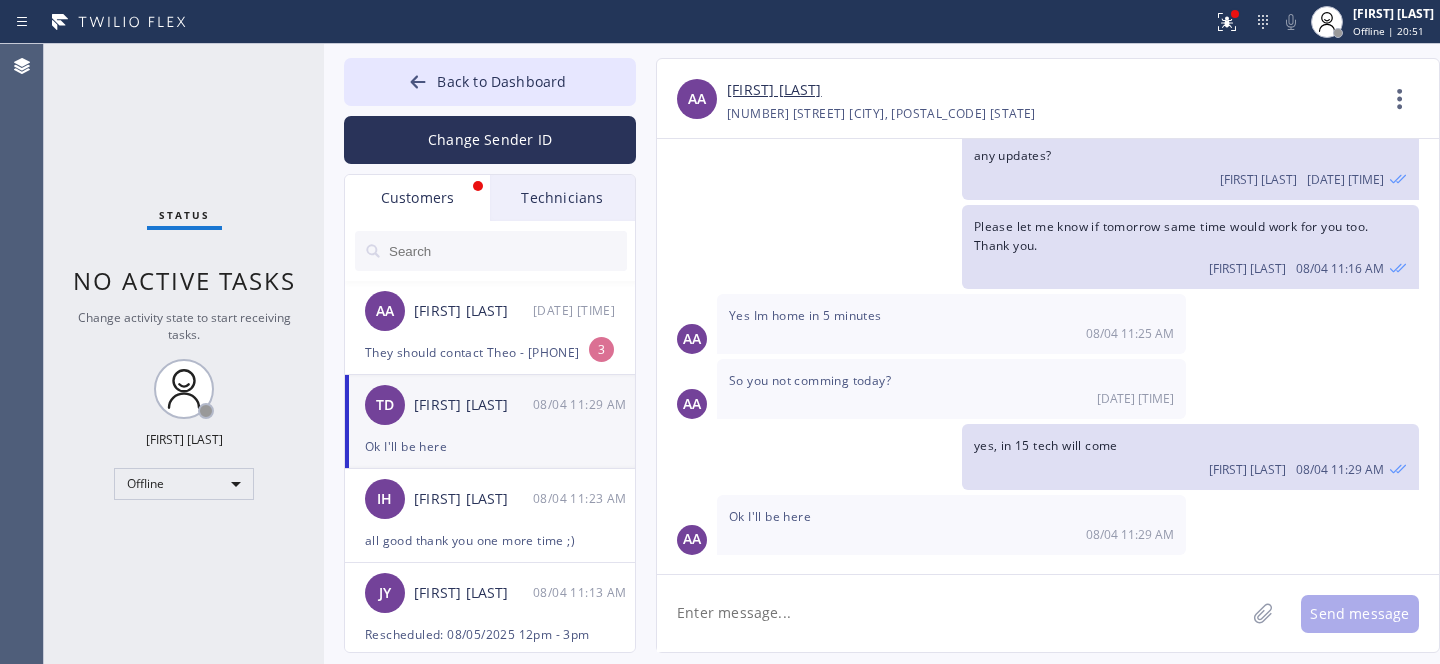 click on "[FIRST] [LAST] [DATE] [TIME]" at bounding box center [491, 311] 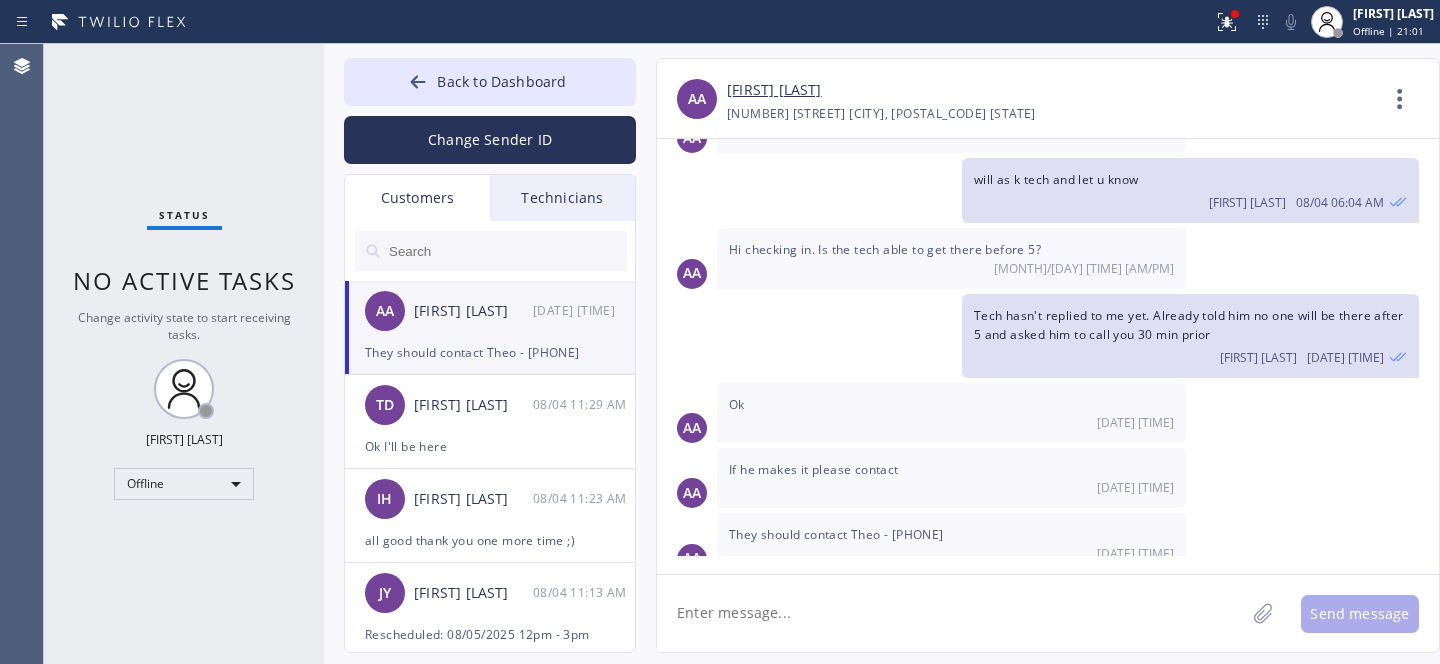 scroll, scrollTop: 878, scrollLeft: 0, axis: vertical 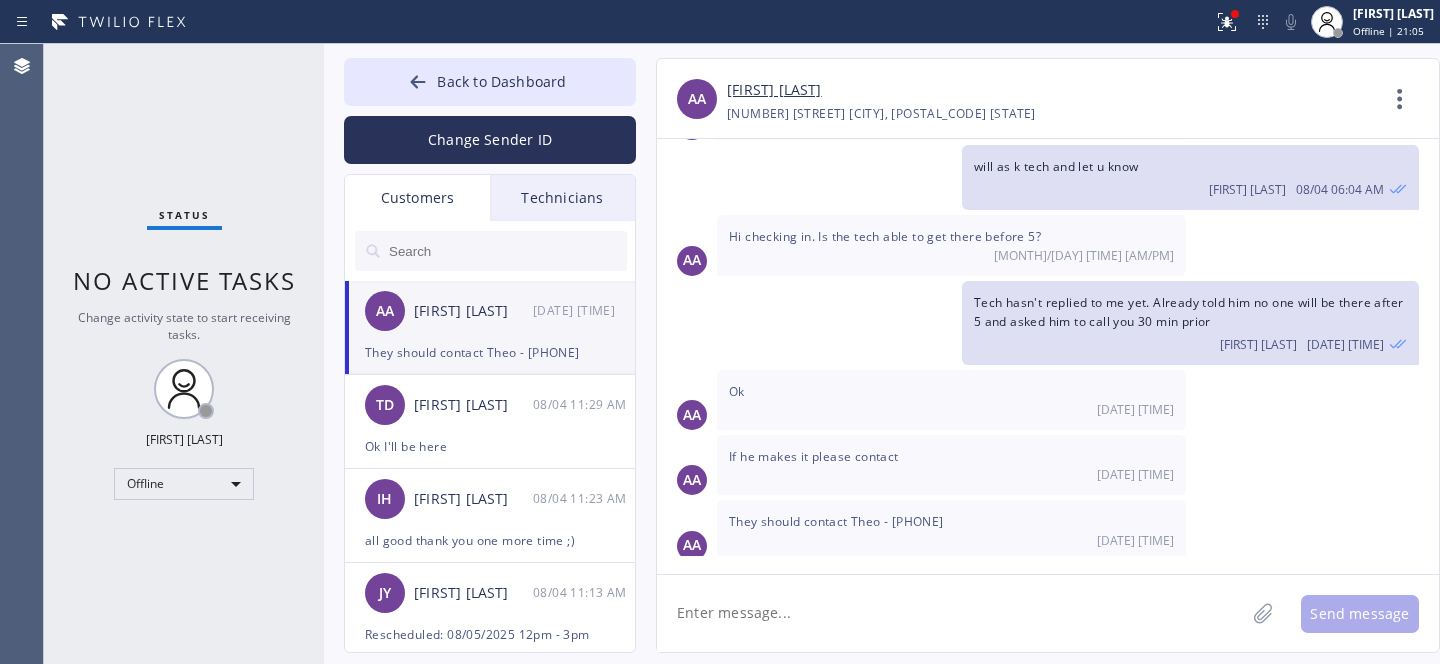 click 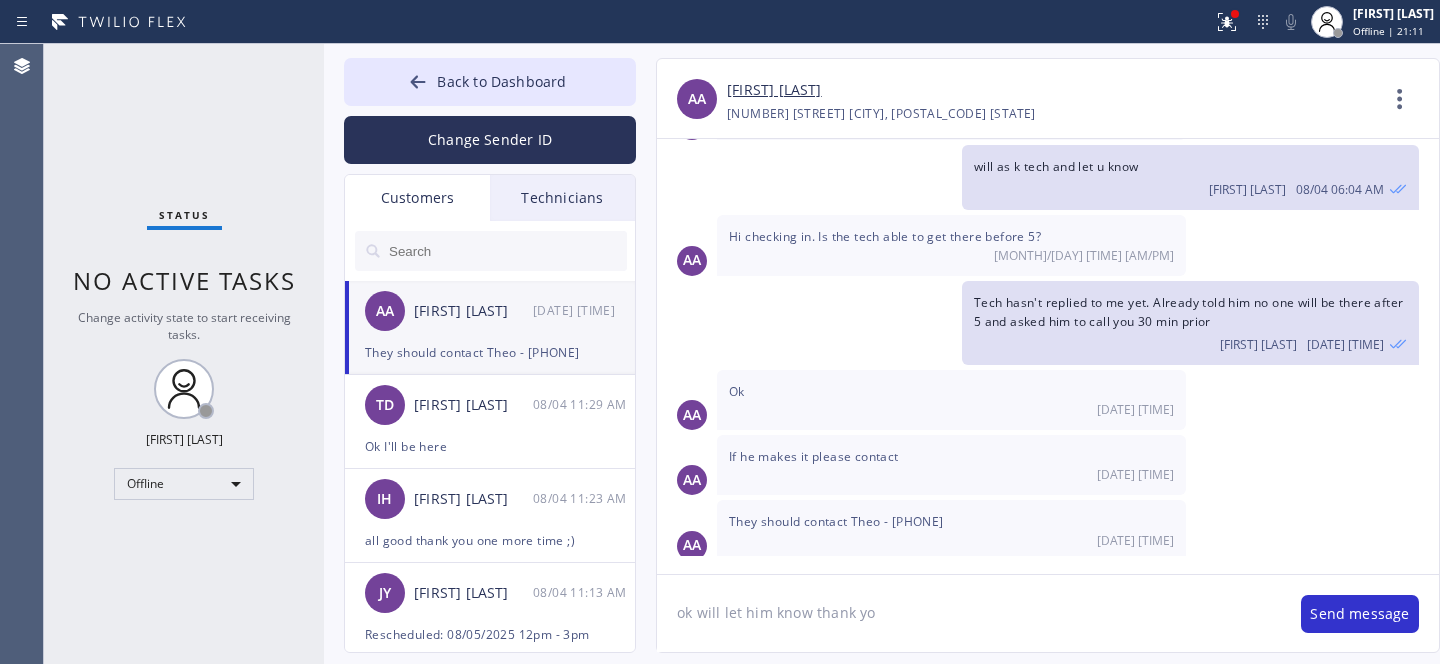 type on "ok will let him know thank you" 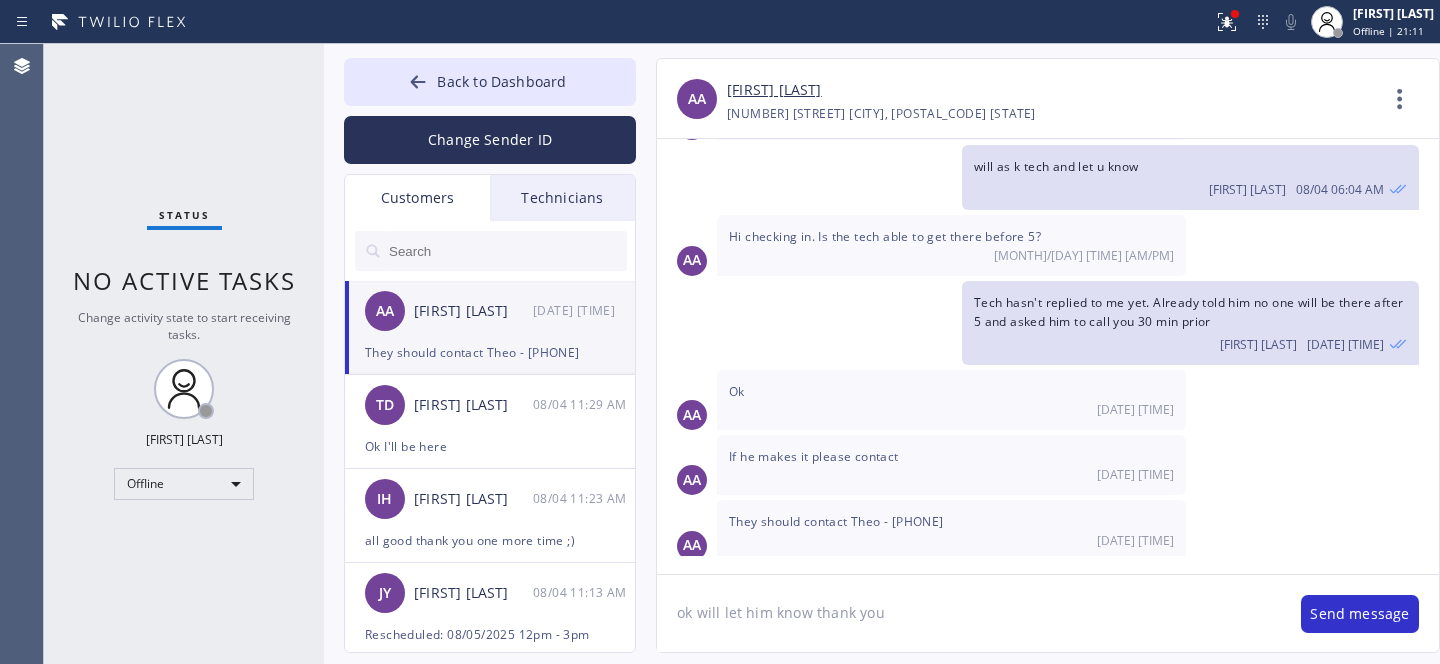 type 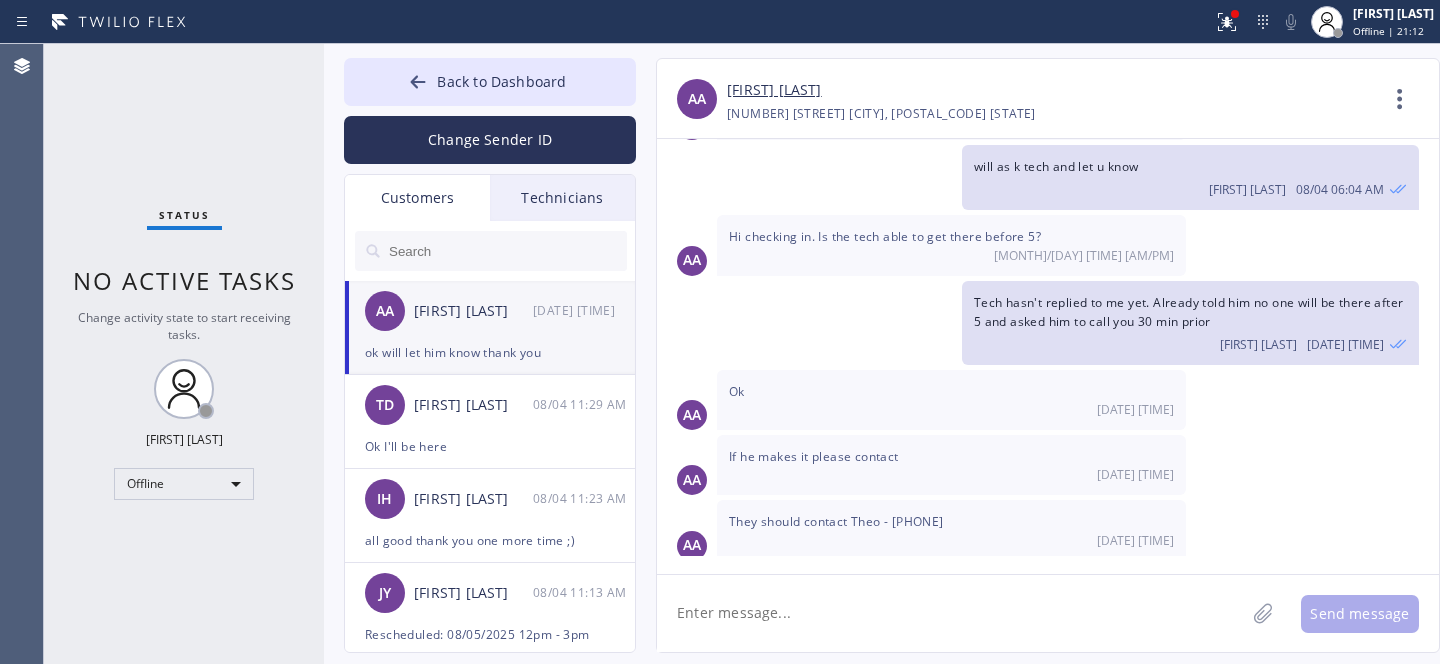 scroll, scrollTop: 948, scrollLeft: 0, axis: vertical 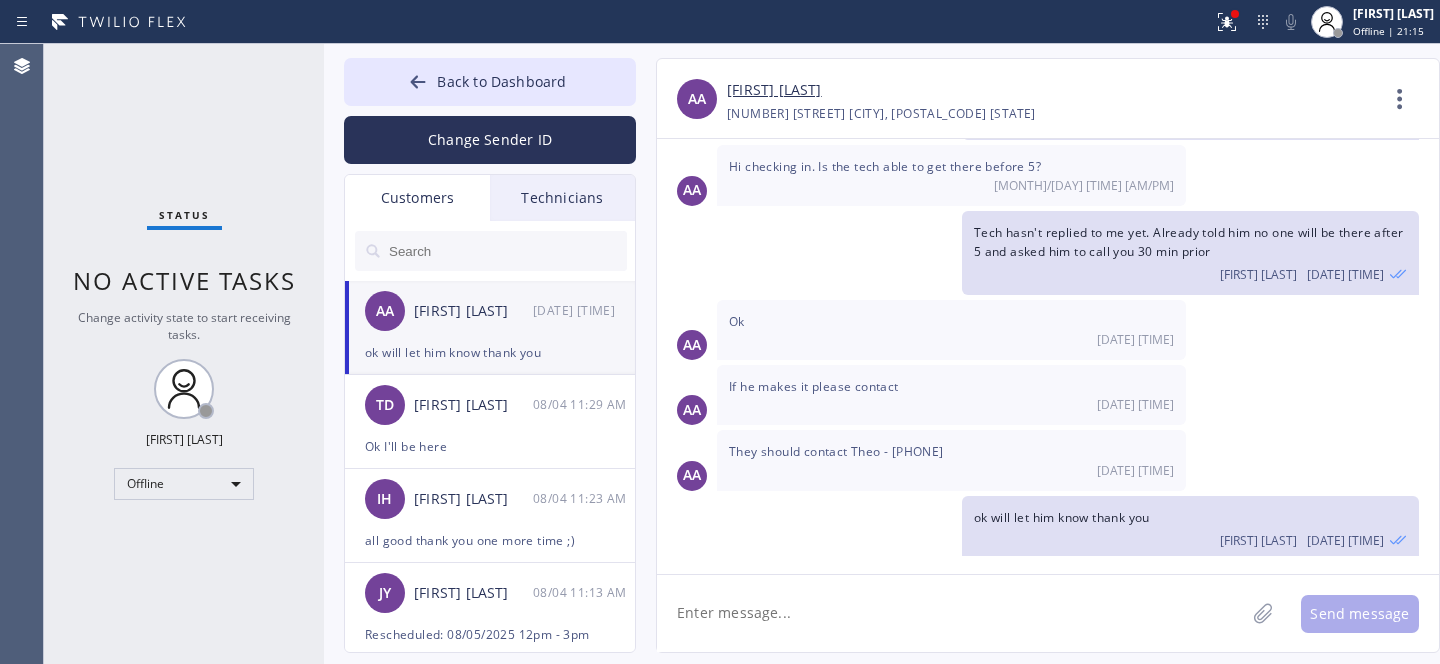 drag, startPoint x: 853, startPoint y: 445, endPoint x: 1010, endPoint y: 441, distance: 157.05095 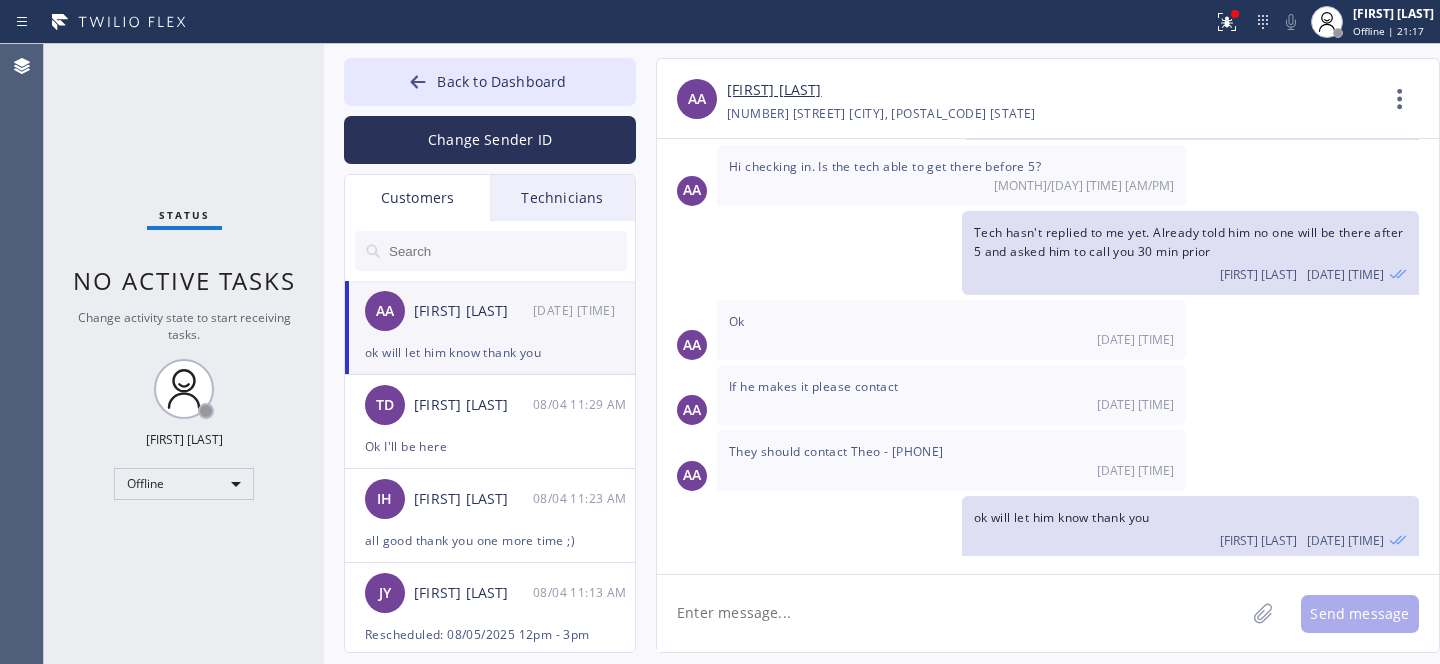 click on "[FIRST] [LAST]" at bounding box center [774, 90] 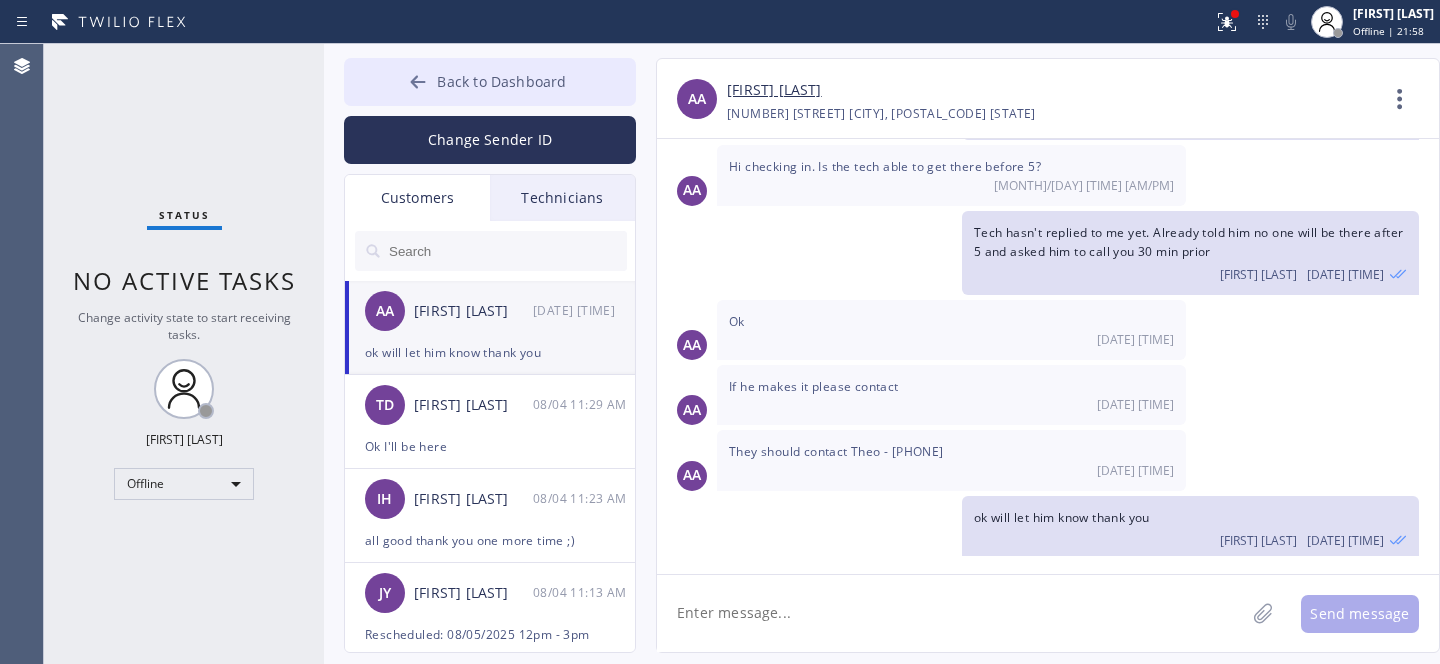 click on "Back to Dashboard" at bounding box center [501, 81] 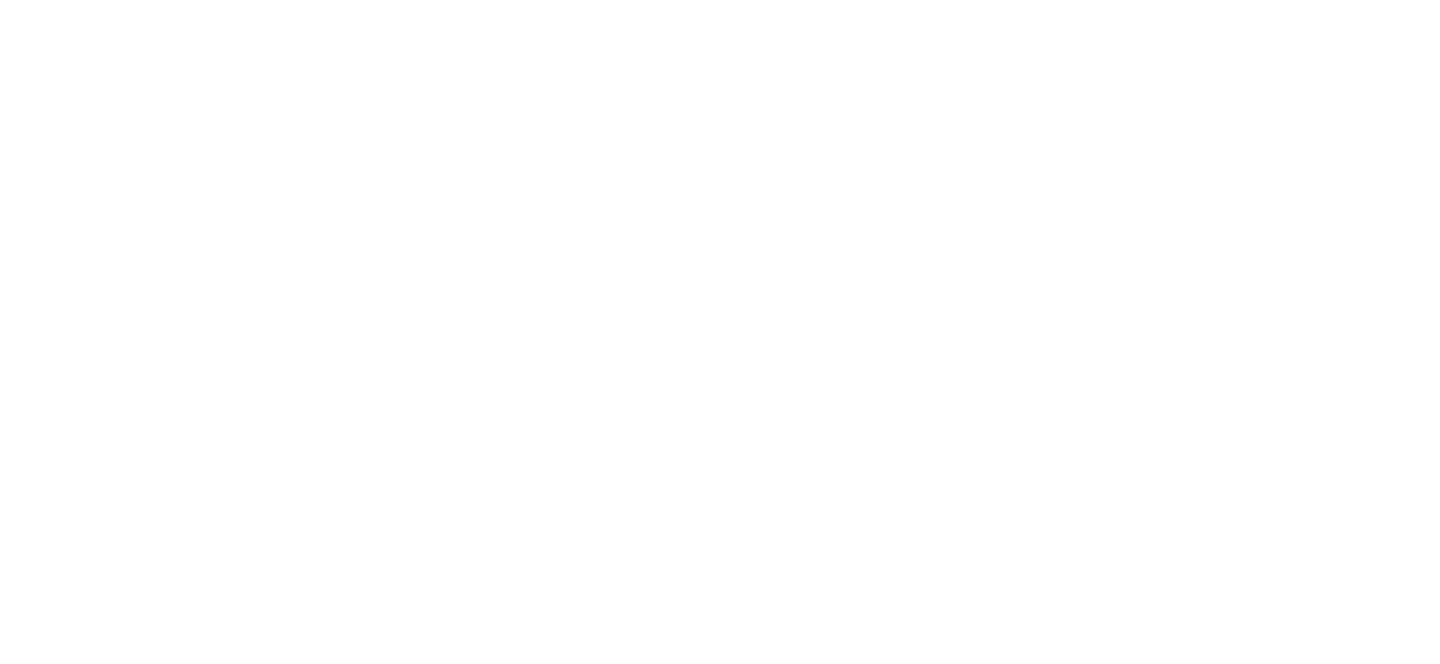 scroll, scrollTop: 0, scrollLeft: 0, axis: both 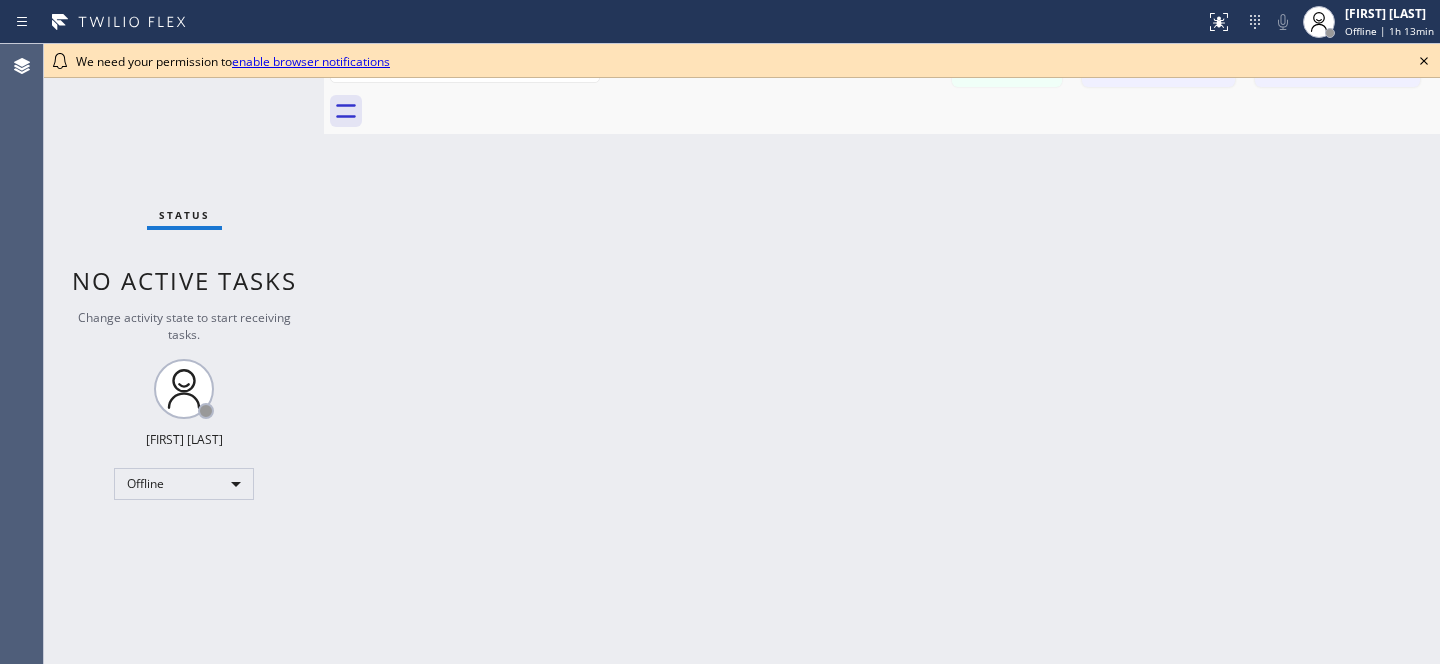 click 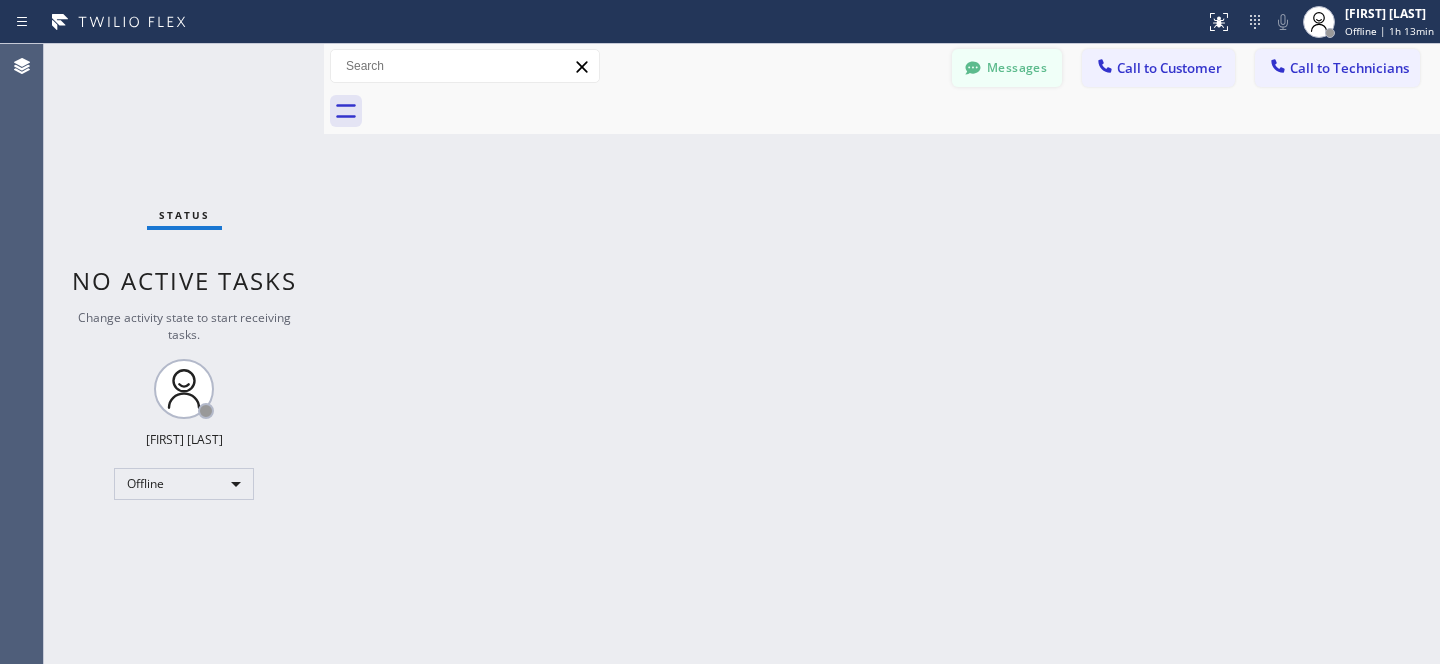 click on "Messages" at bounding box center (1007, 68) 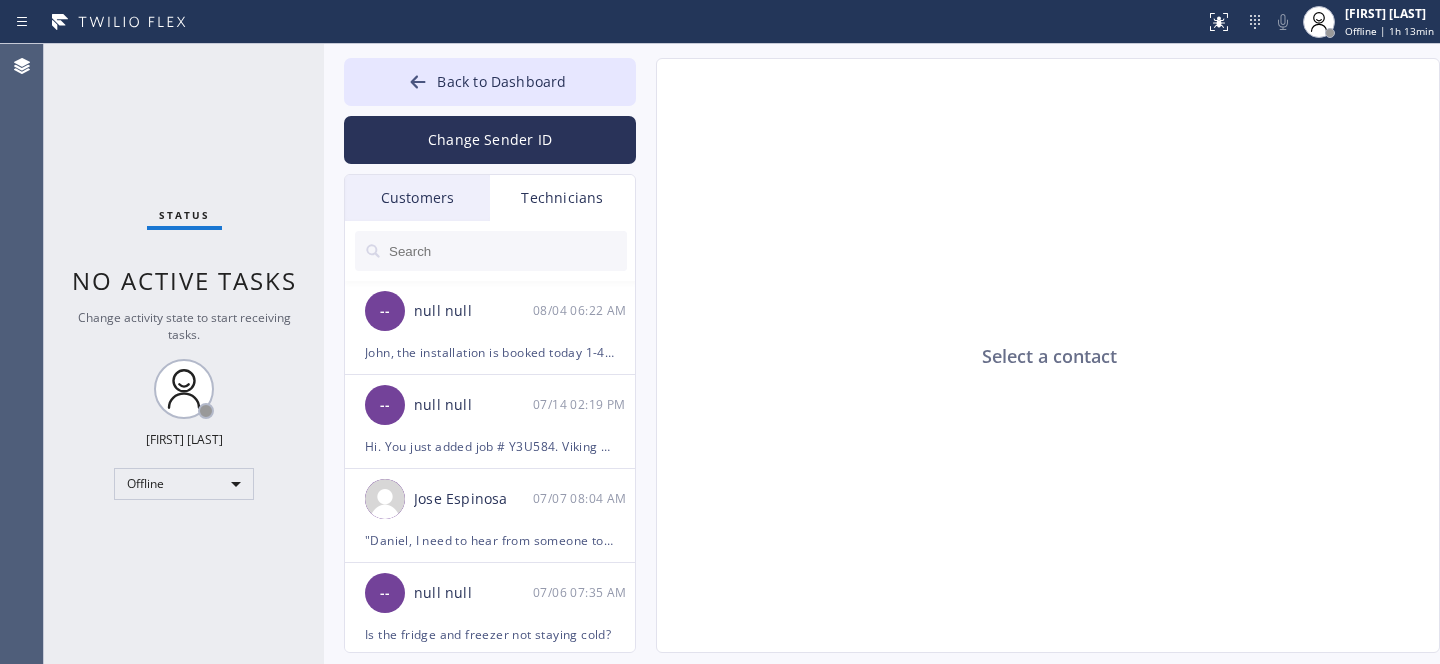 click on "Customers" at bounding box center [417, 198] 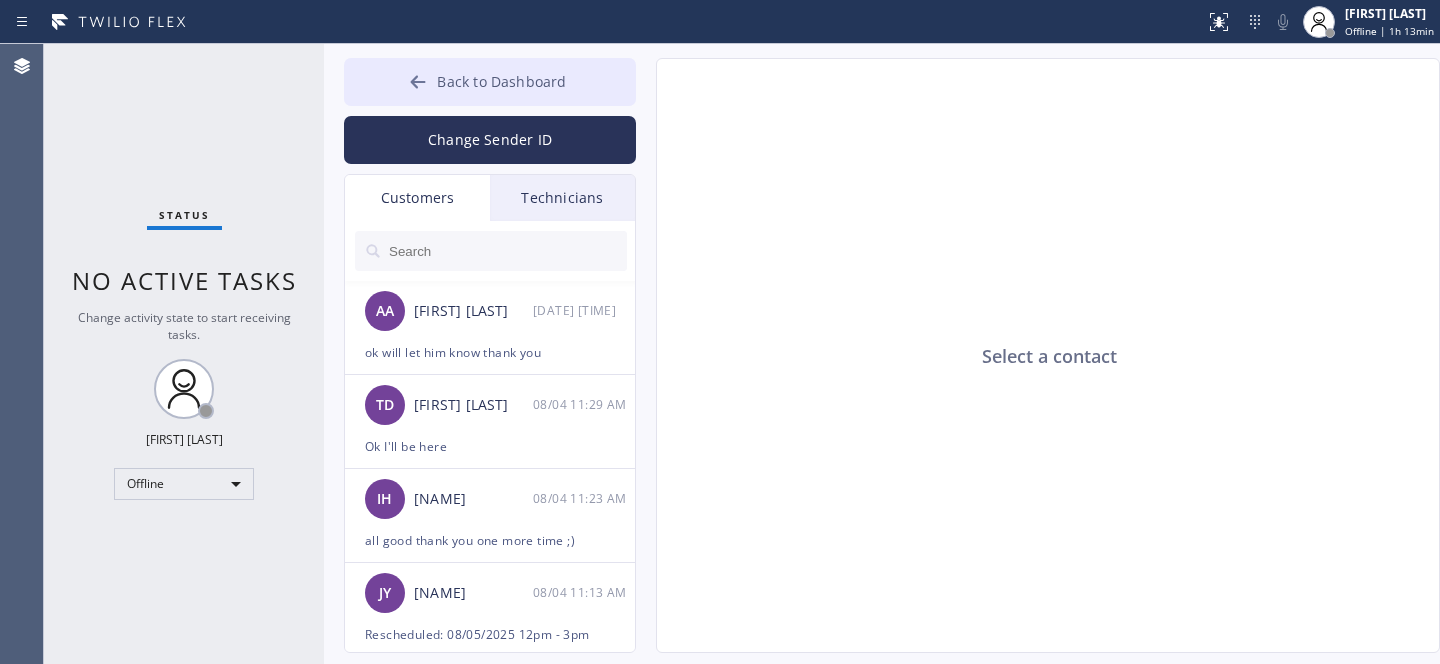 click 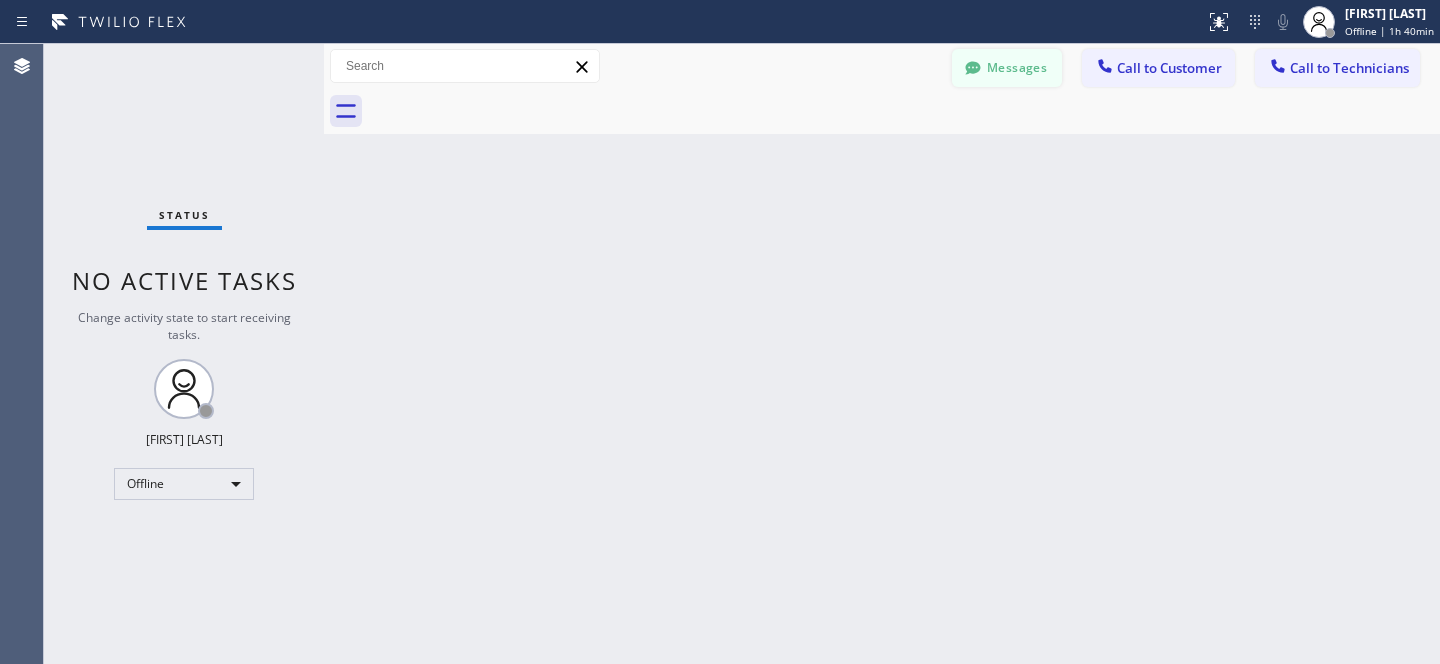 click on "Messages" at bounding box center [1007, 68] 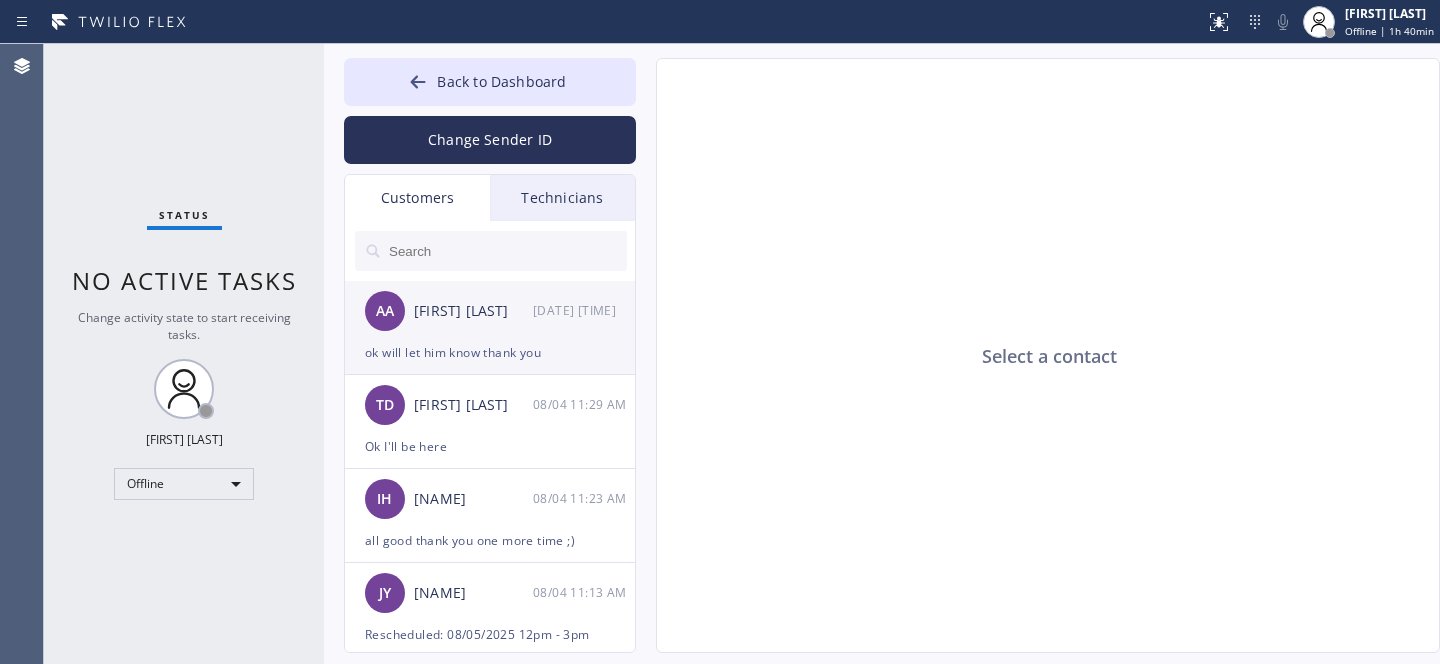 click on "ok will let him know thank you" at bounding box center (490, 352) 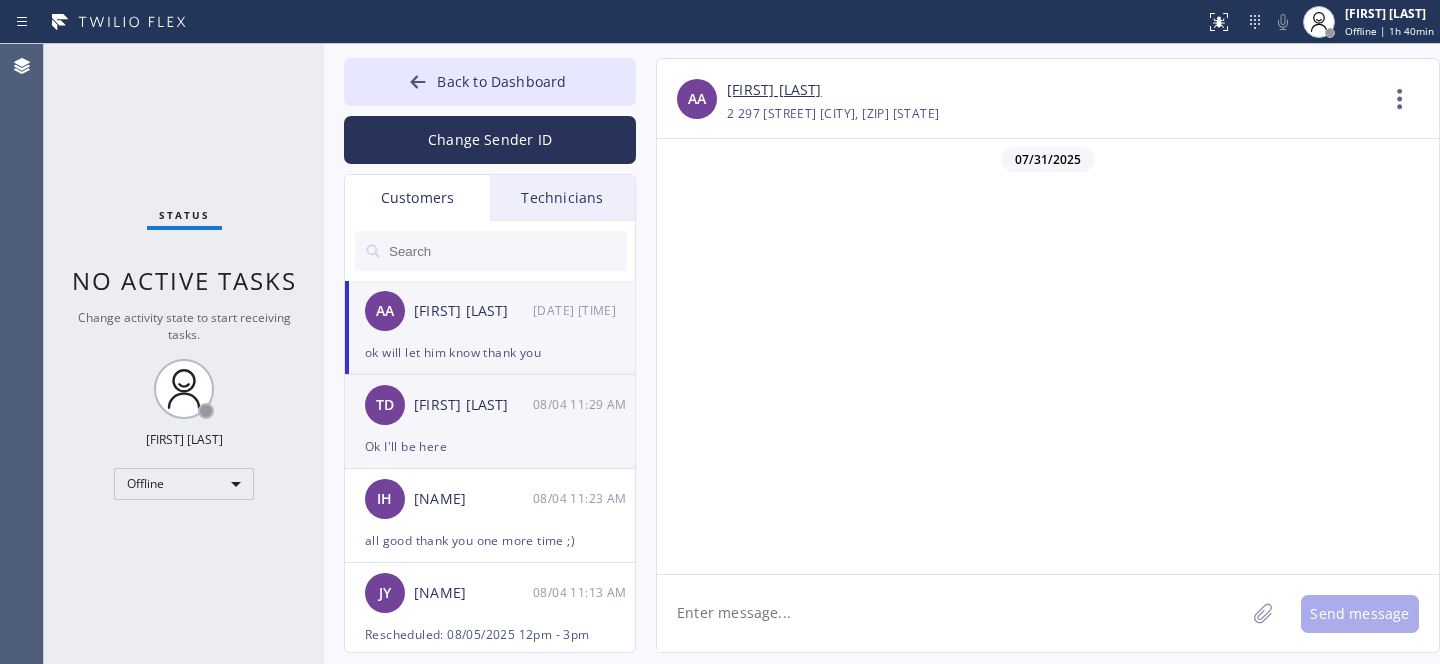scroll, scrollTop: 948, scrollLeft: 0, axis: vertical 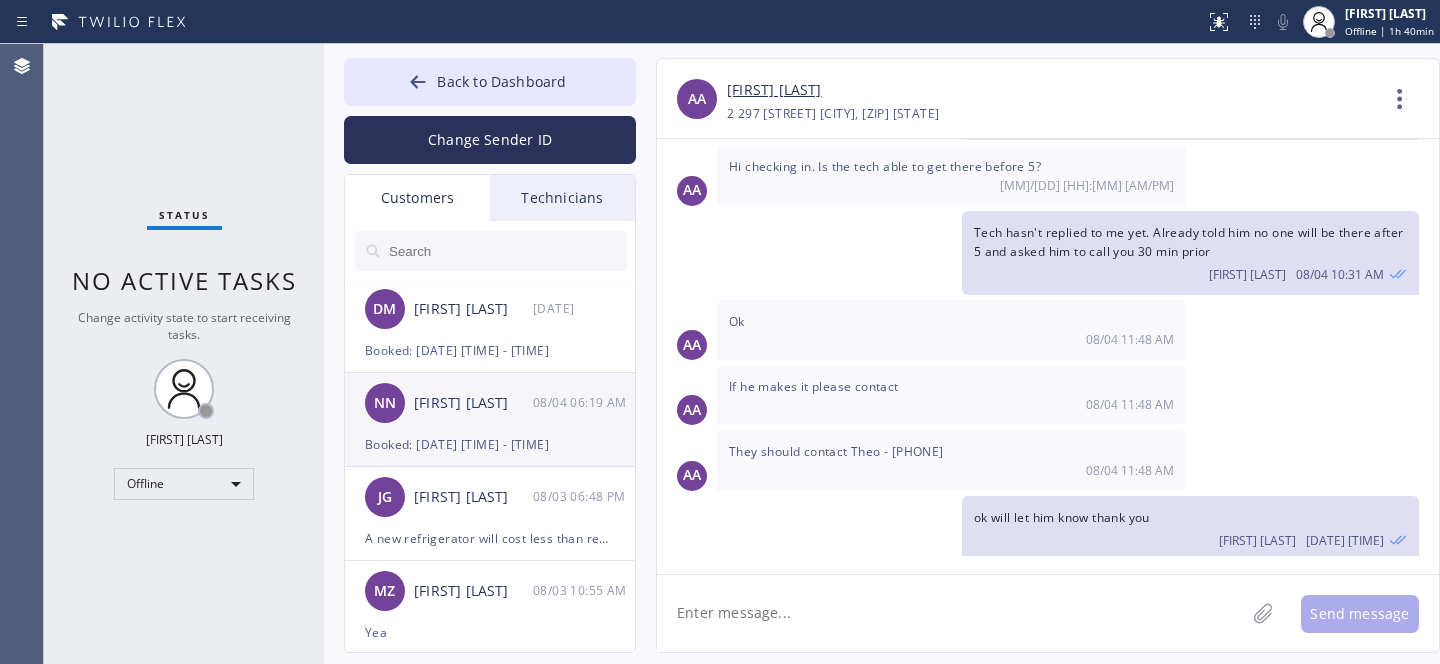 click on "NN Nick  Natsis 08/04 06:19 AM" at bounding box center (491, 403) 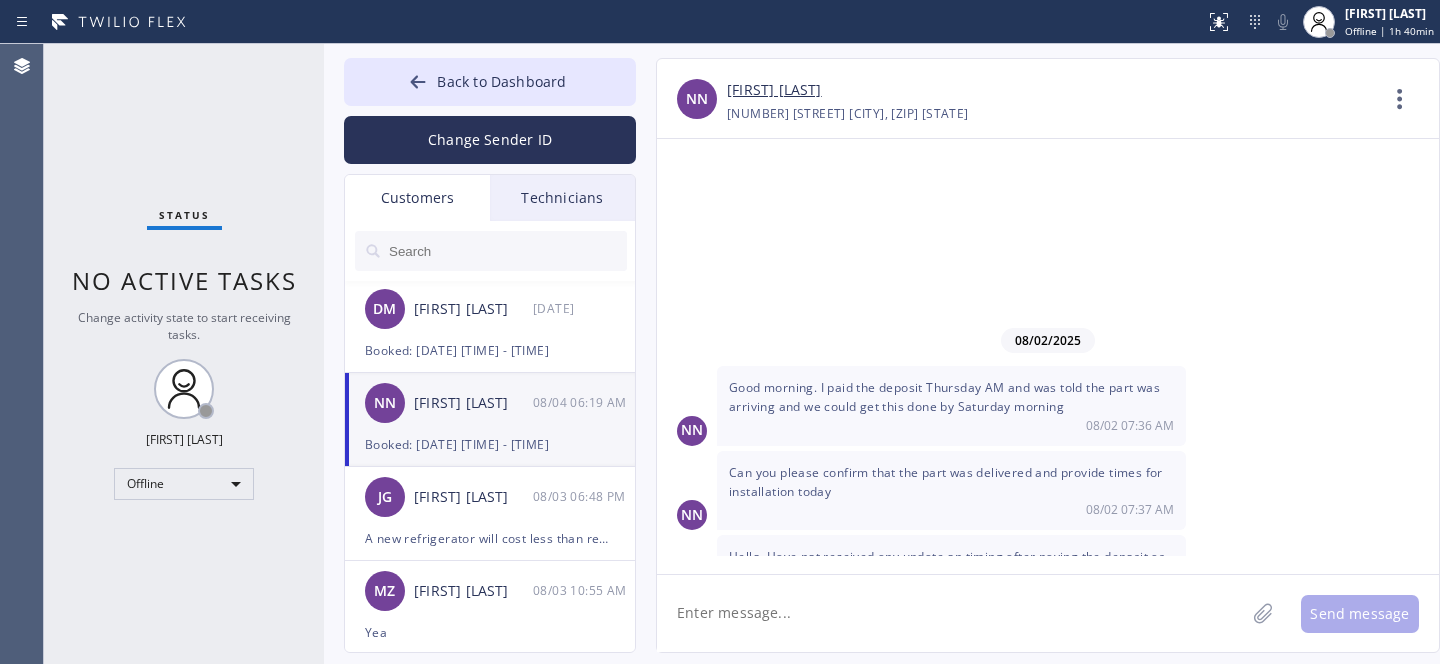 scroll, scrollTop: 1292, scrollLeft: 0, axis: vertical 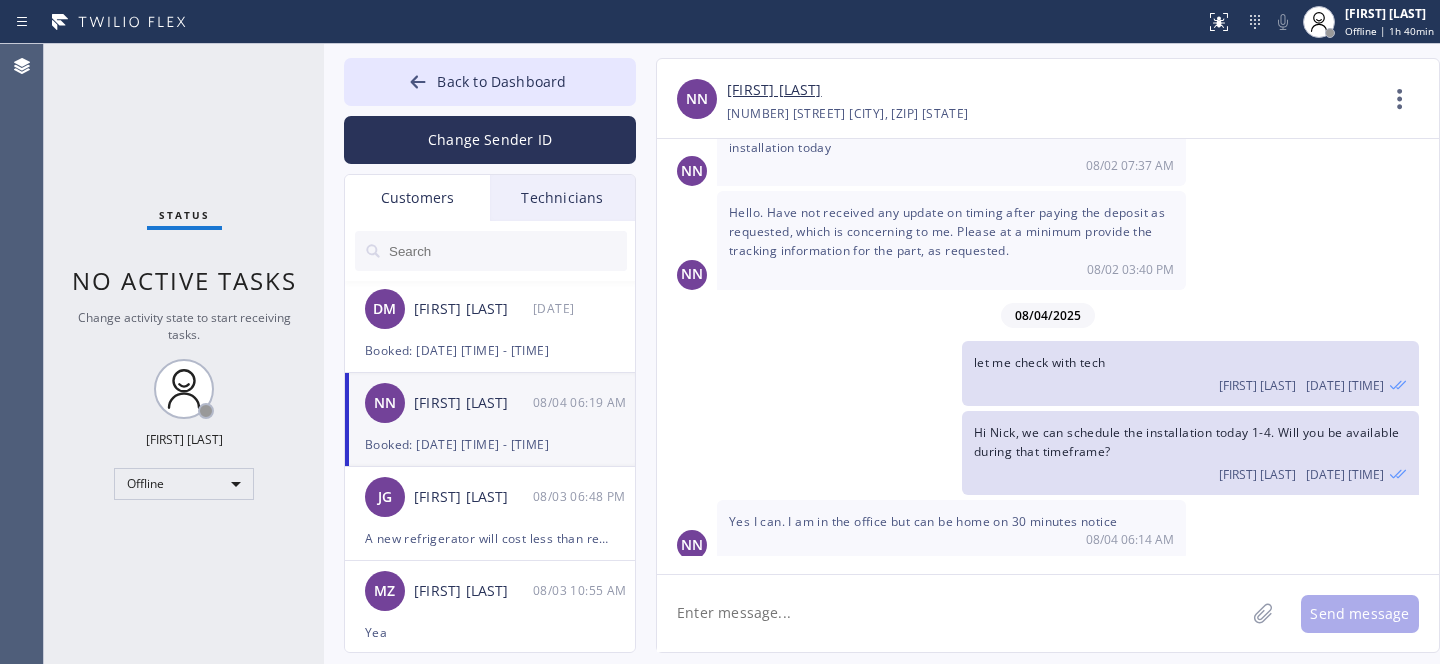 click 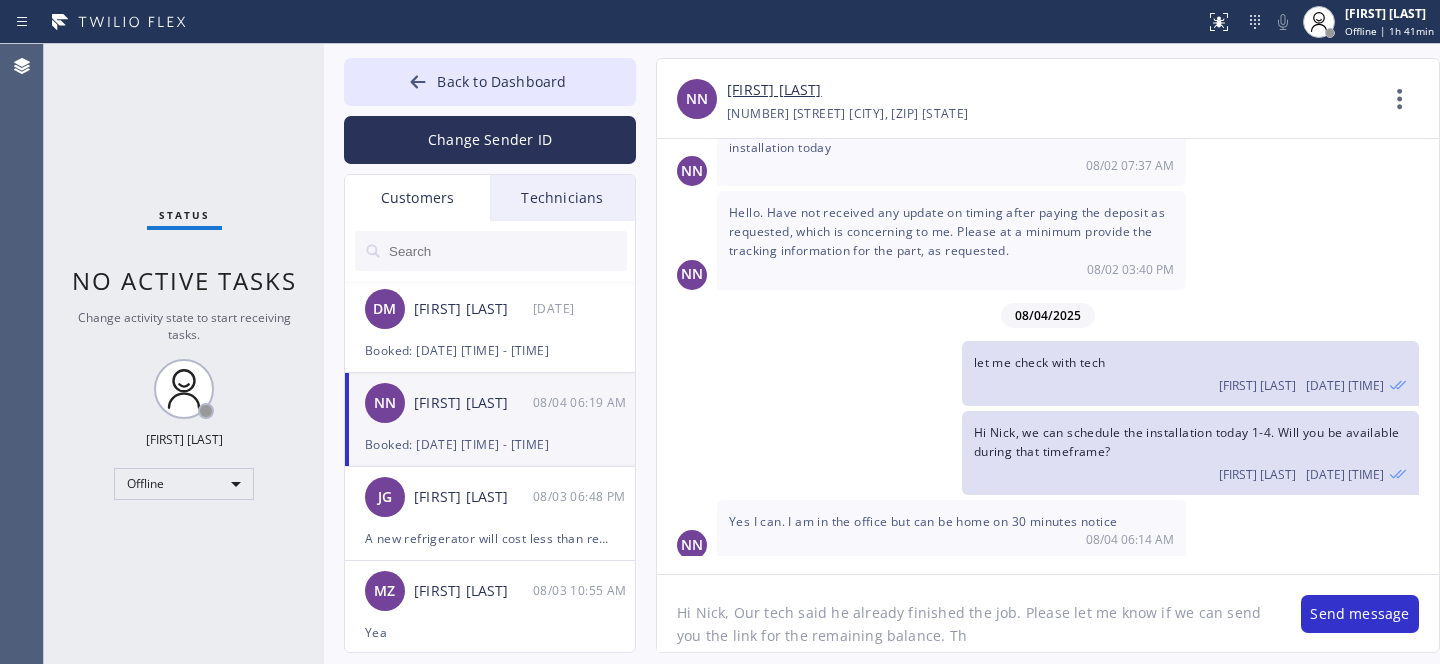 type on "Hi Nick, Our tech said he already finished the job. Please let me know if we can send you the link for the remaining balance. Thx" 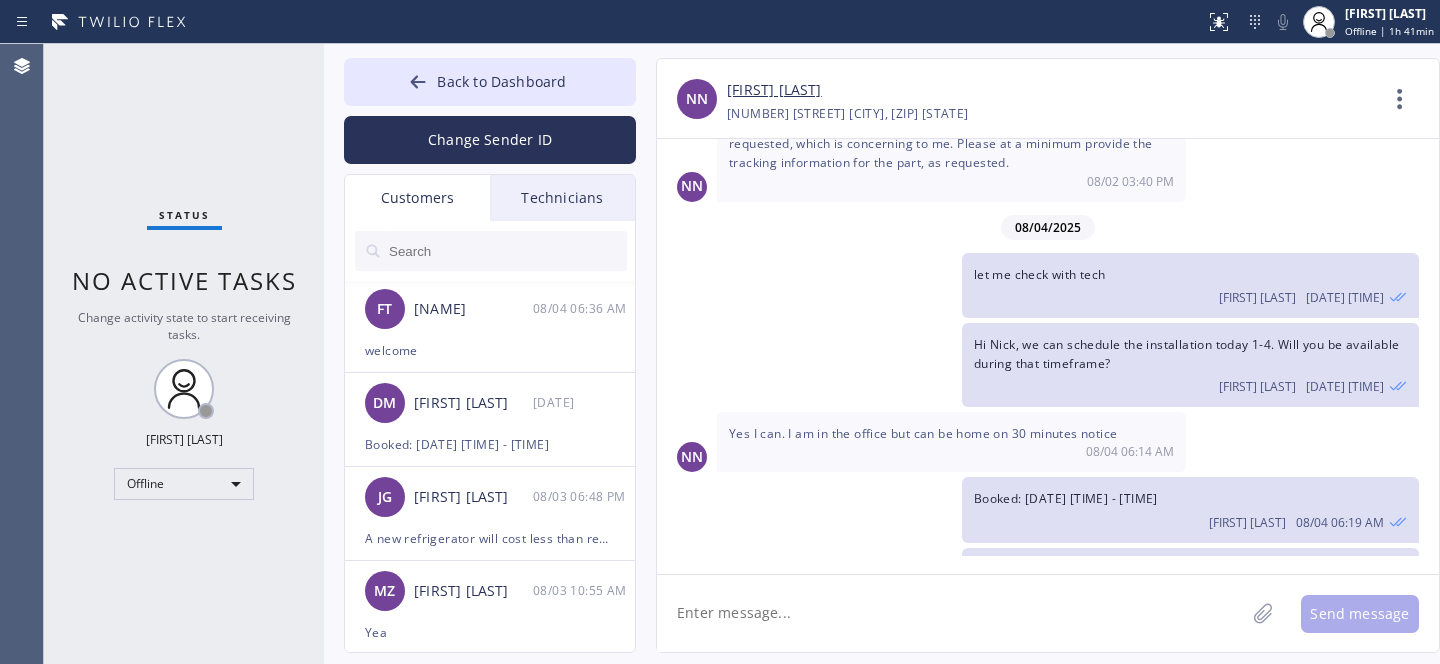 scroll, scrollTop: 1469, scrollLeft: 0, axis: vertical 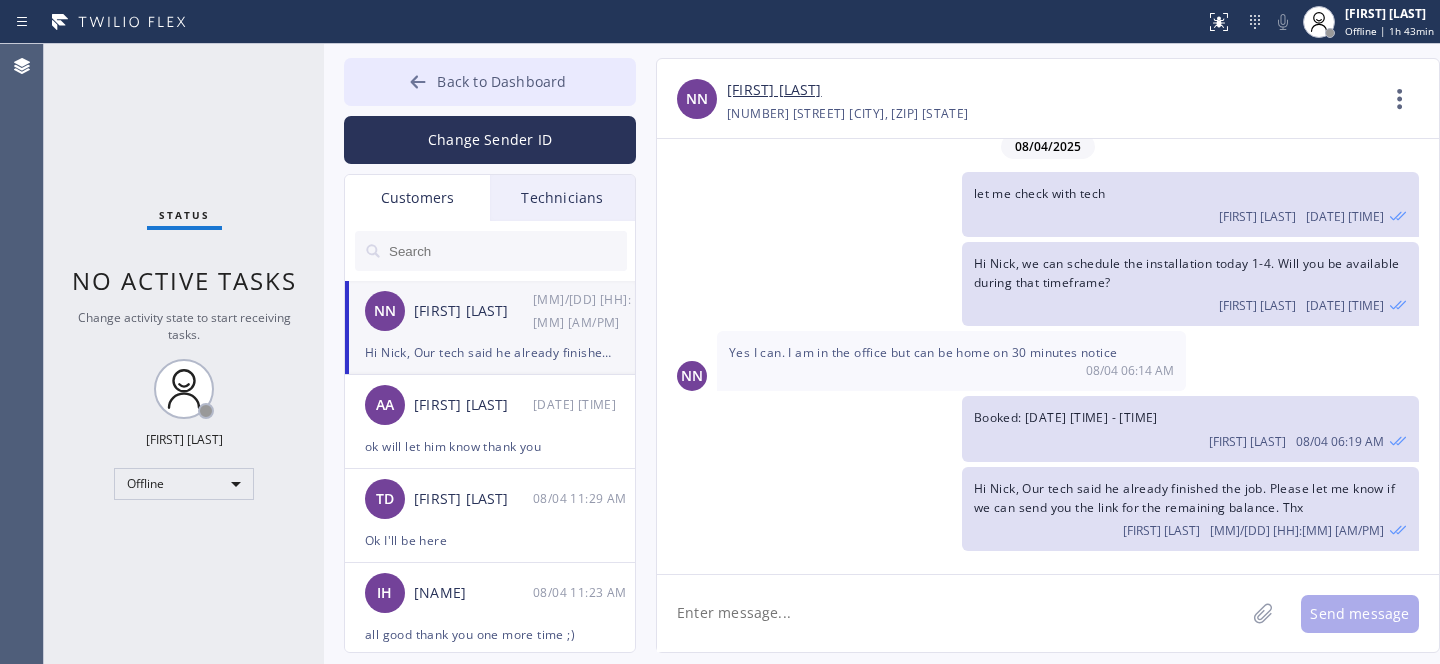 click on "Back to Dashboard" at bounding box center (490, 82) 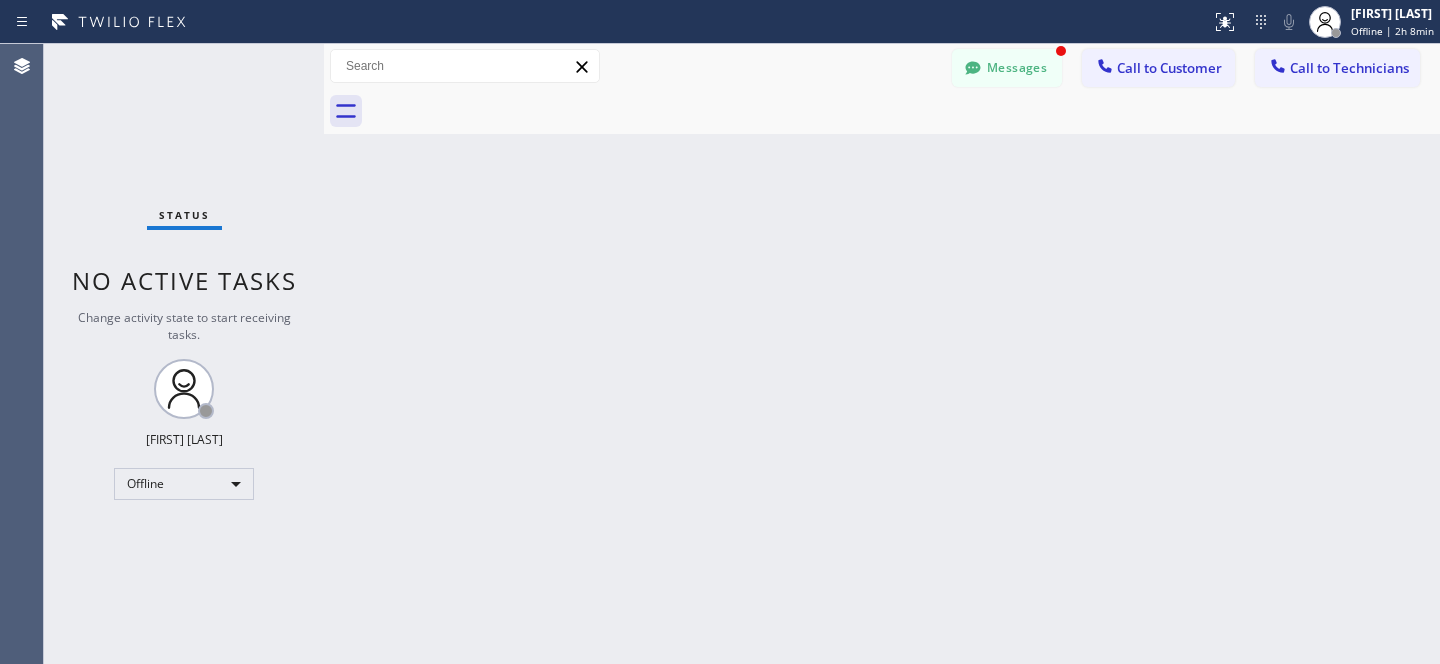 scroll, scrollTop: 1618, scrollLeft: 0, axis: vertical 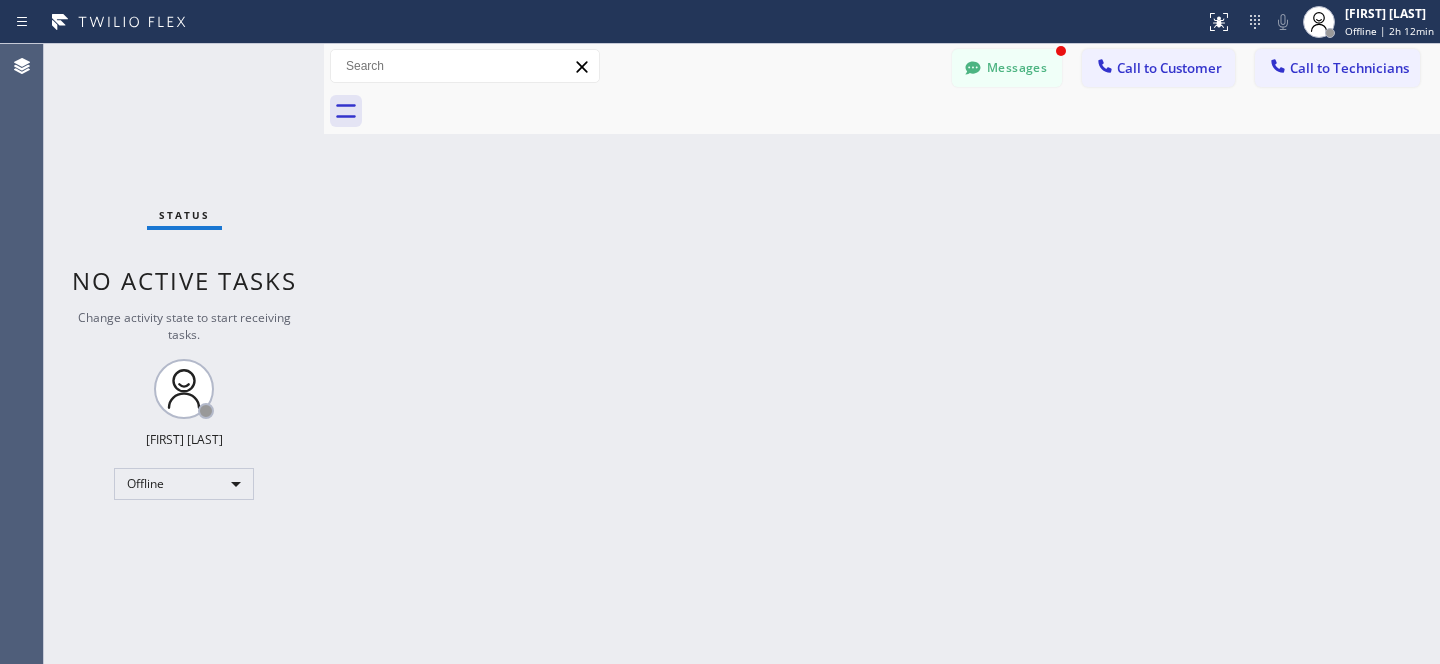 drag, startPoint x: 998, startPoint y: 54, endPoint x: 646, endPoint y: 375, distance: 476.38745 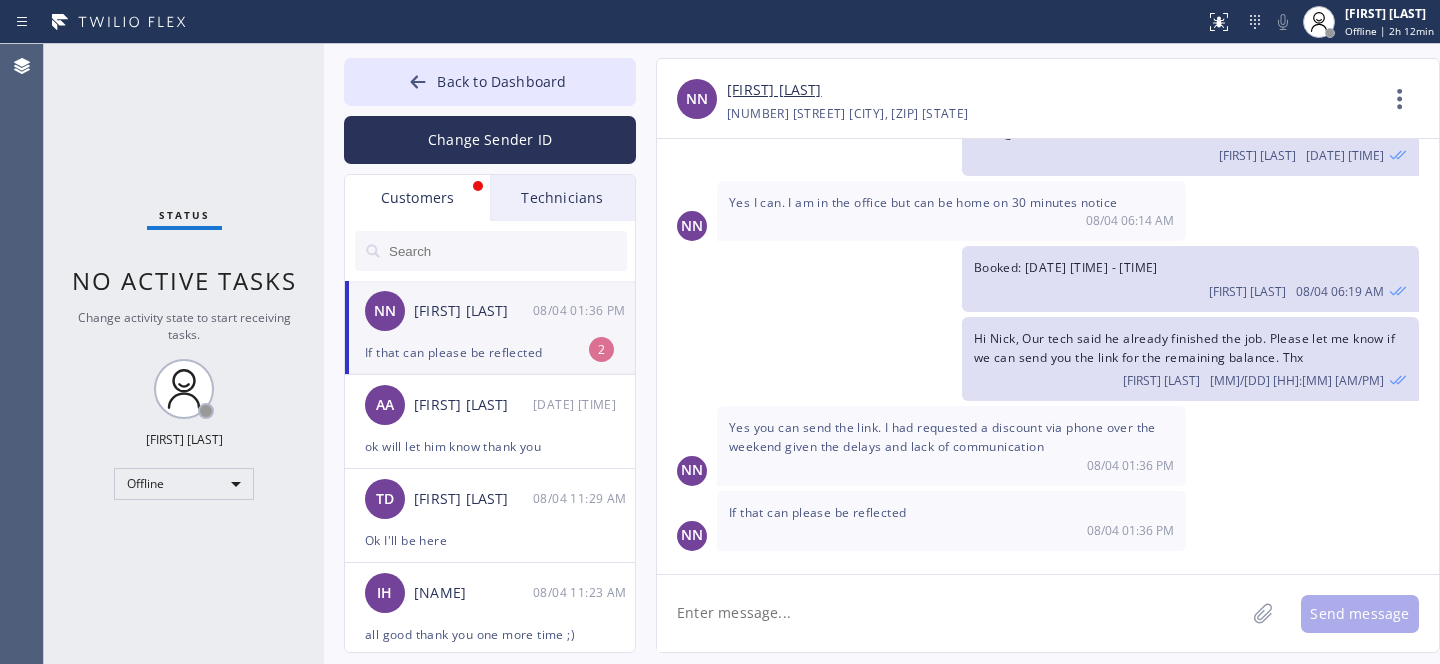 click on "If that can please be reflected" at bounding box center (490, 352) 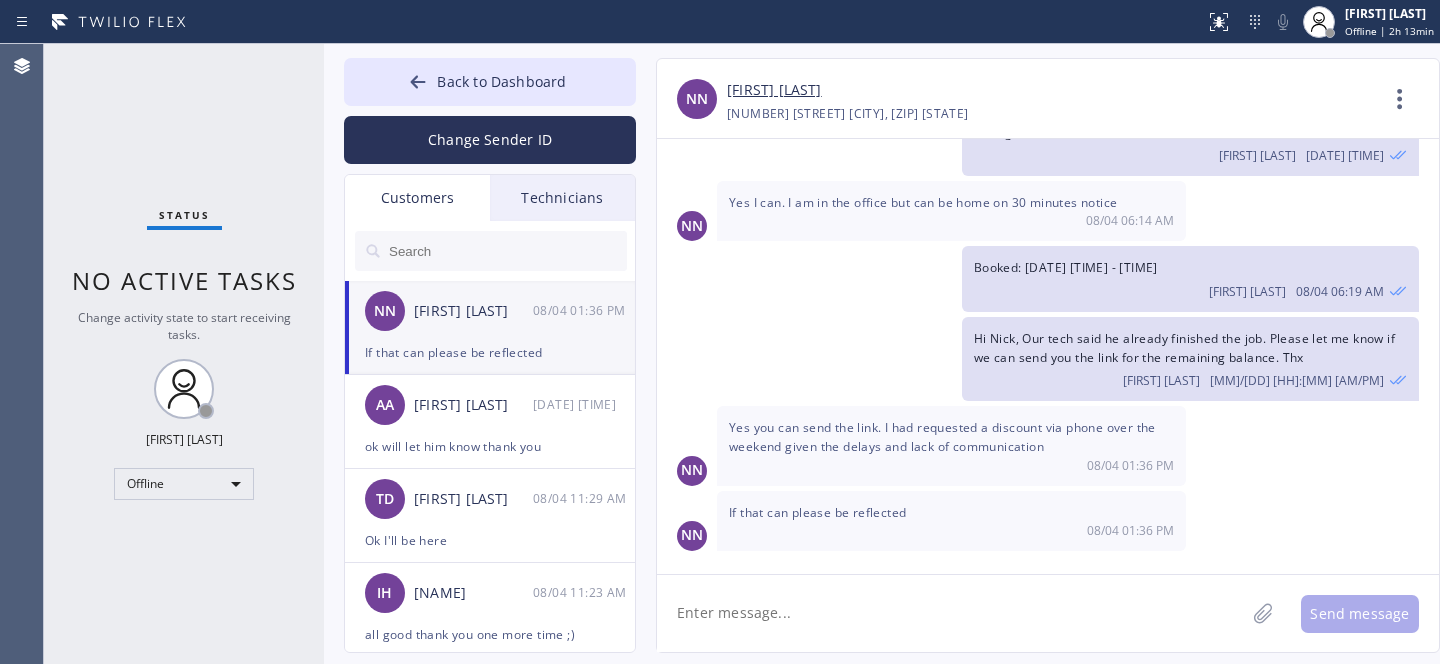 click on "[FIRST] [LAST]" at bounding box center [774, 90] 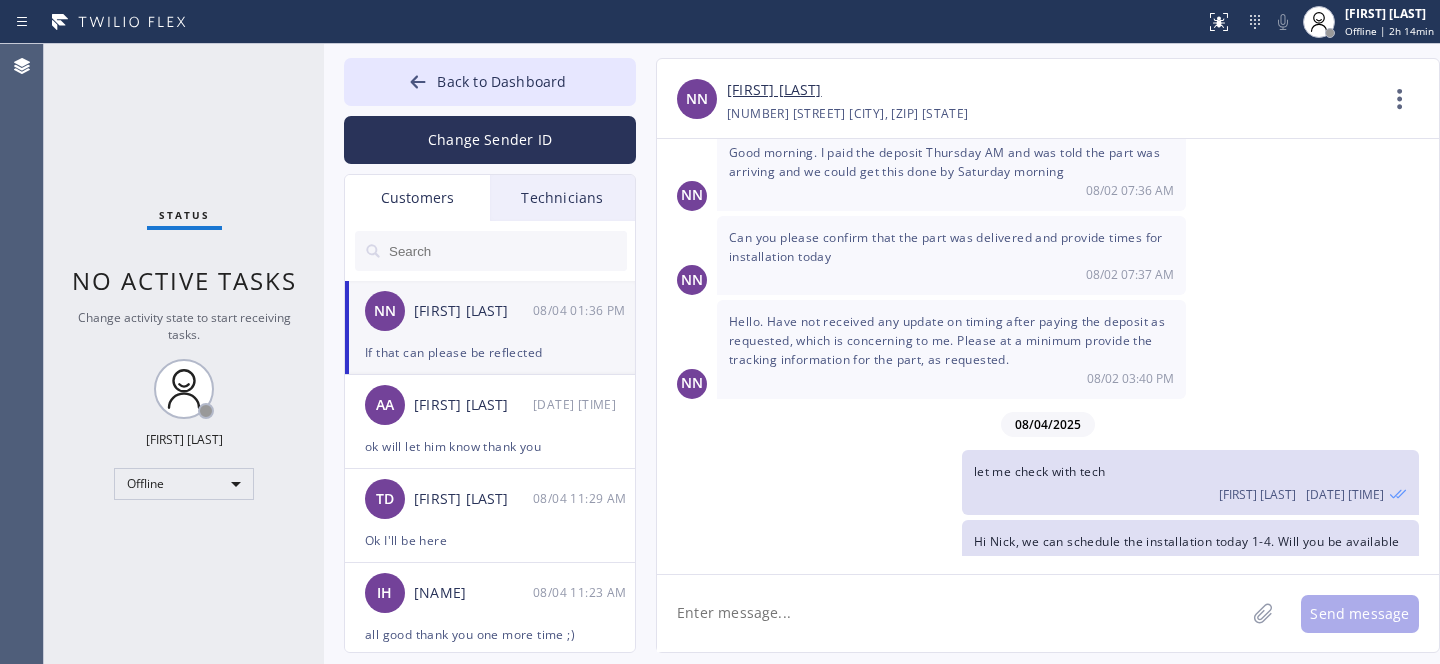 scroll, scrollTop: 1179, scrollLeft: 0, axis: vertical 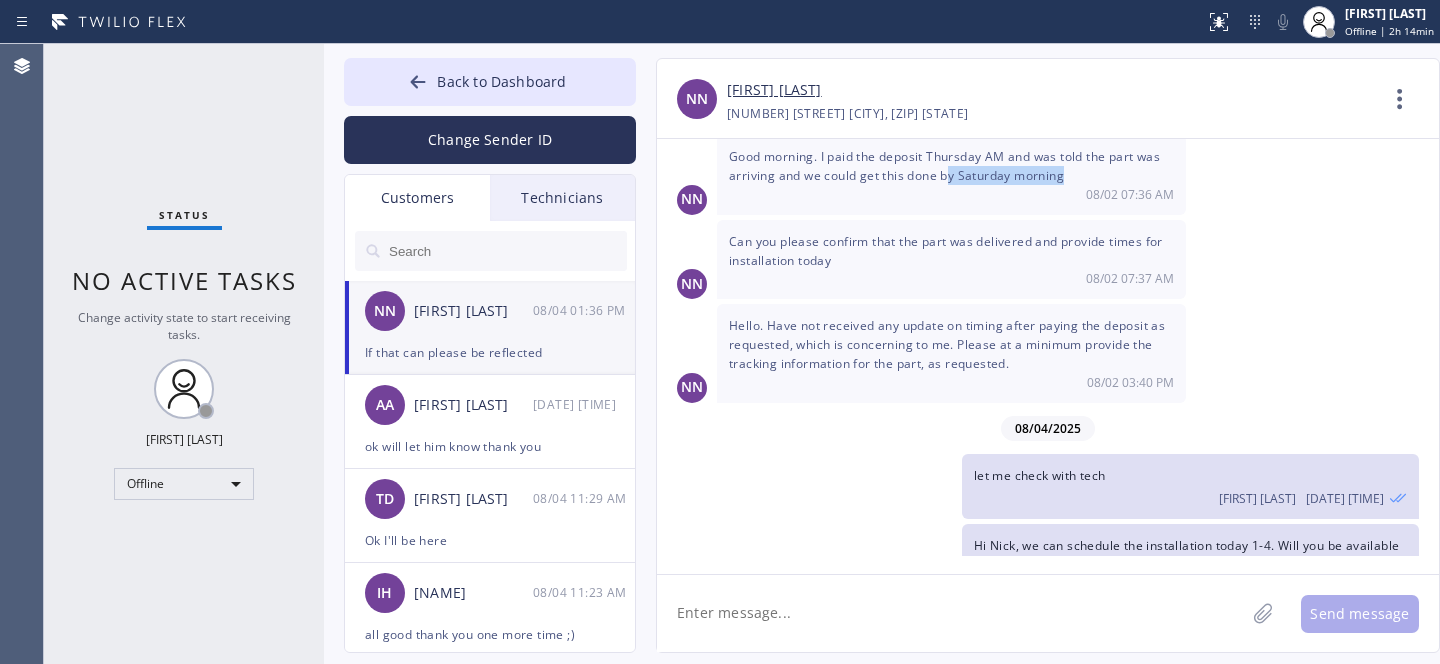 drag, startPoint x: 963, startPoint y: 197, endPoint x: 1064, endPoint y: 193, distance: 101.07918 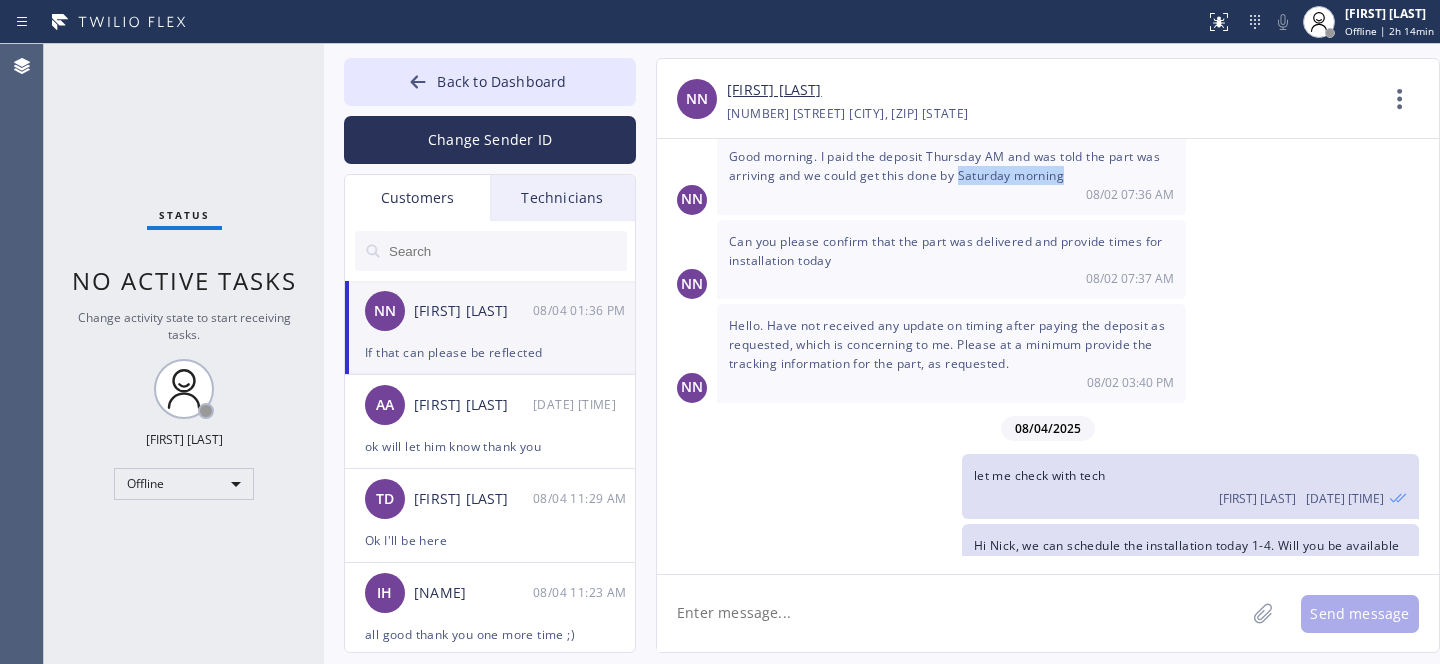 drag, startPoint x: 960, startPoint y: 190, endPoint x: 1070, endPoint y: 185, distance: 110.11358 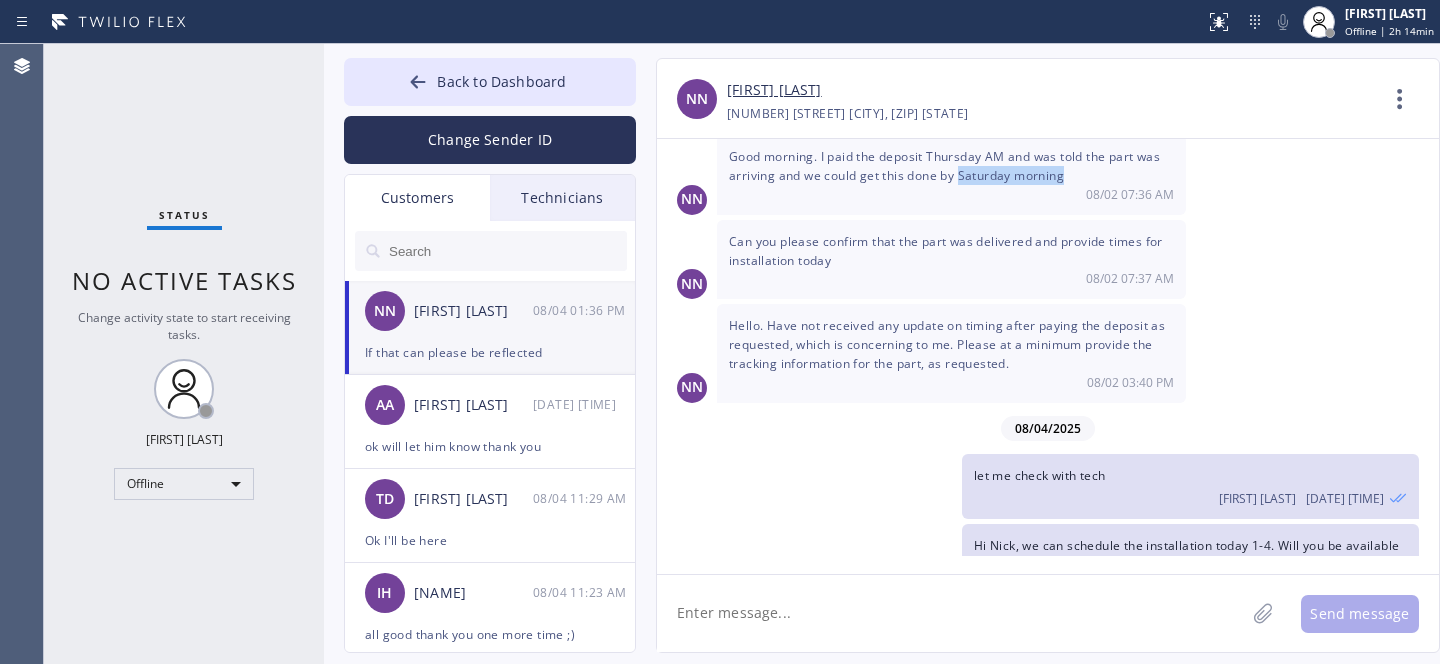 click on "Good morning. I paid the deposit Thursday AM and was told the part was arriving and we could get this done by Saturday morning 08/02 07:36 AM" at bounding box center (951, 174) 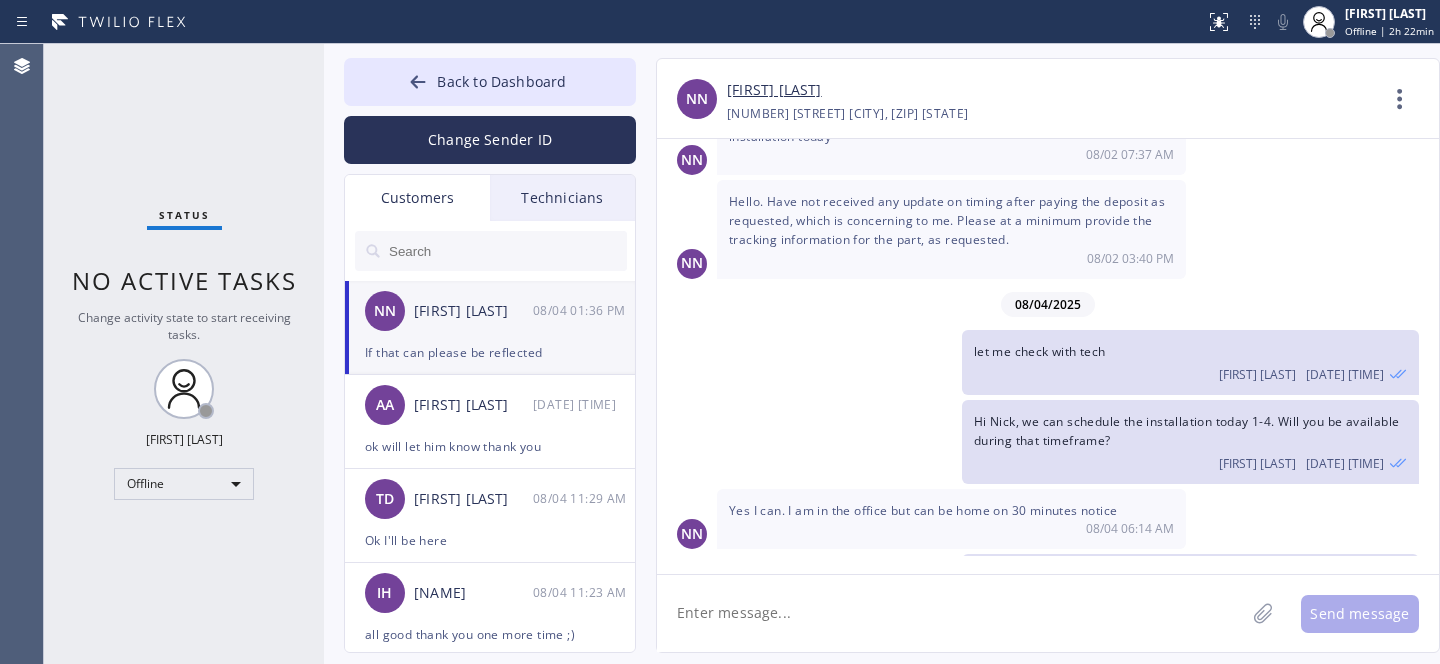 scroll, scrollTop: 1618, scrollLeft: 0, axis: vertical 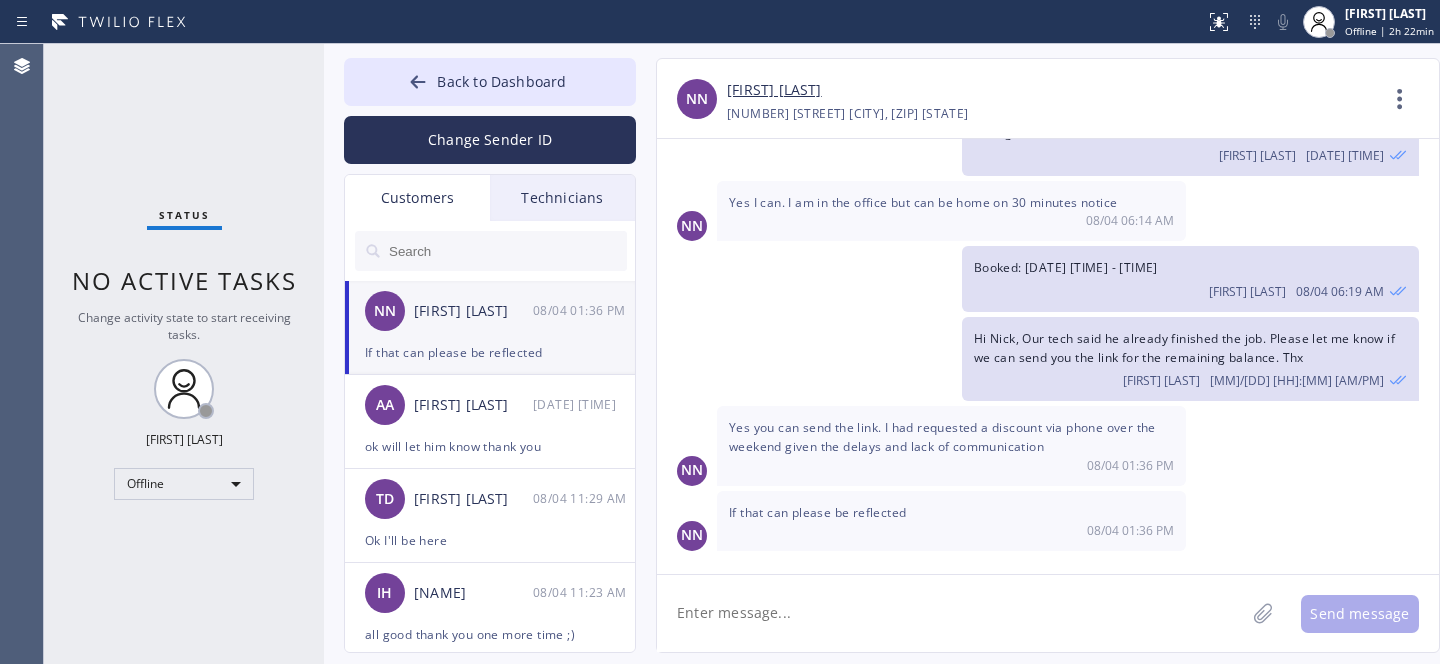click 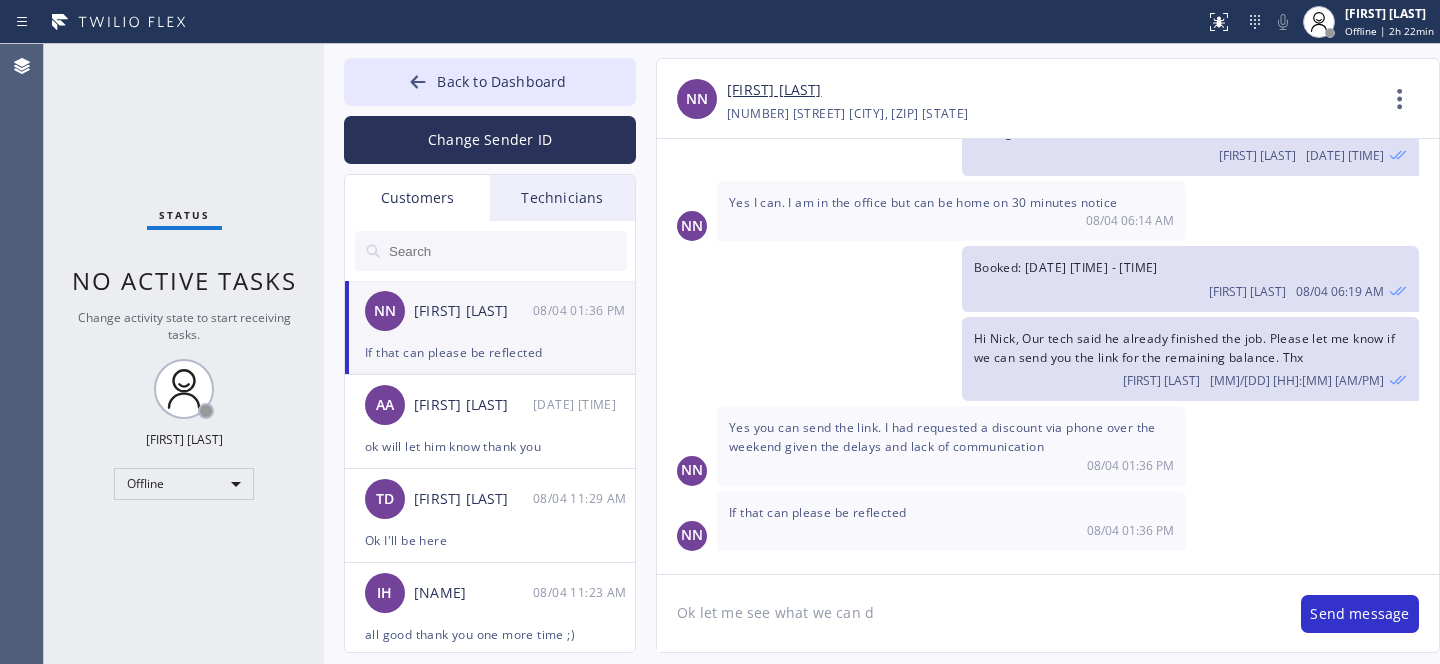 type on "Ok let me see what we can do" 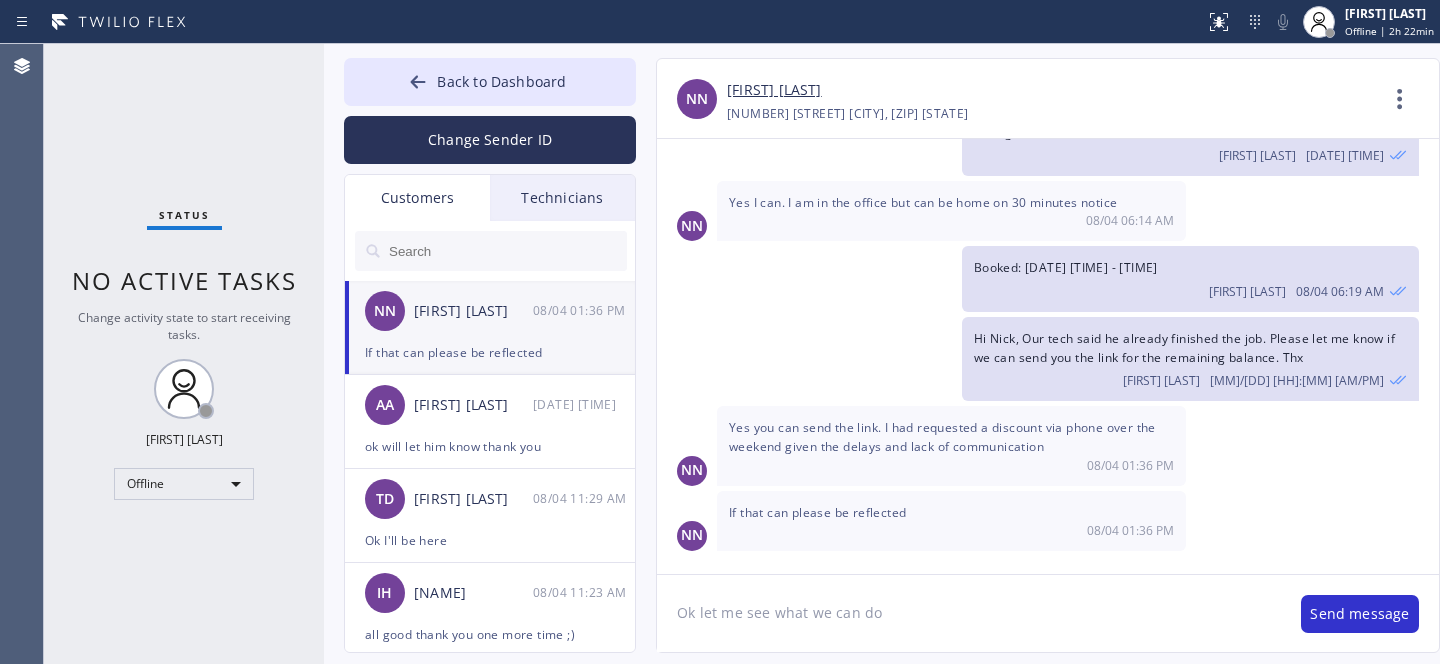 type 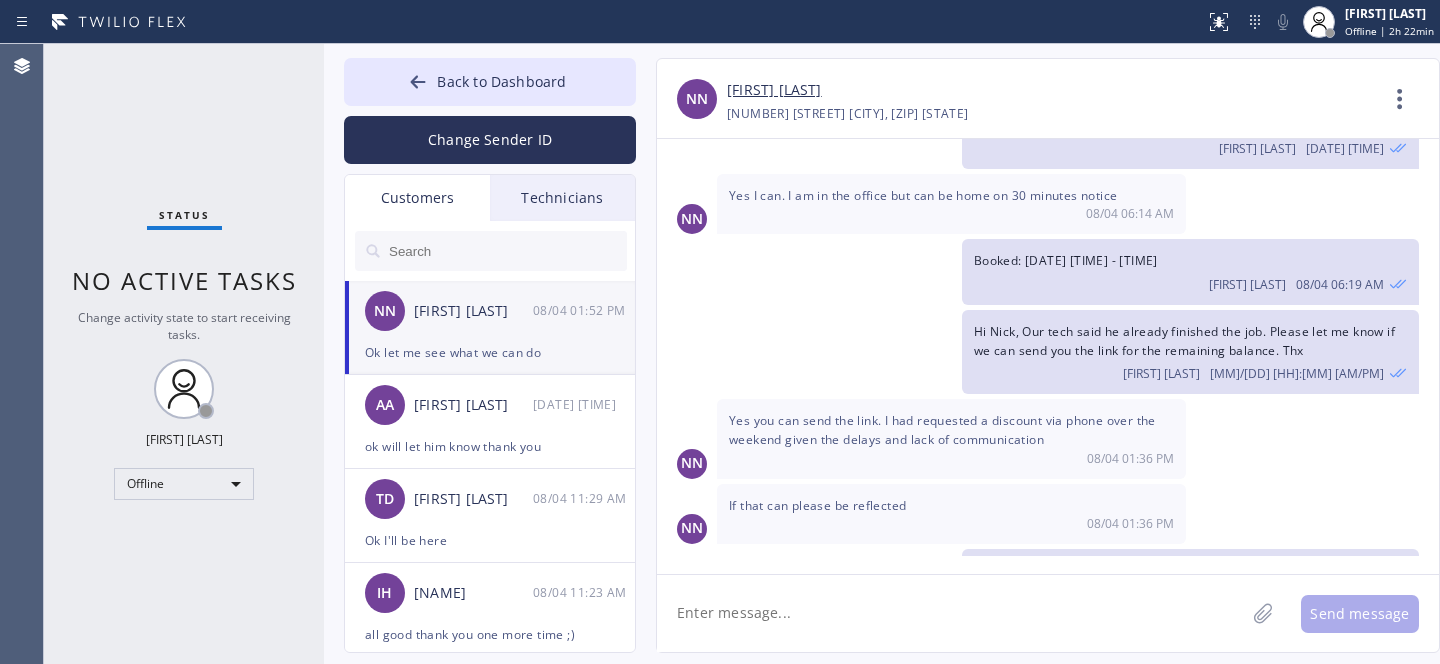 scroll, scrollTop: 1687, scrollLeft: 0, axis: vertical 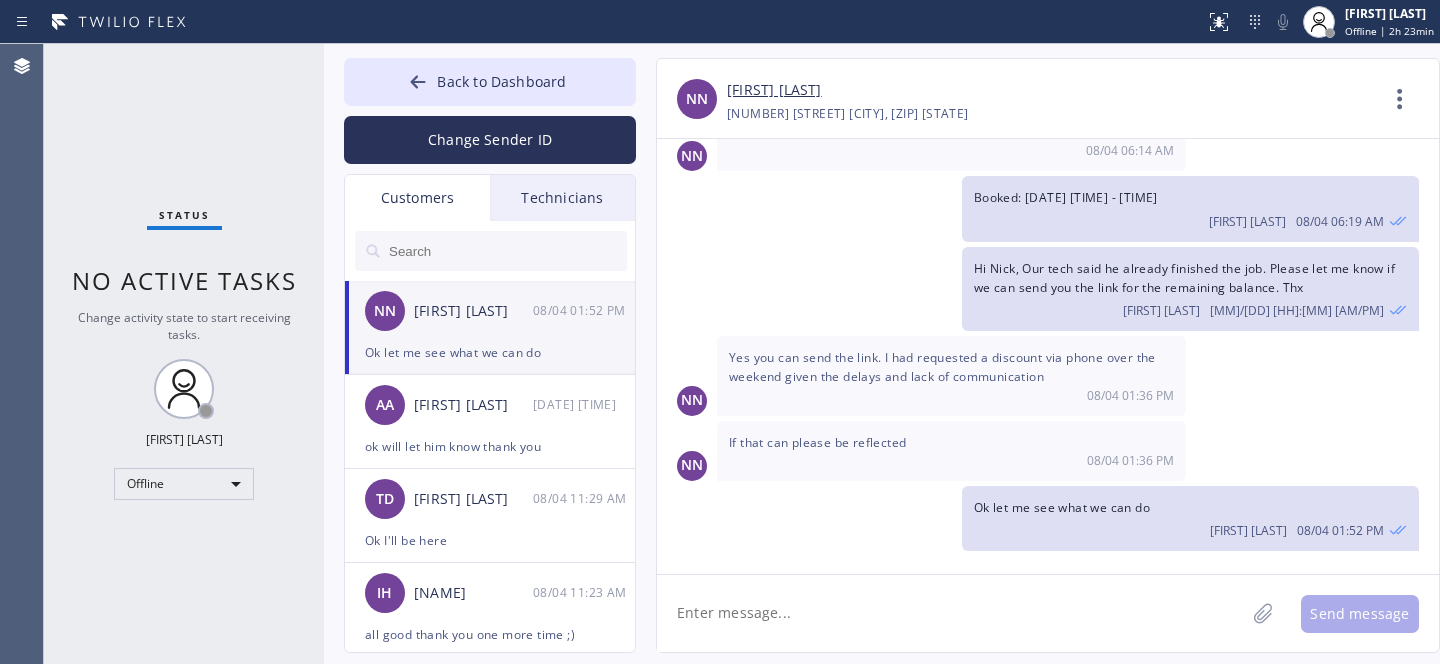 drag, startPoint x: 437, startPoint y: 85, endPoint x: 710, endPoint y: 6, distance: 284.20062 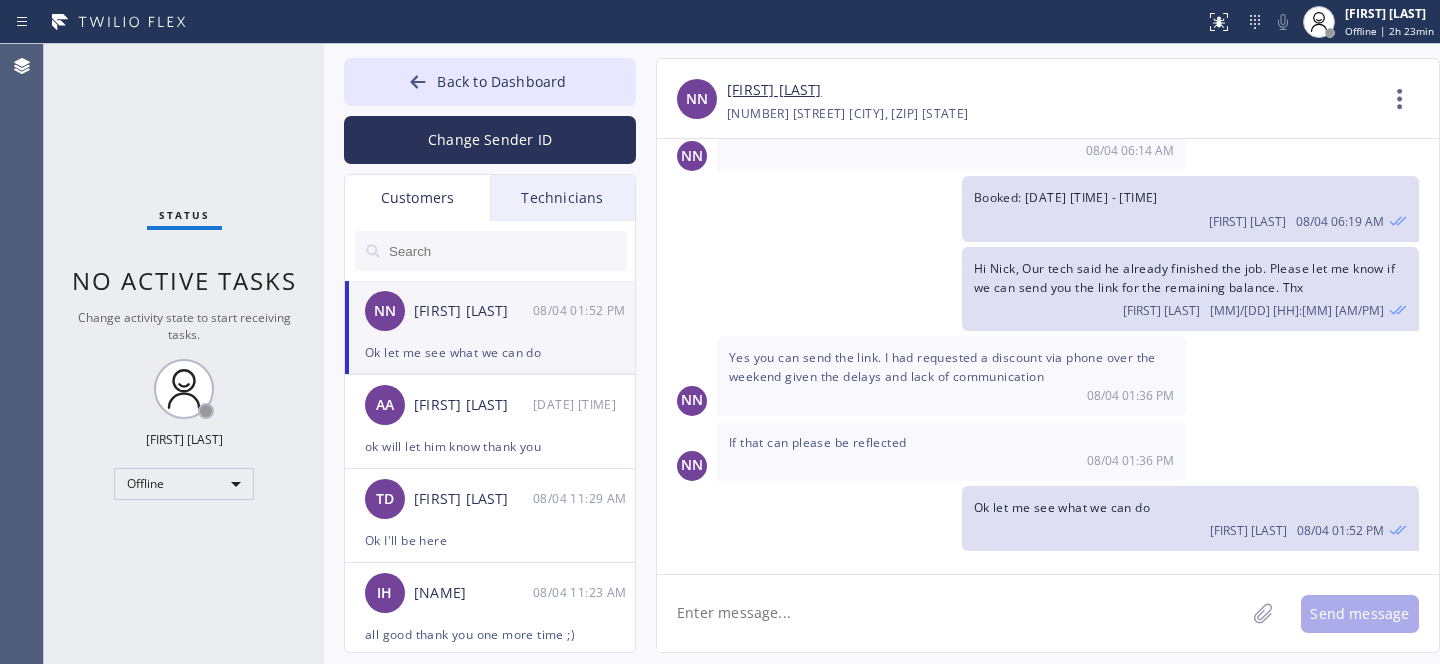 click on "Back to Dashboard" at bounding box center [490, 82] 